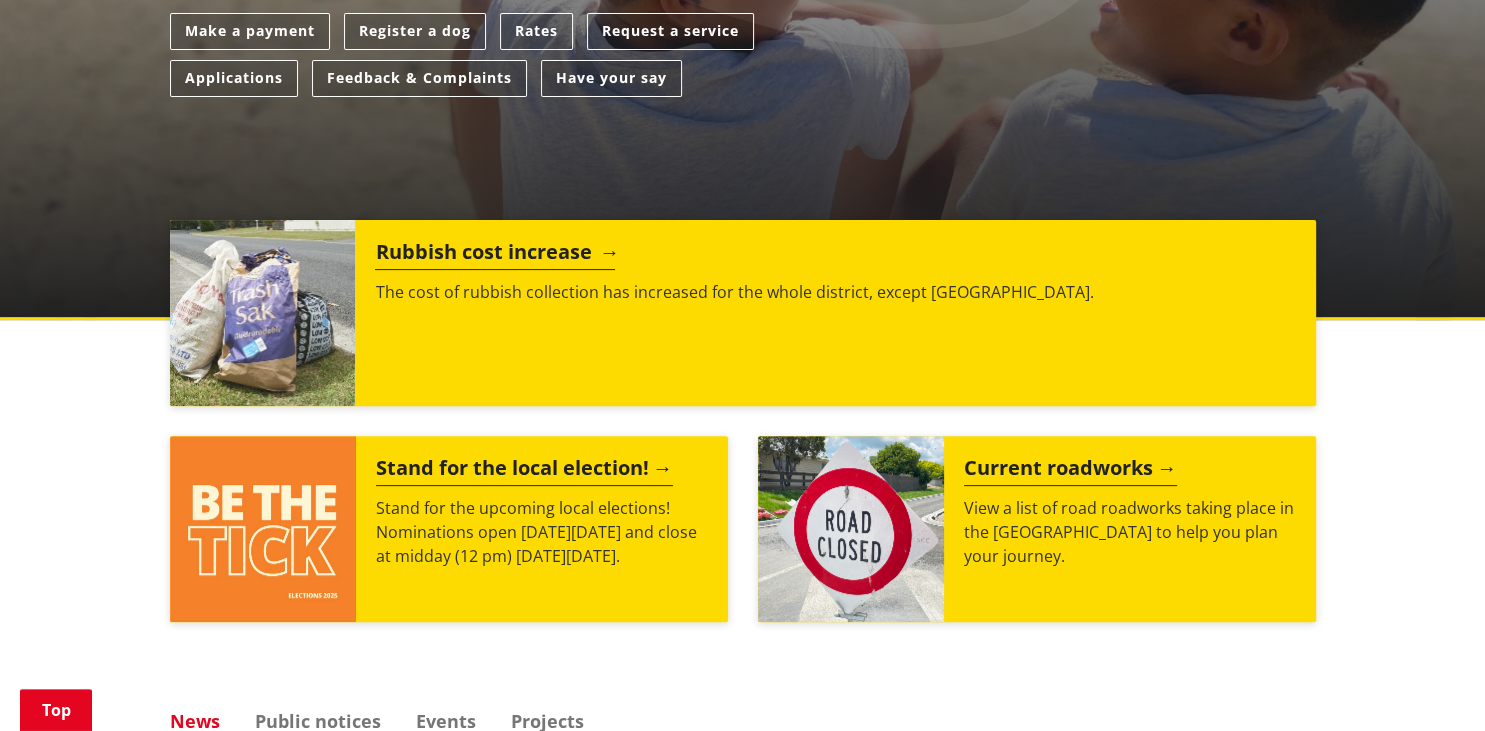 scroll, scrollTop: 739, scrollLeft: 0, axis: vertical 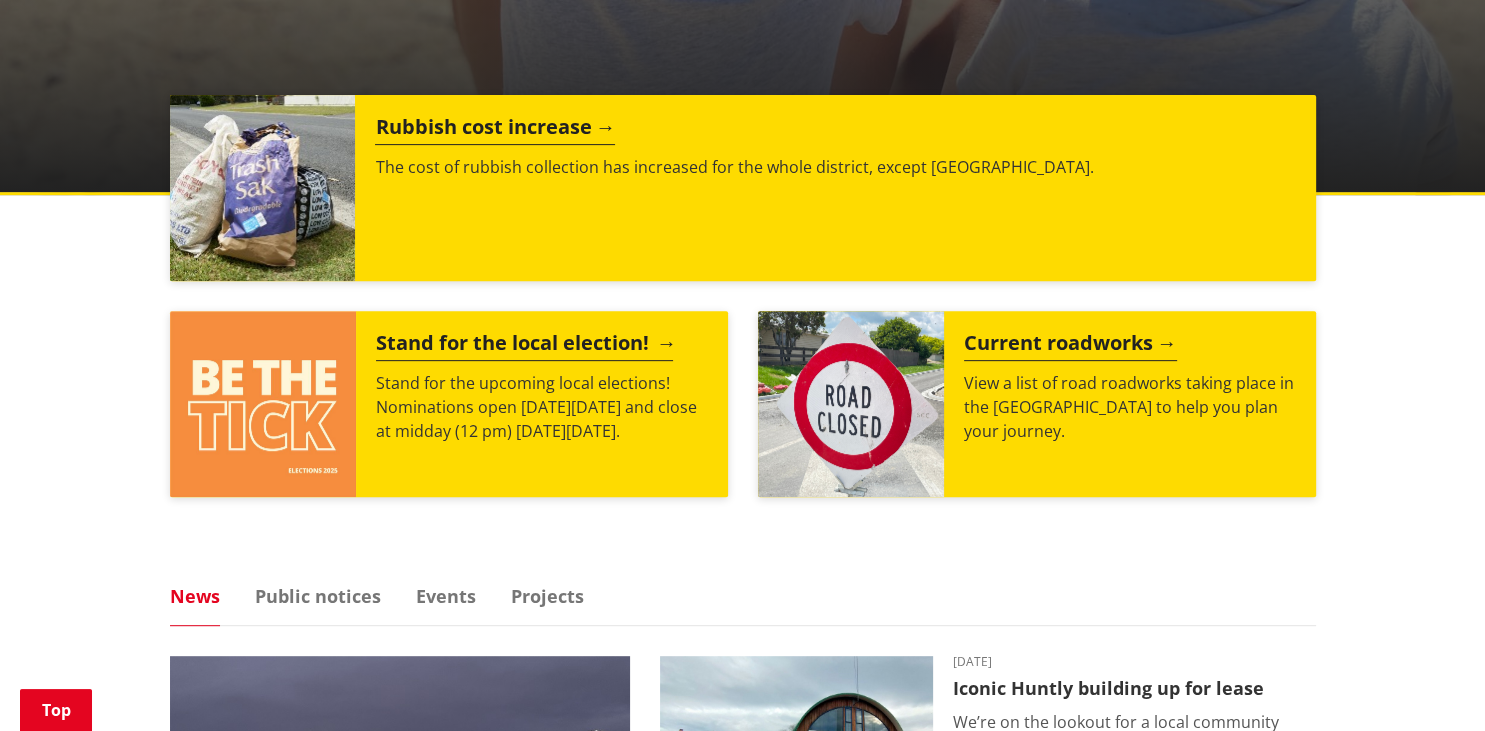 click on "Stand for the local election!" at bounding box center [524, 346] 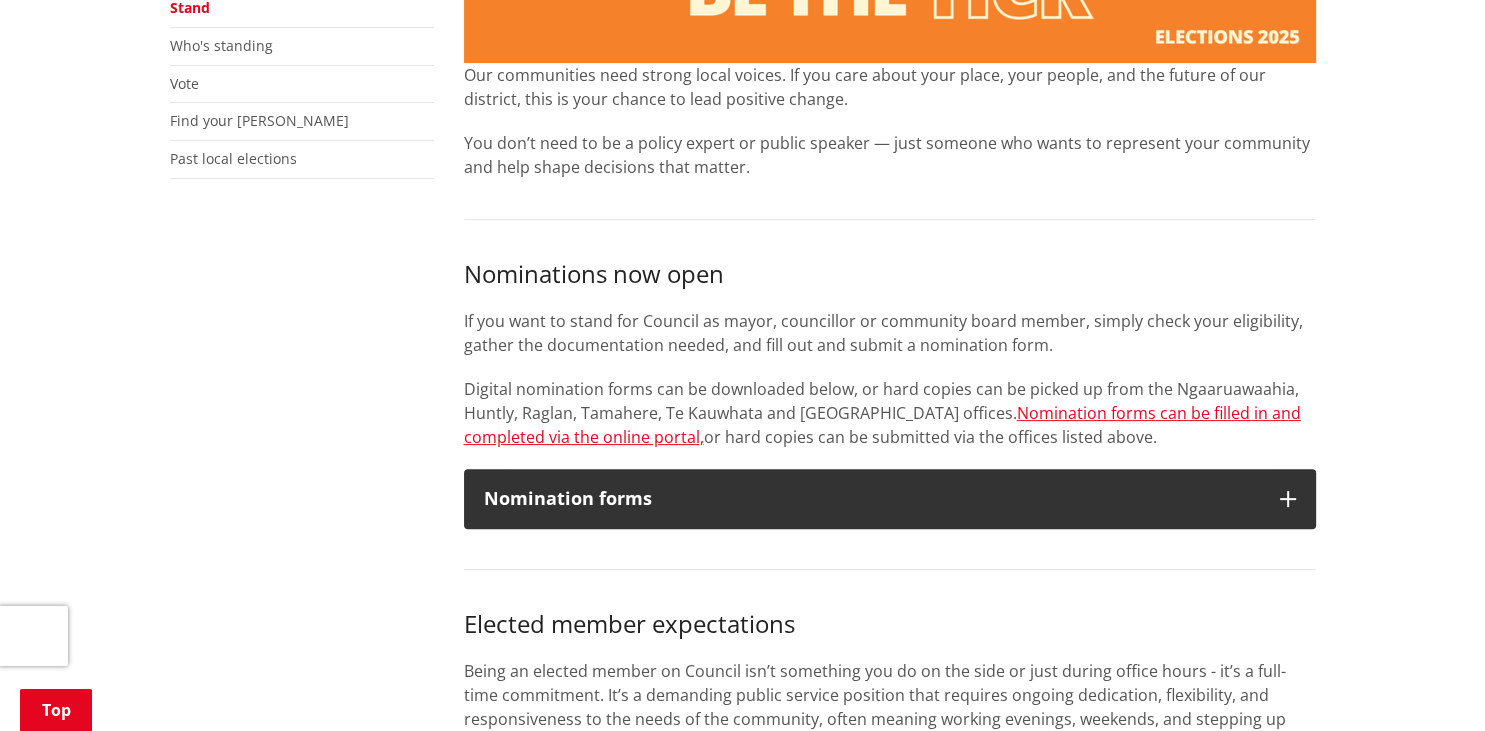 scroll, scrollTop: 528, scrollLeft: 0, axis: vertical 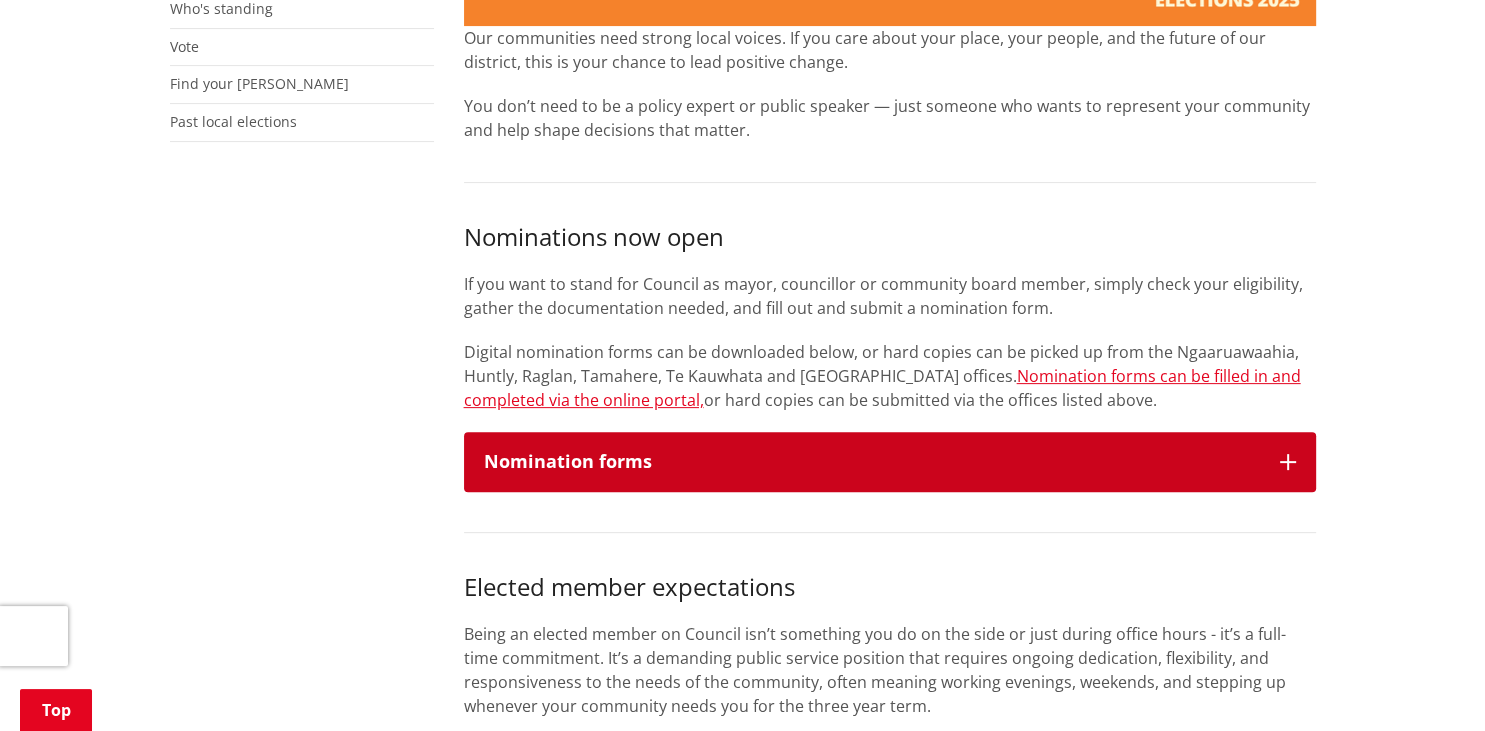 click at bounding box center [1288, 462] 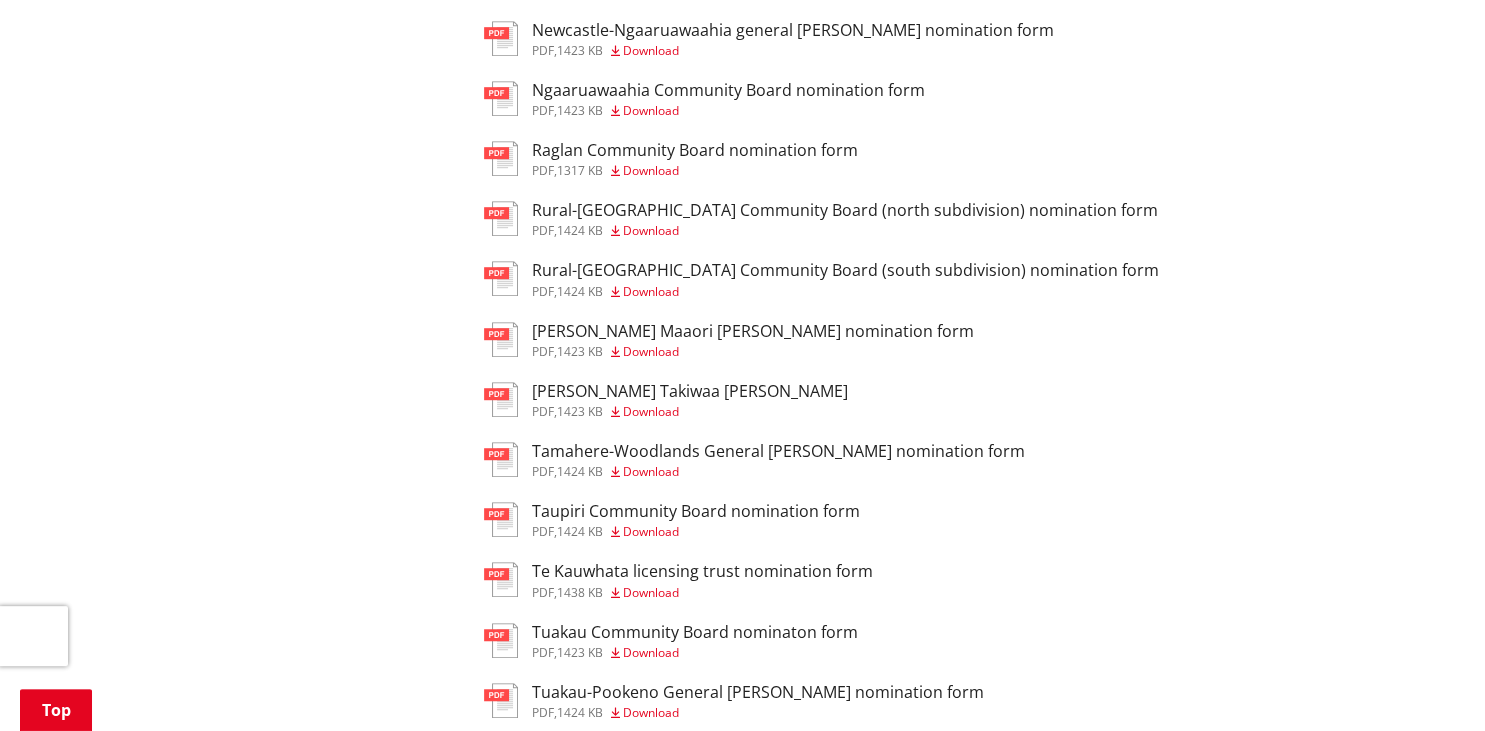 scroll, scrollTop: 1267, scrollLeft: 0, axis: vertical 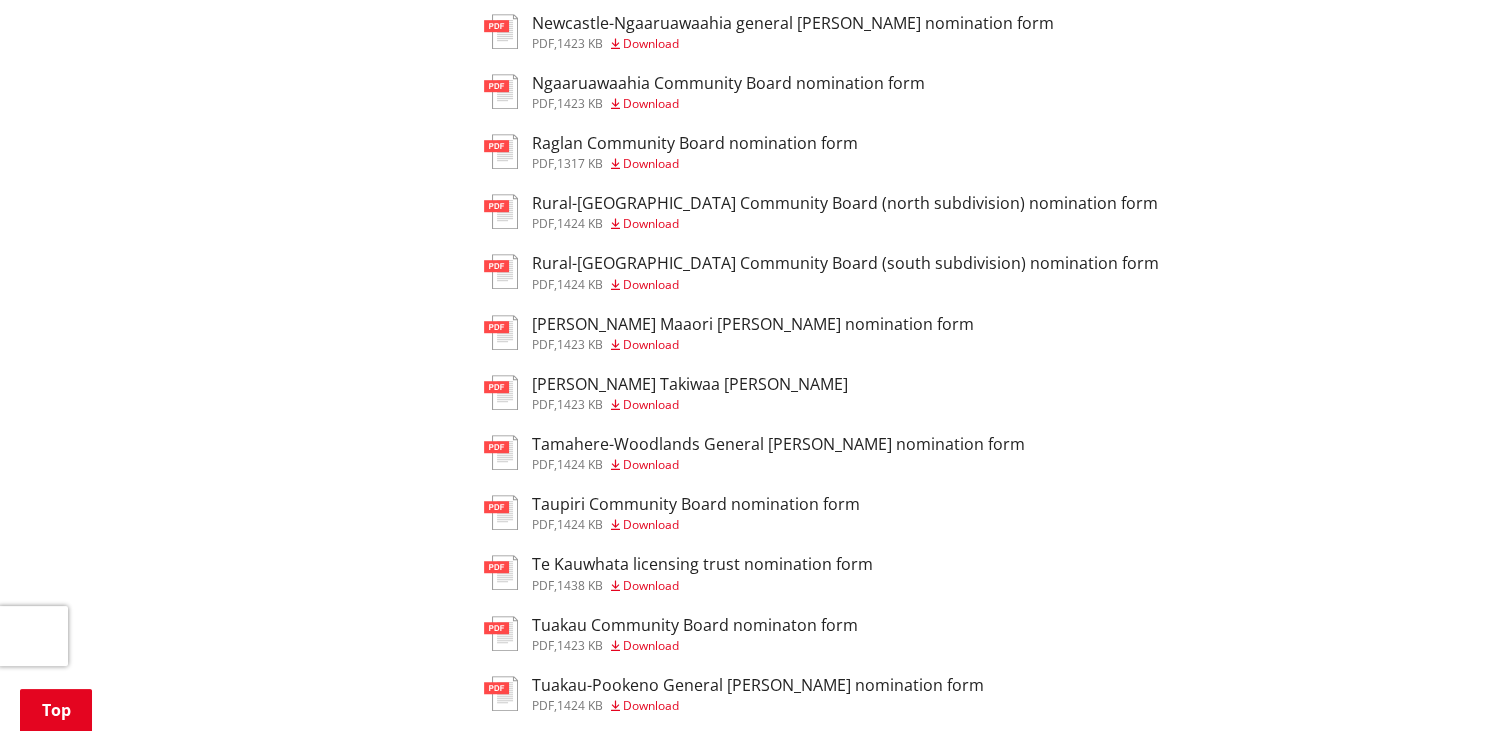 click on "Rural-Port Waikato Community Board (north subdivision) nomination form" at bounding box center (845, 203) 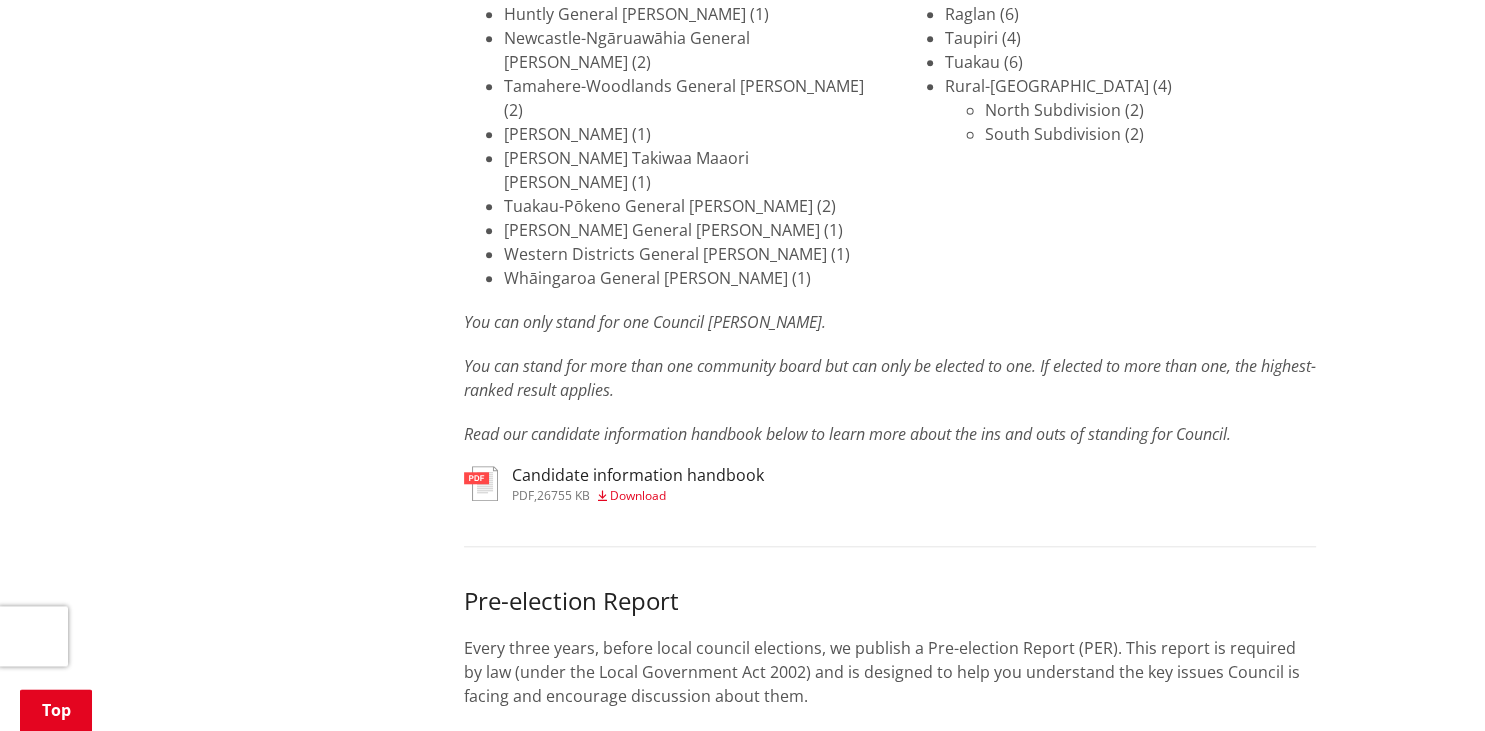 scroll, scrollTop: 1689, scrollLeft: 0, axis: vertical 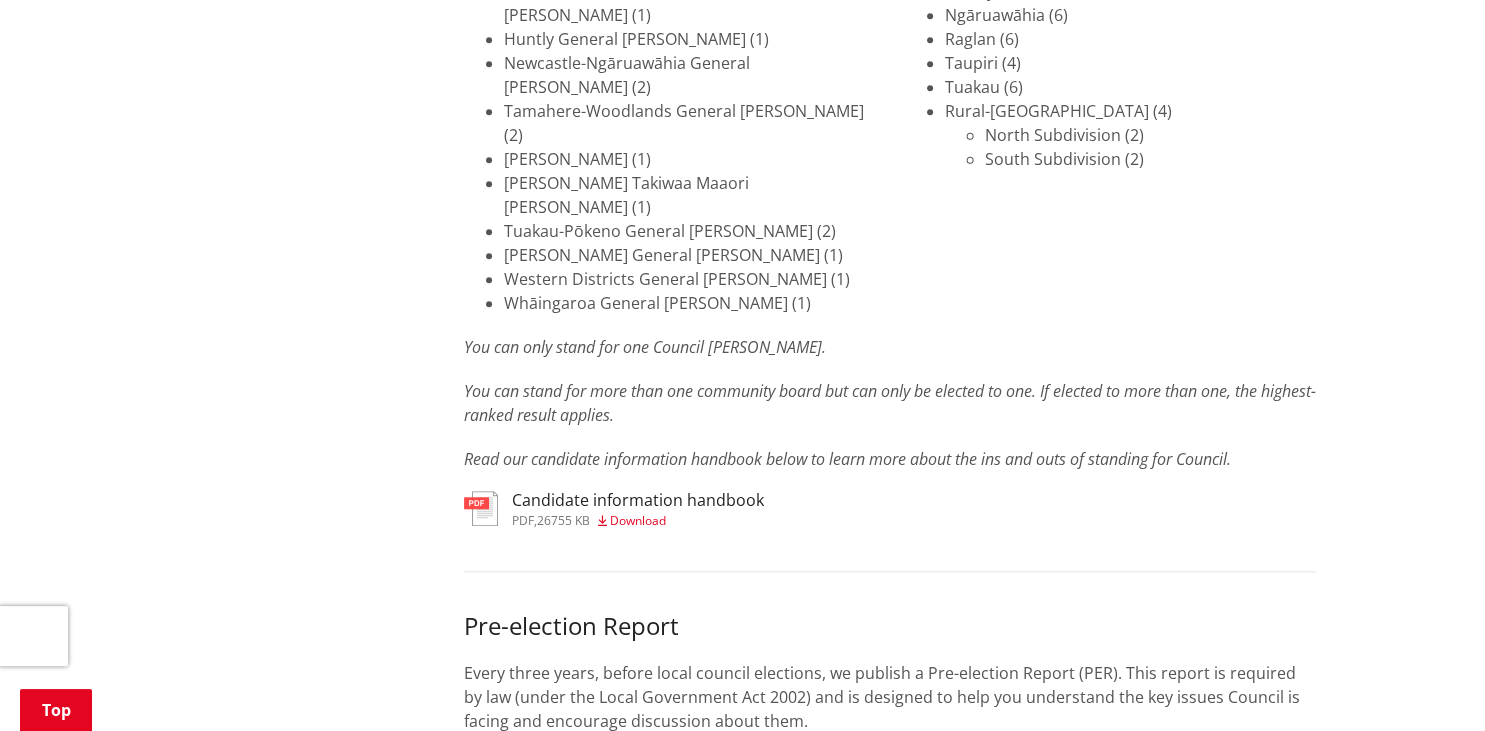 click on "Download" at bounding box center (638, 520) 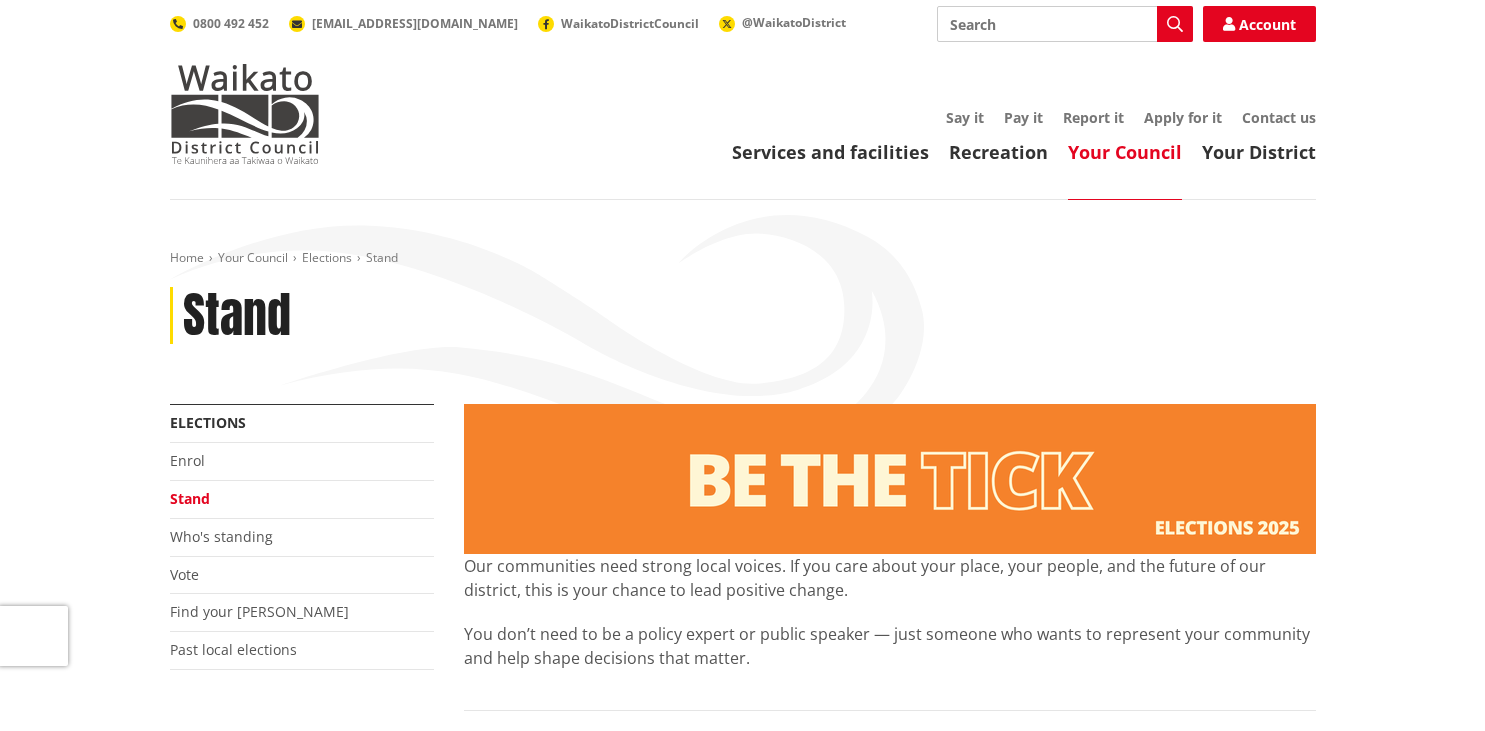 scroll, scrollTop: 1690, scrollLeft: 0, axis: vertical 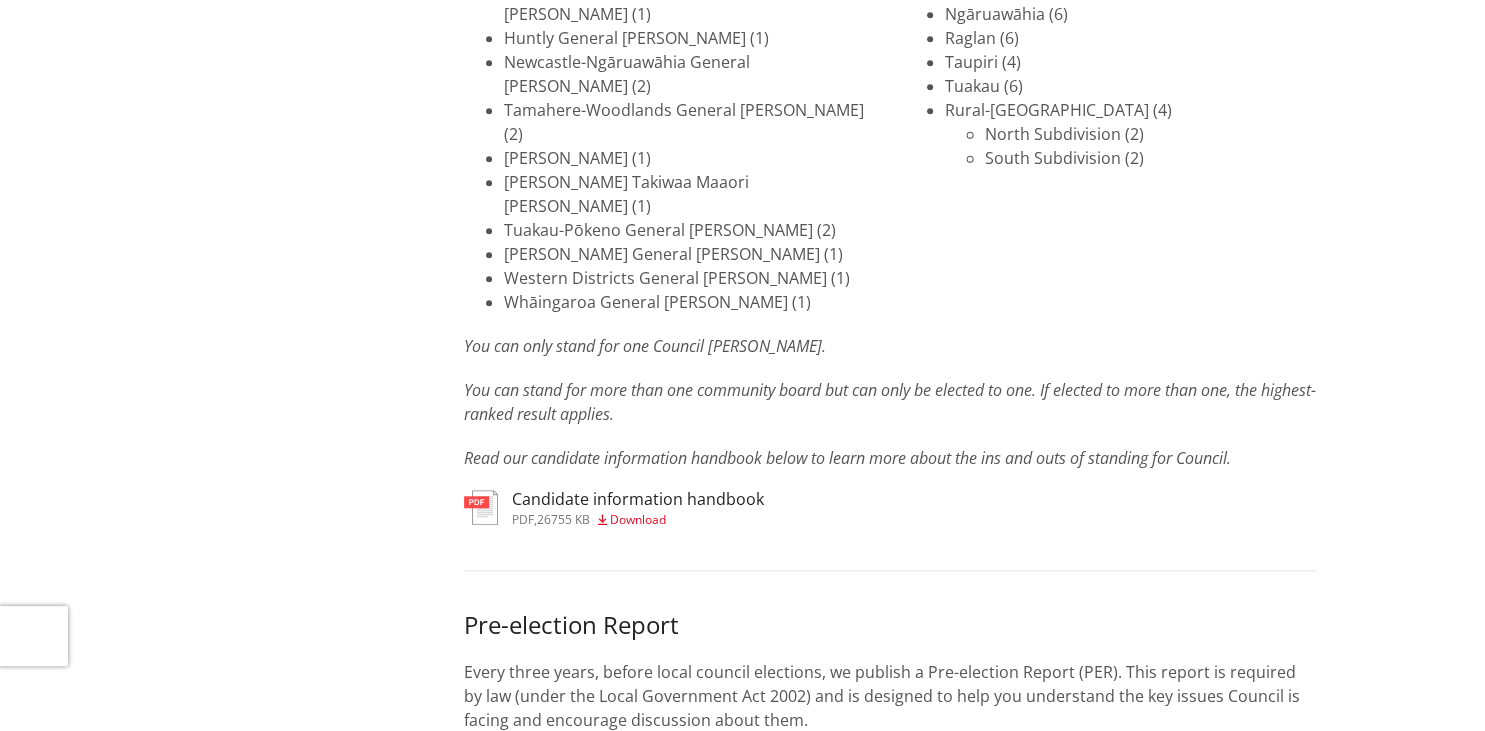 click on "Download" at bounding box center (638, 917) 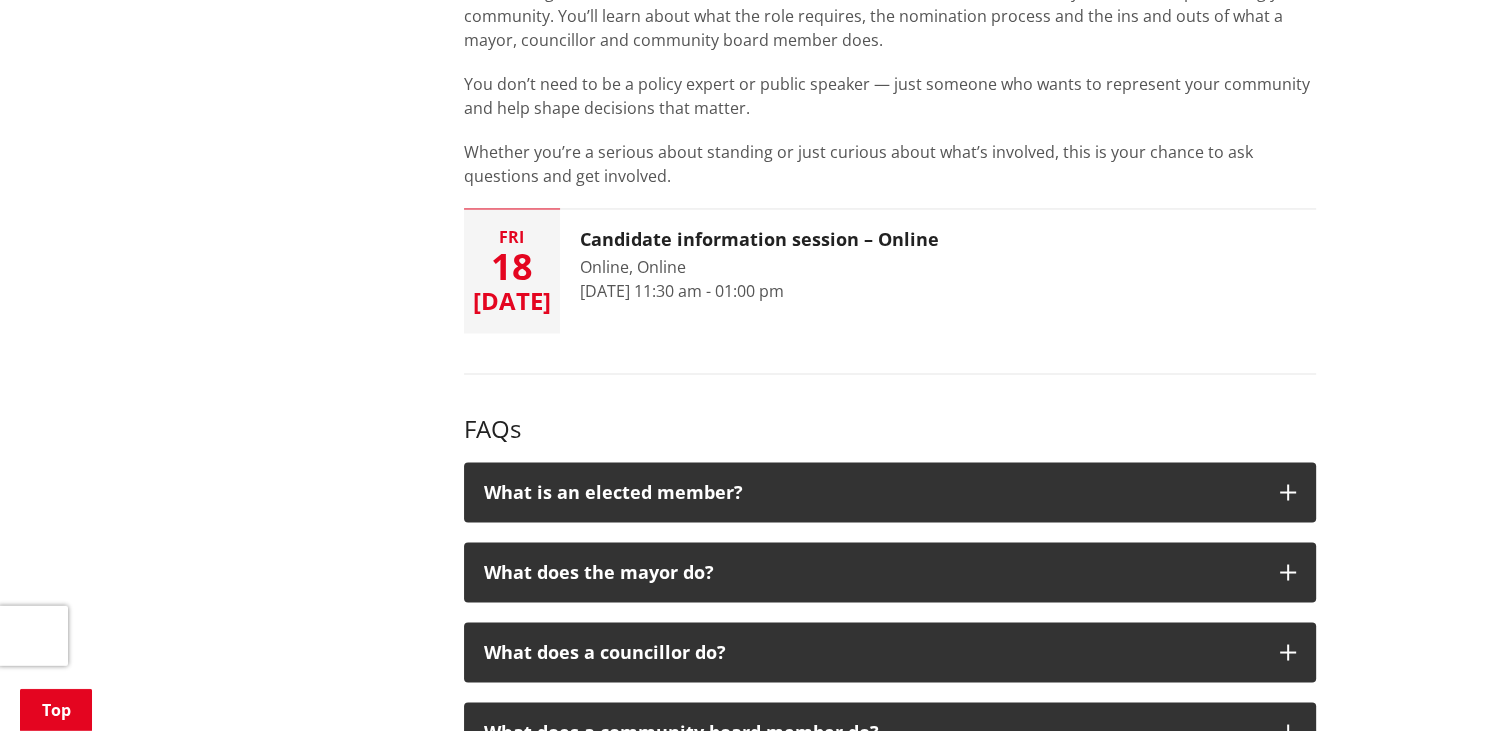scroll, scrollTop: 3696, scrollLeft: 0, axis: vertical 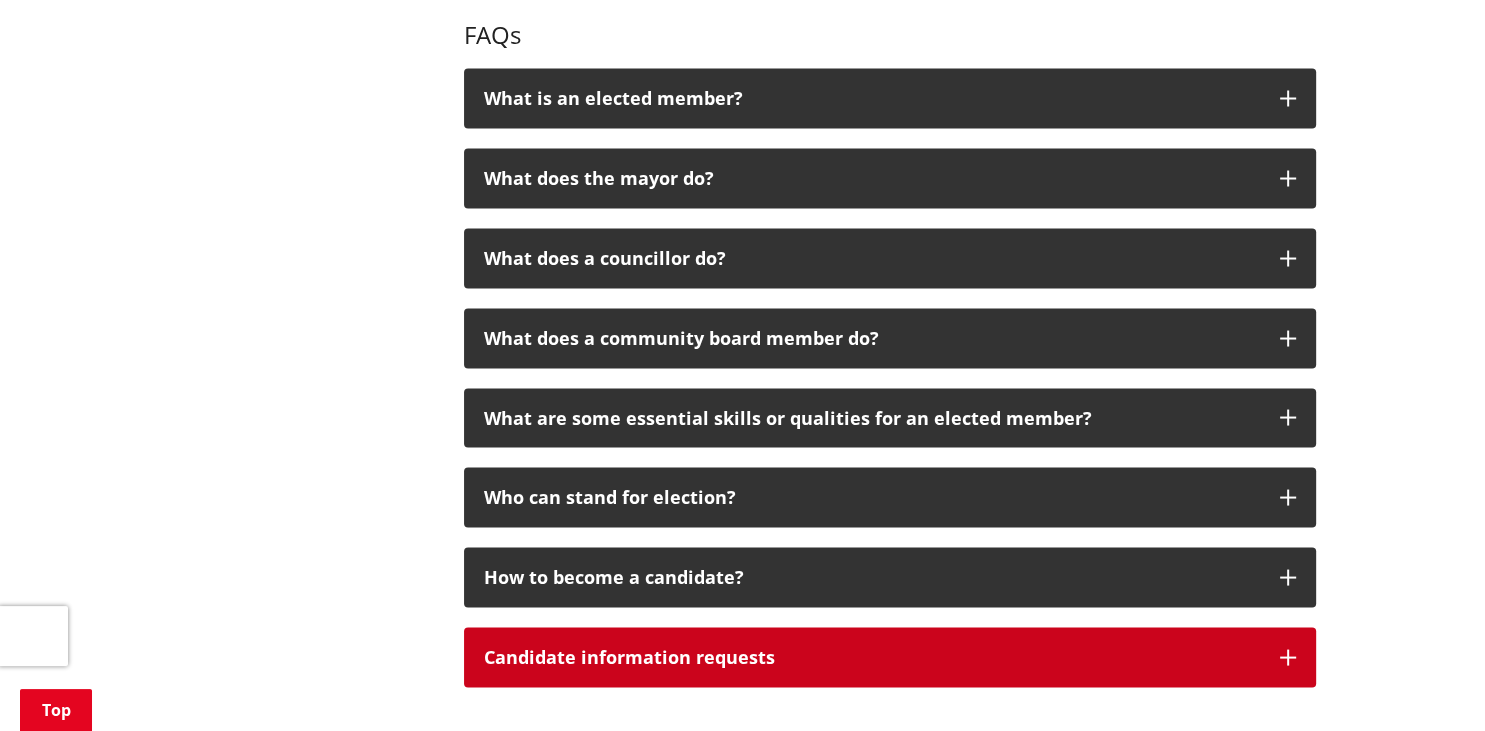 click at bounding box center (1288, 657) 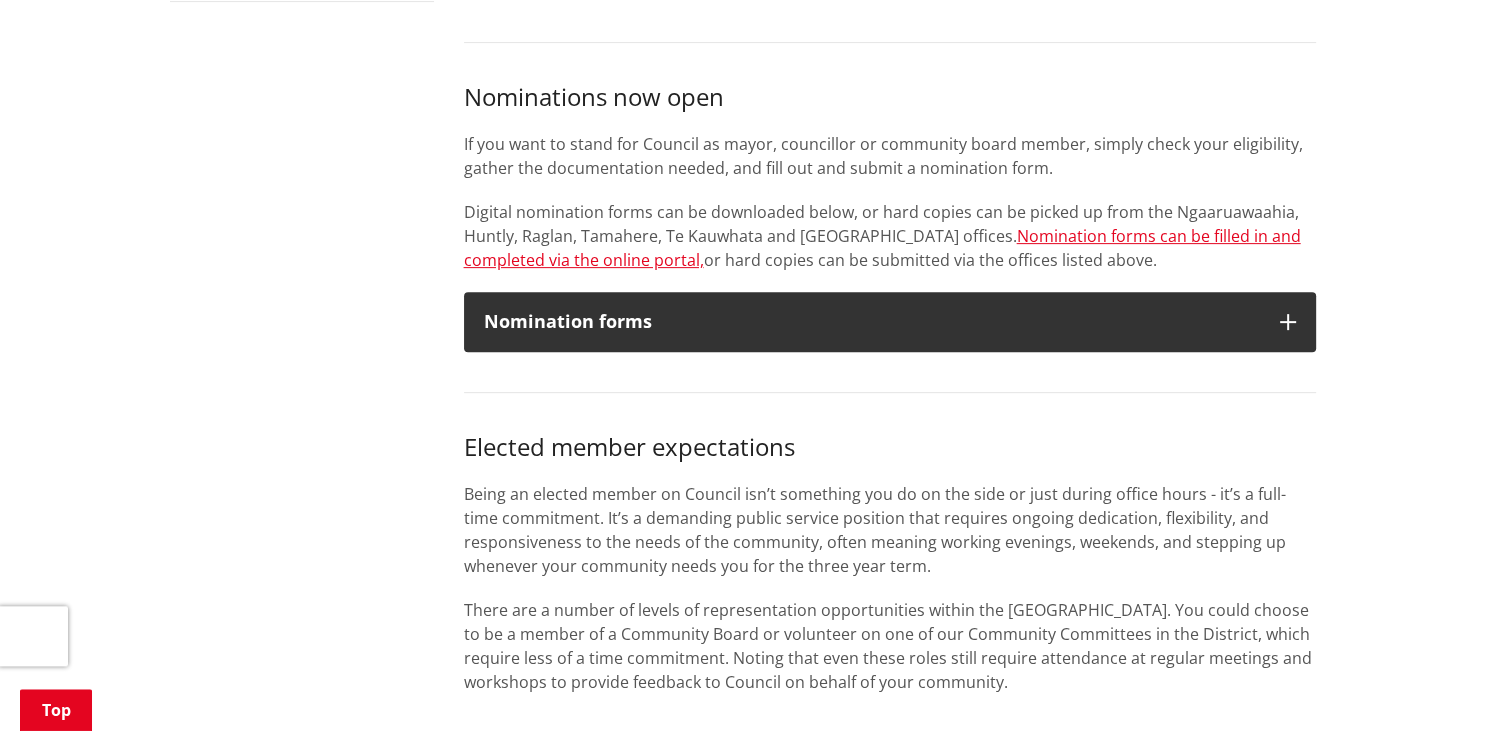 scroll, scrollTop: 654, scrollLeft: 0, axis: vertical 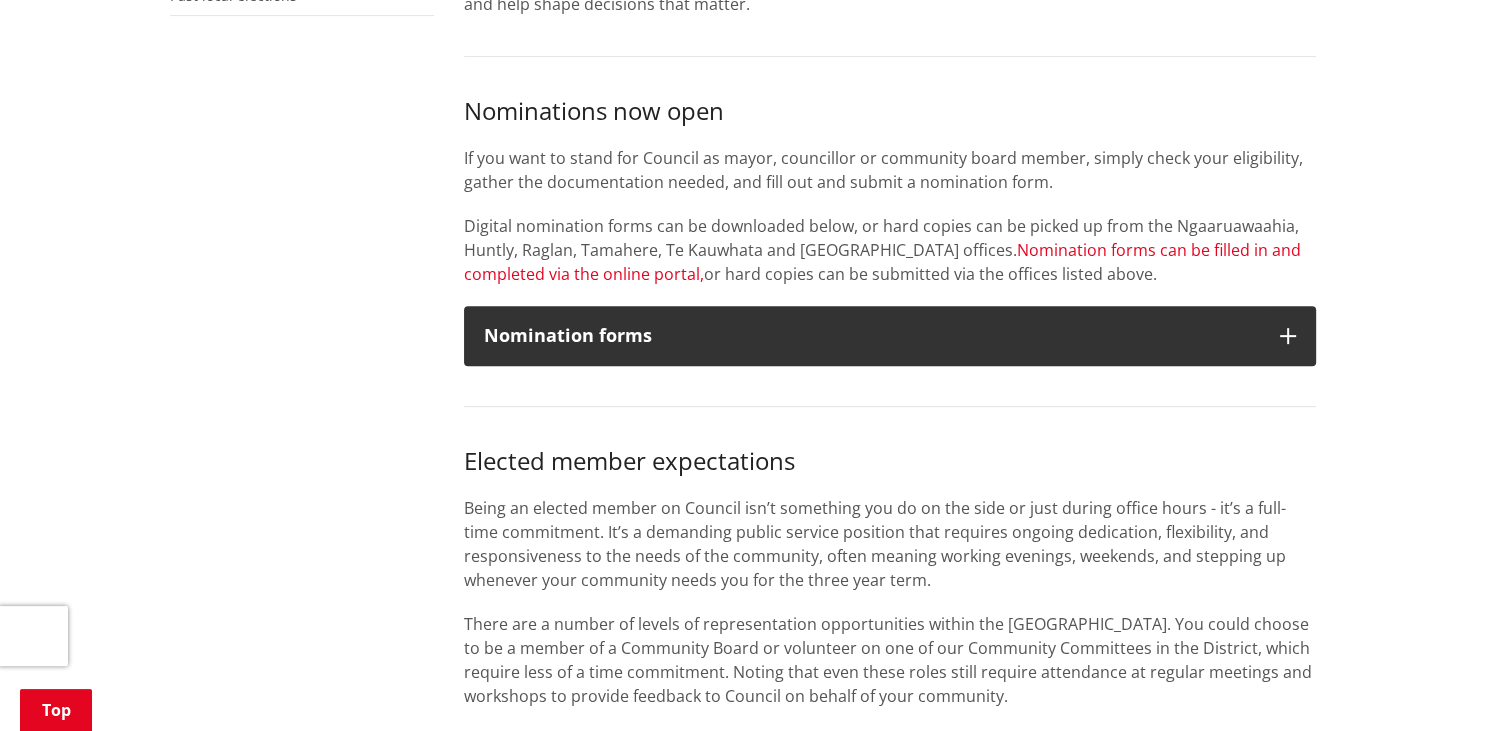 click on "Nomination forms can be filled in and completed via the online portal," at bounding box center [882, 262] 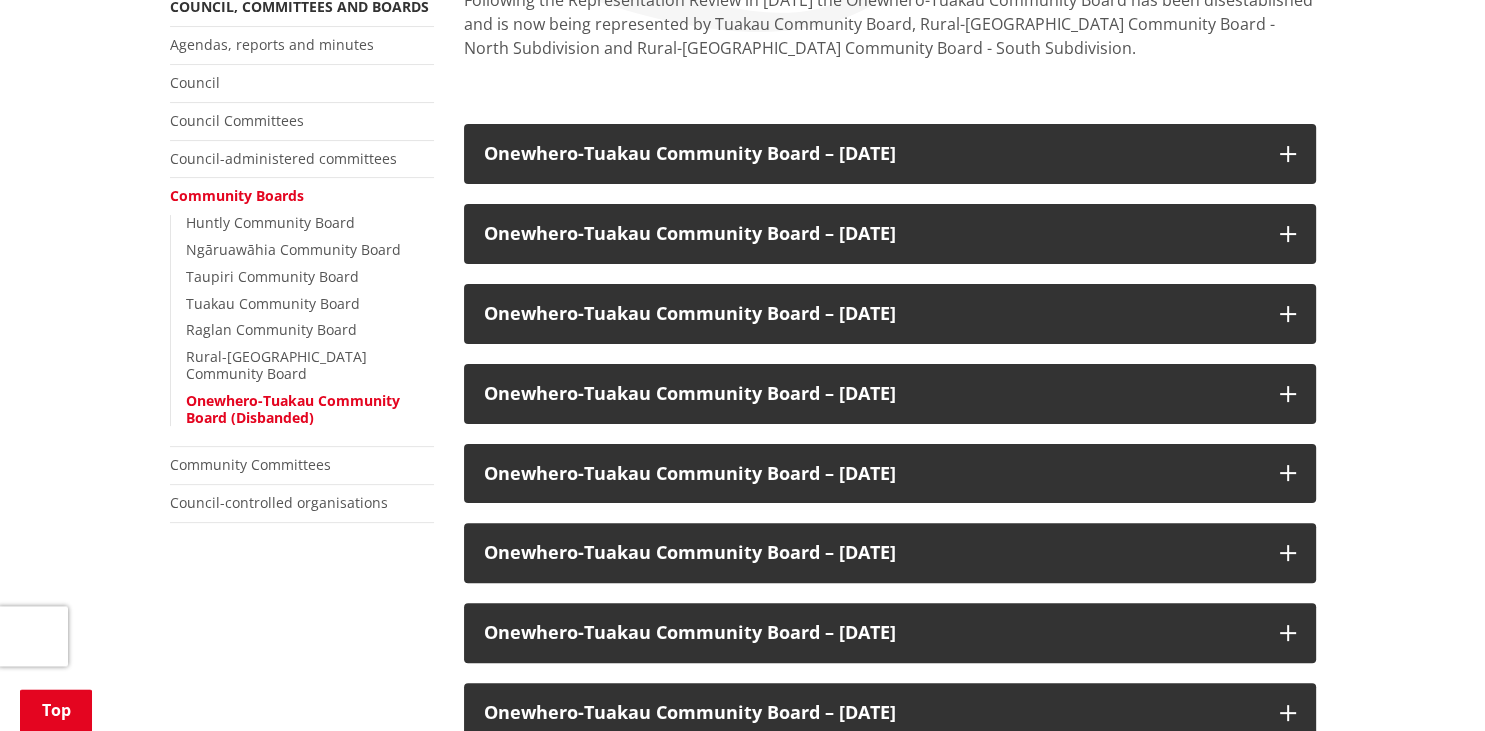 scroll, scrollTop: 422, scrollLeft: 0, axis: vertical 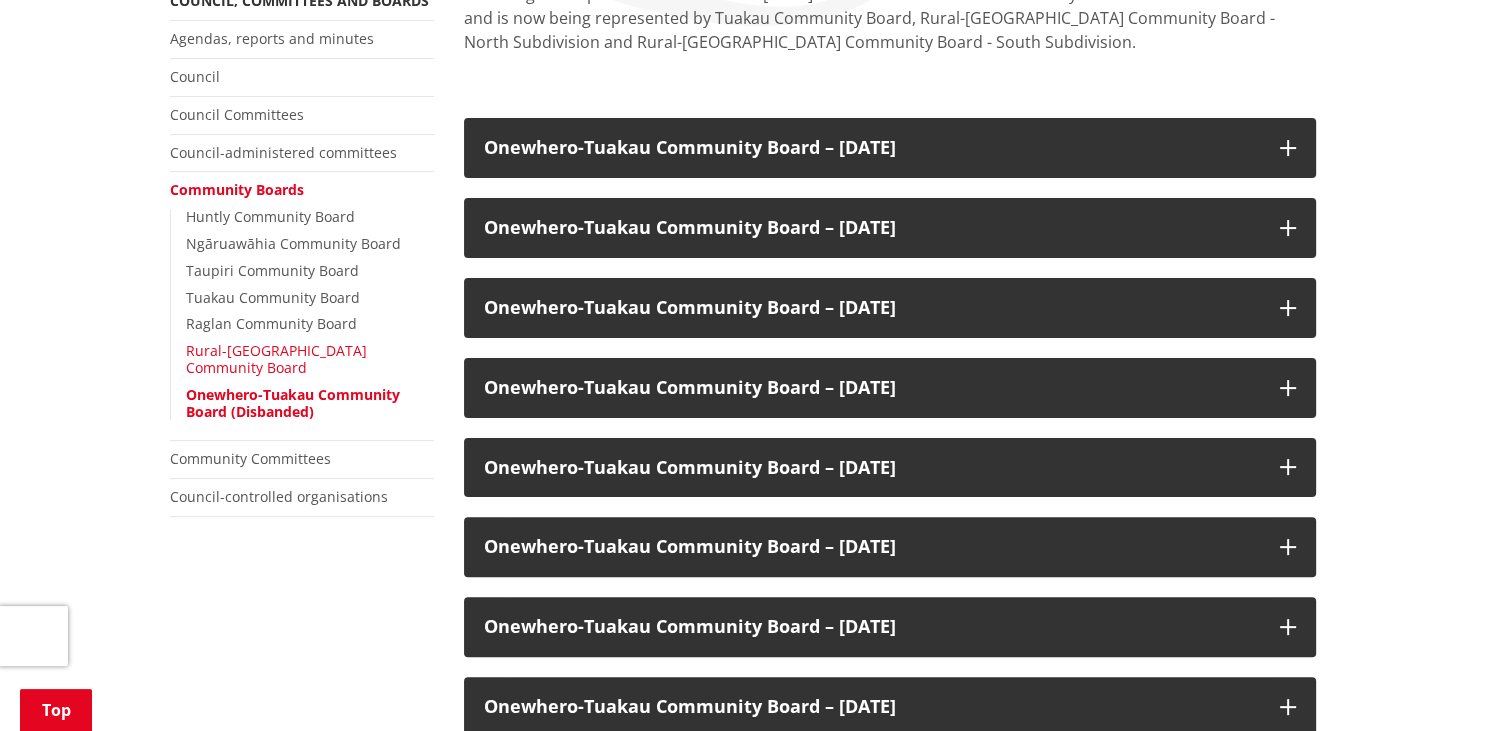 click on "Rural-Port Waikato Community Board" at bounding box center [276, 359] 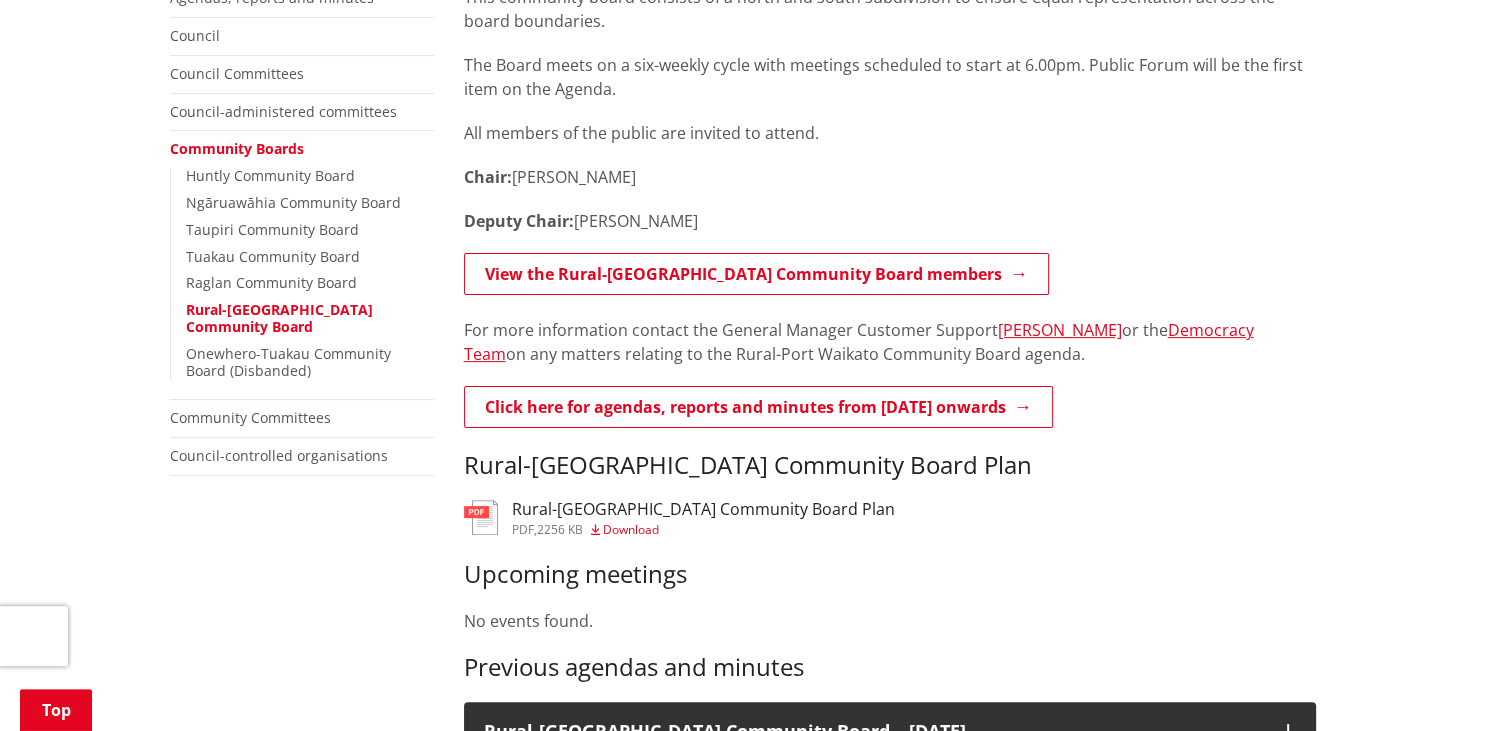 scroll, scrollTop: 422, scrollLeft: 0, axis: vertical 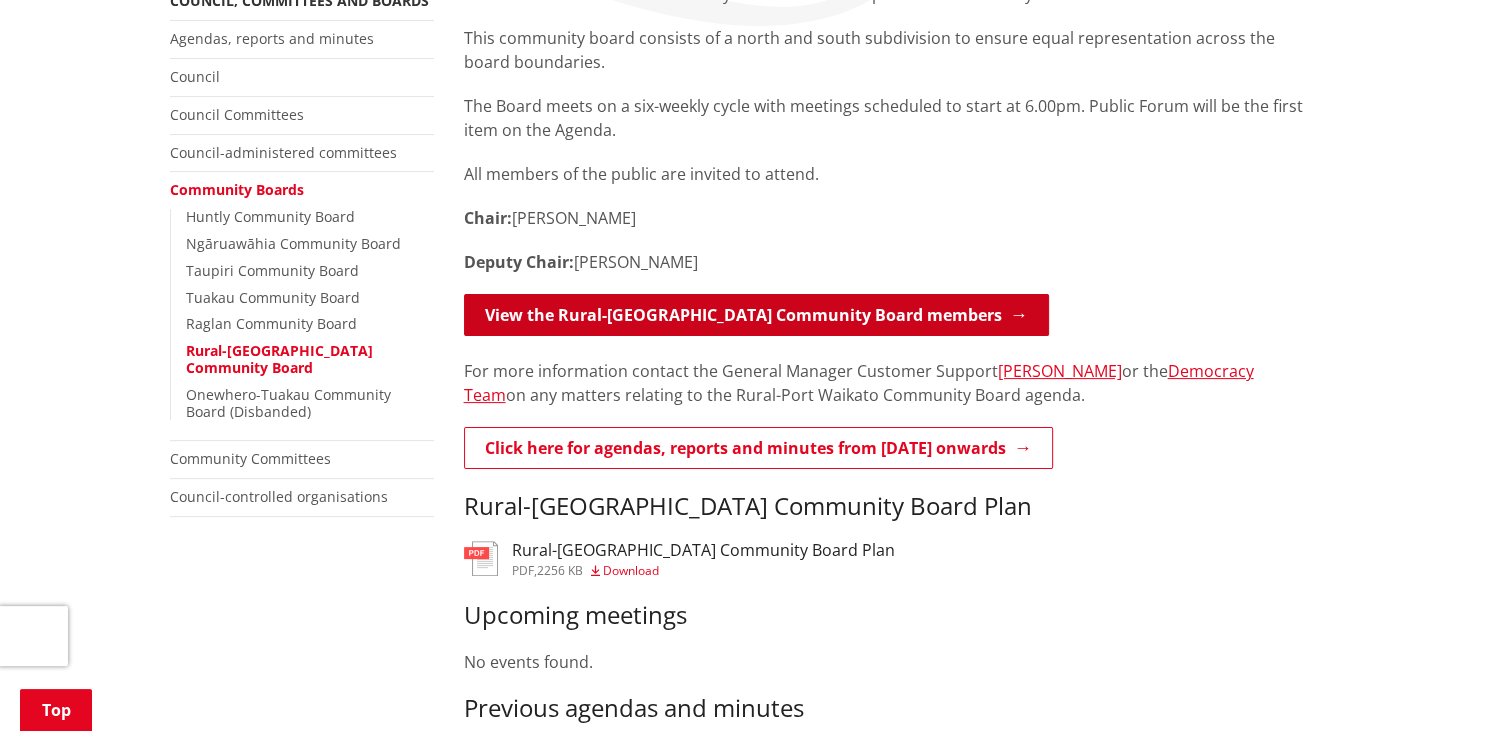 click on "View the Rural-Port Waikato Community Board members" at bounding box center [756, 315] 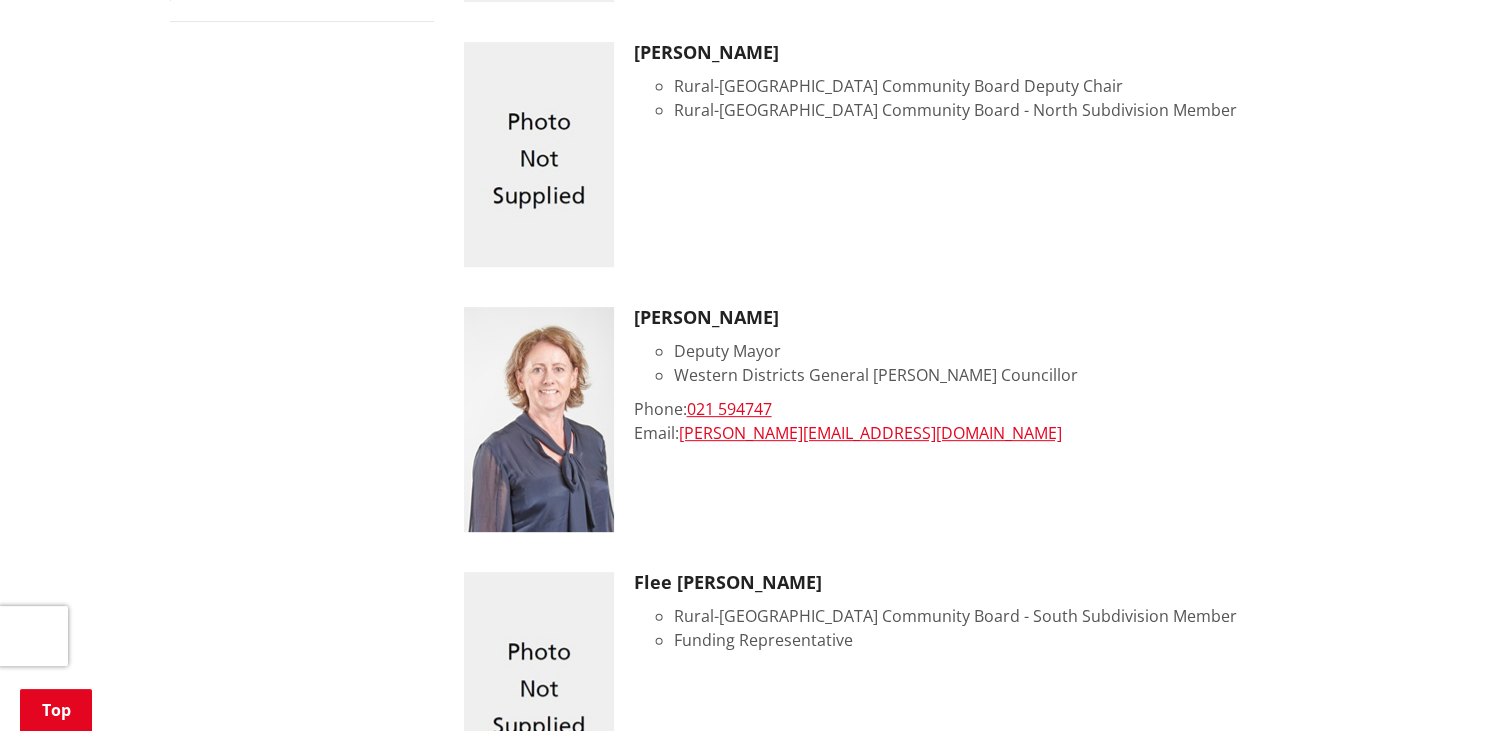 scroll, scrollTop: 211, scrollLeft: 0, axis: vertical 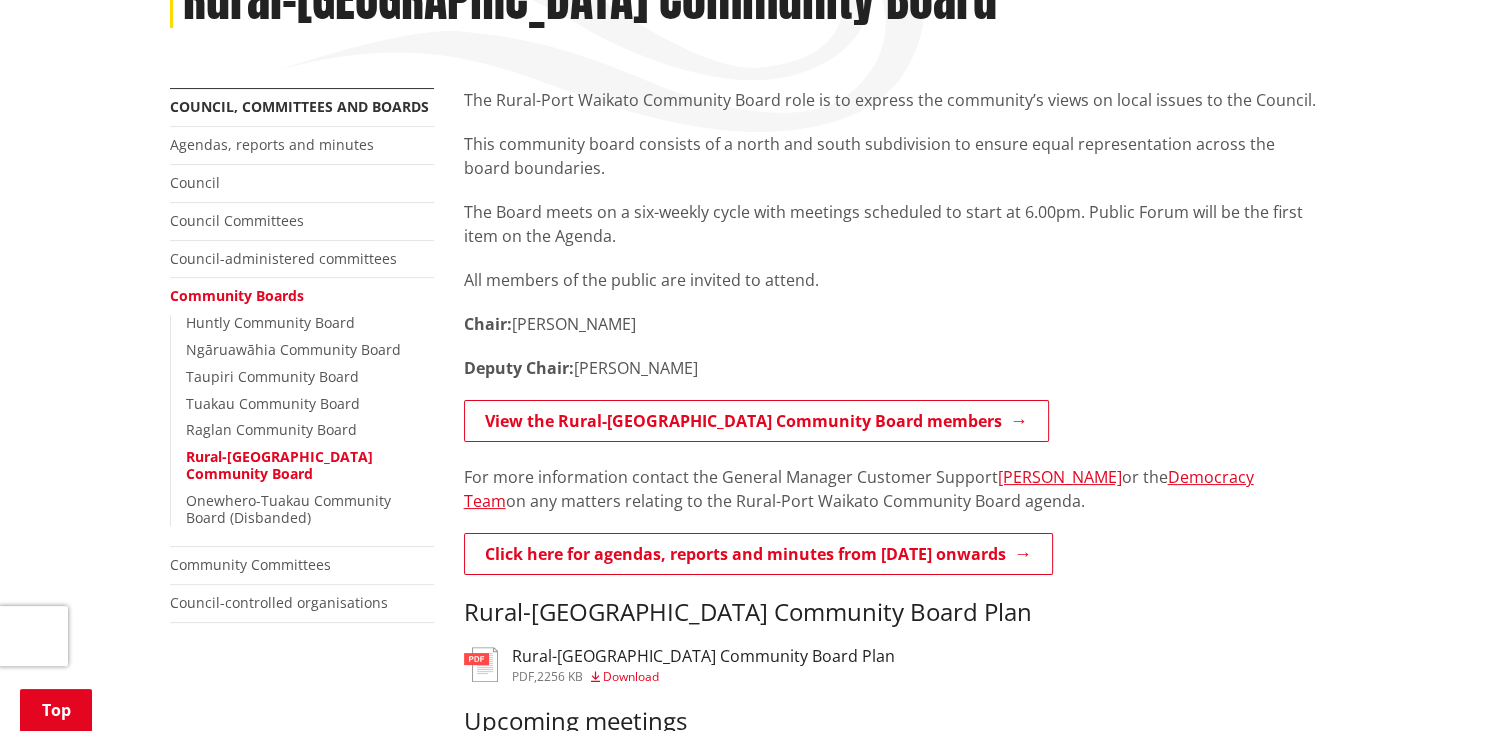 click on "Download" at bounding box center [631, 676] 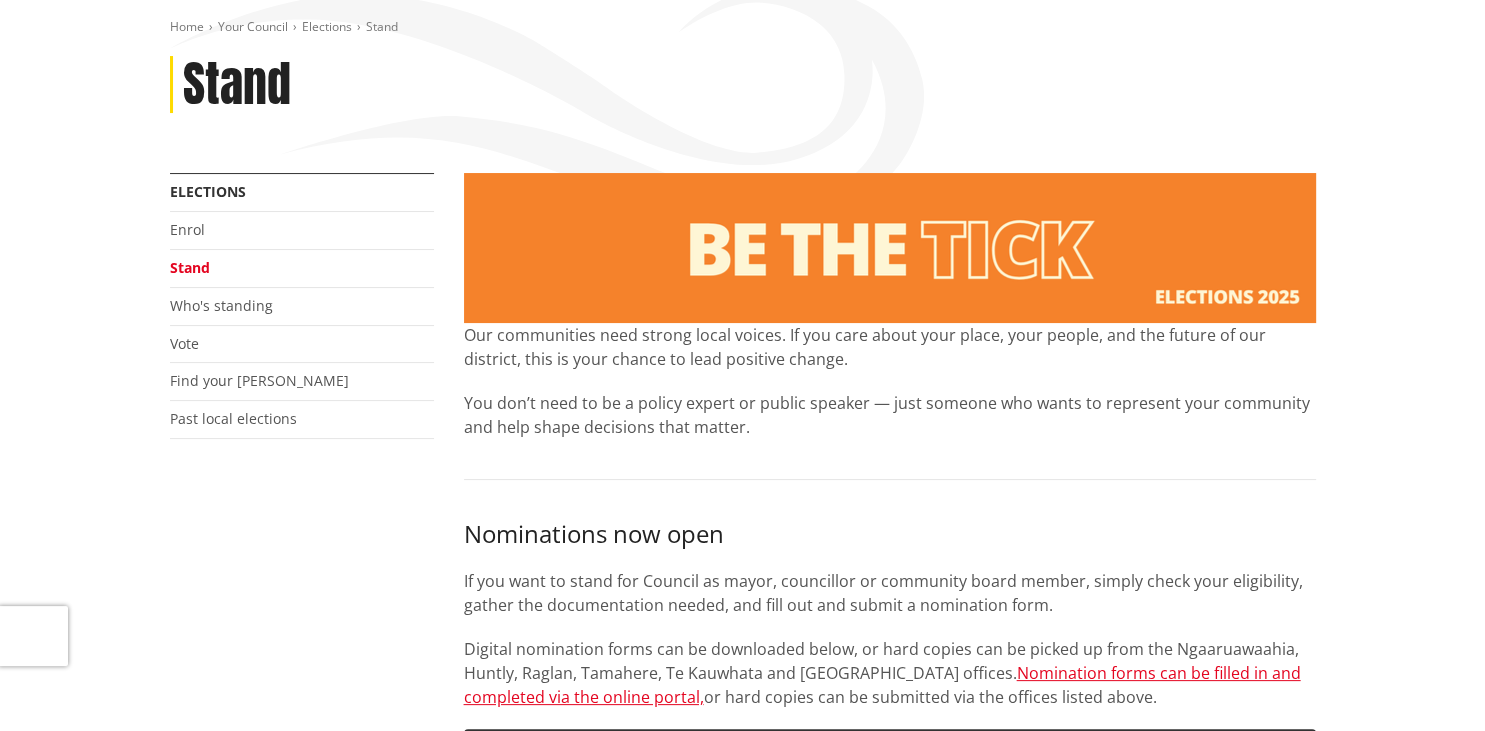 scroll, scrollTop: 0, scrollLeft: 0, axis: both 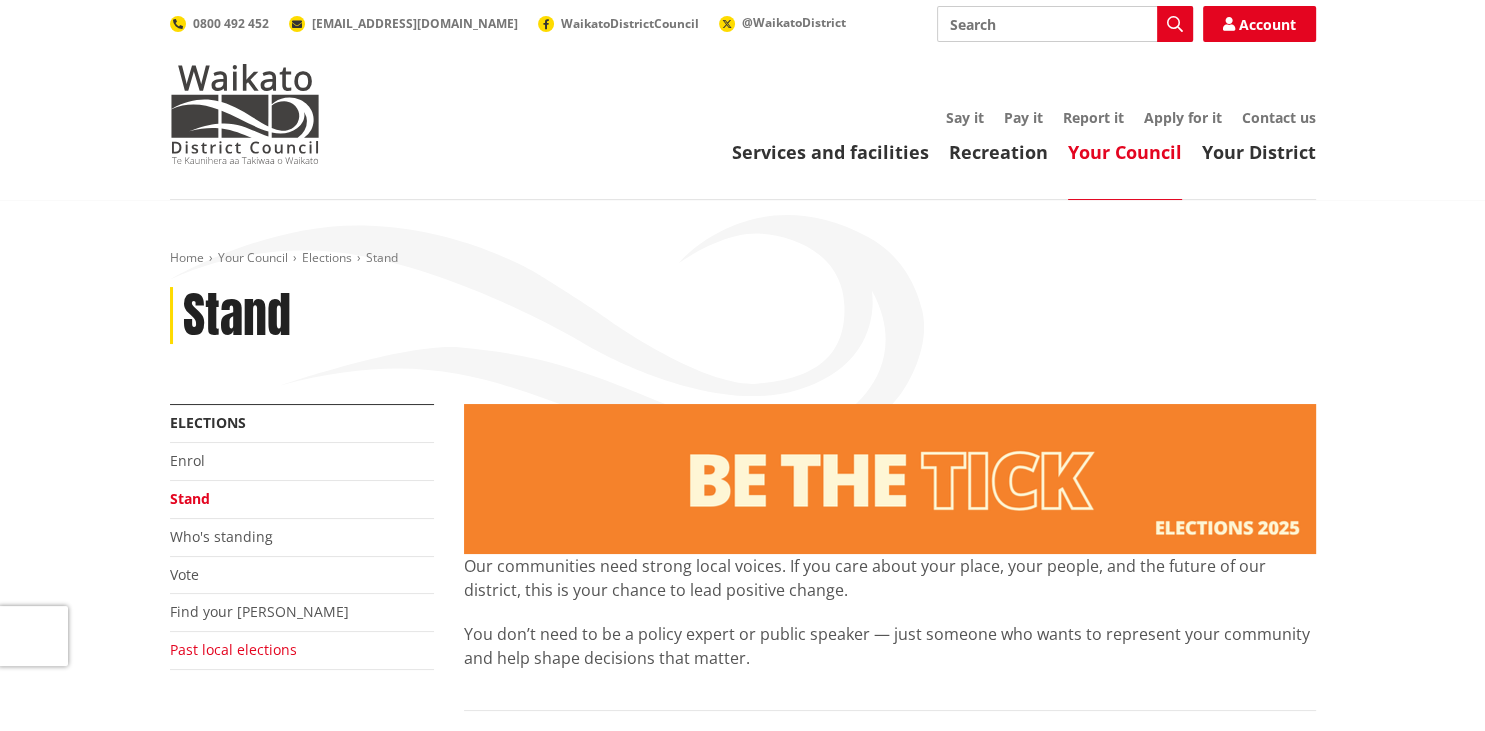 click on "Past local elections" at bounding box center (233, 649) 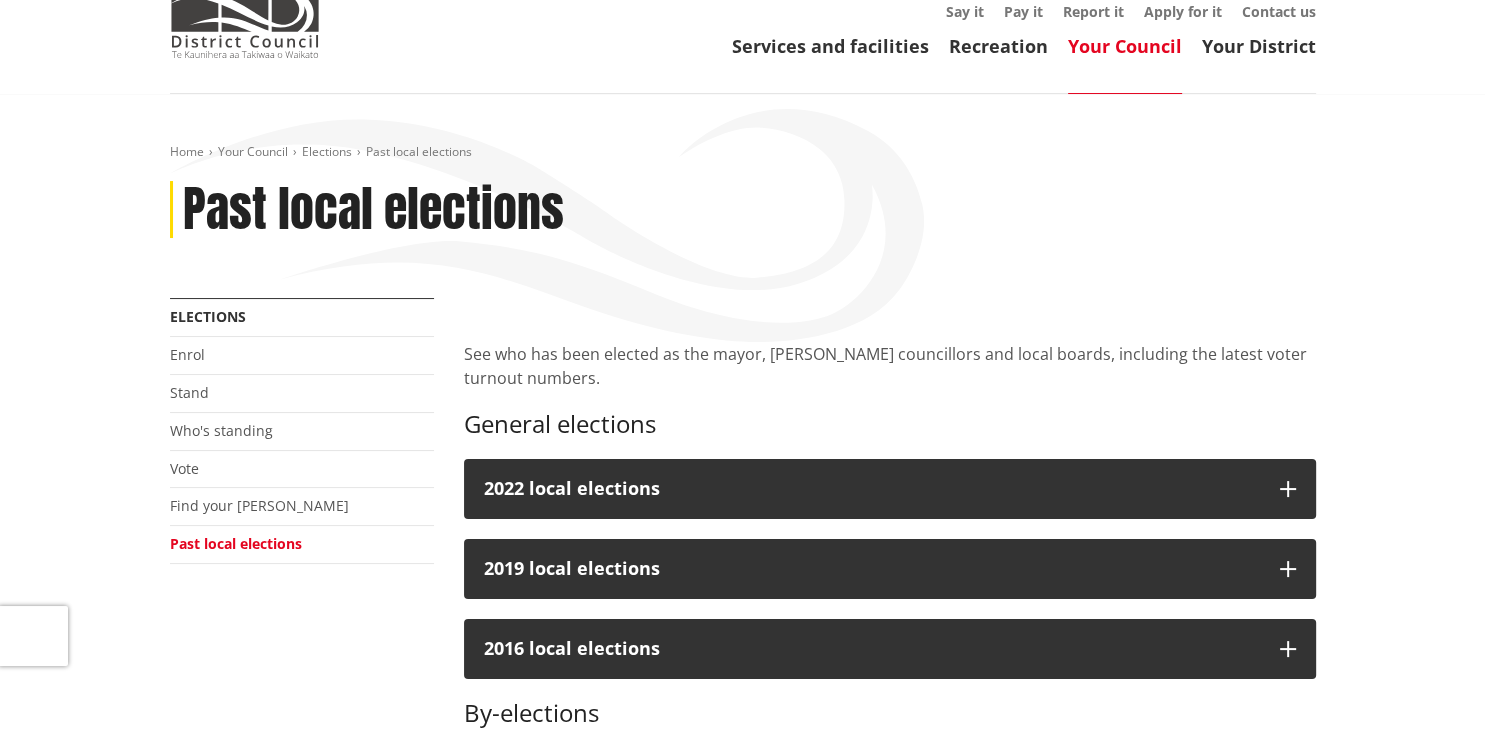 scroll, scrollTop: 105, scrollLeft: 0, axis: vertical 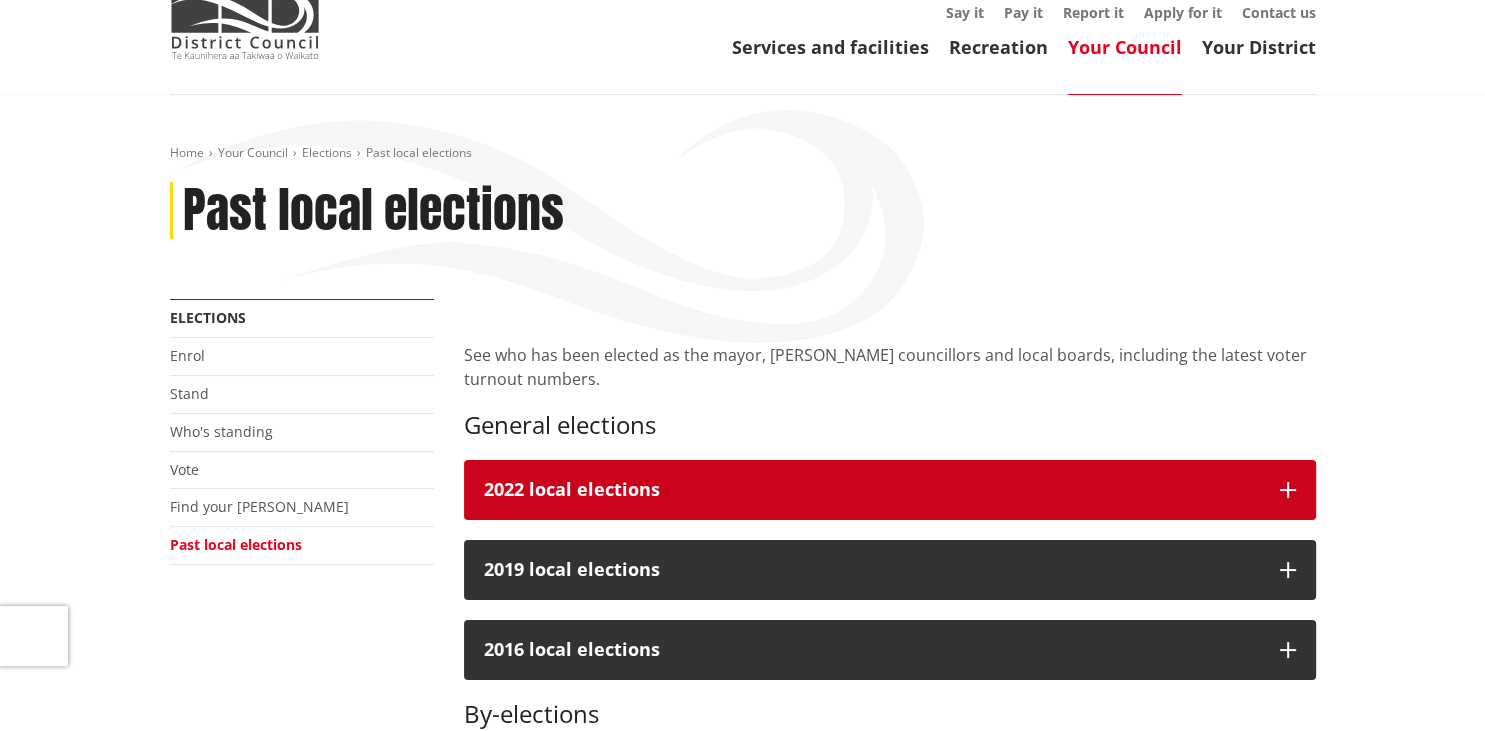 click at bounding box center [1288, 490] 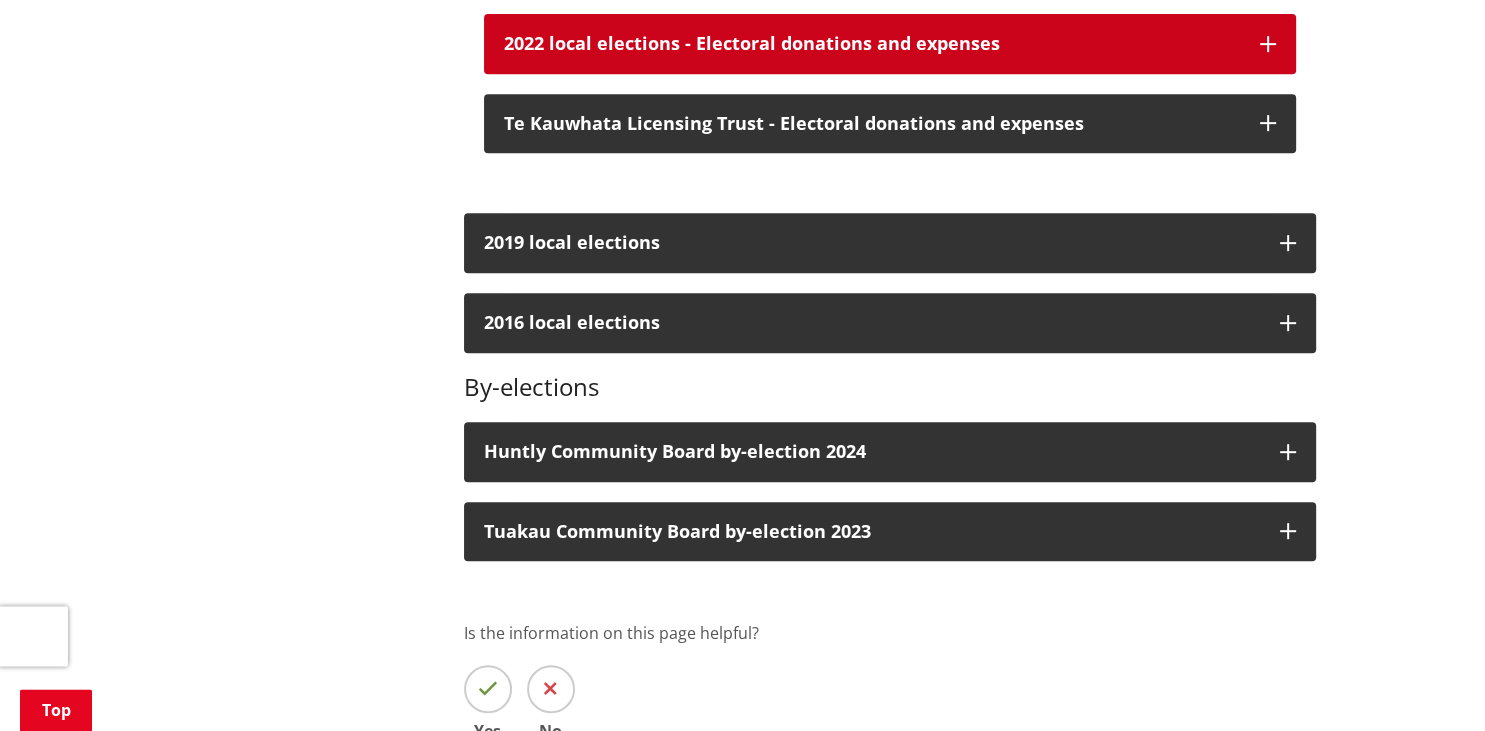 scroll, scrollTop: 950, scrollLeft: 0, axis: vertical 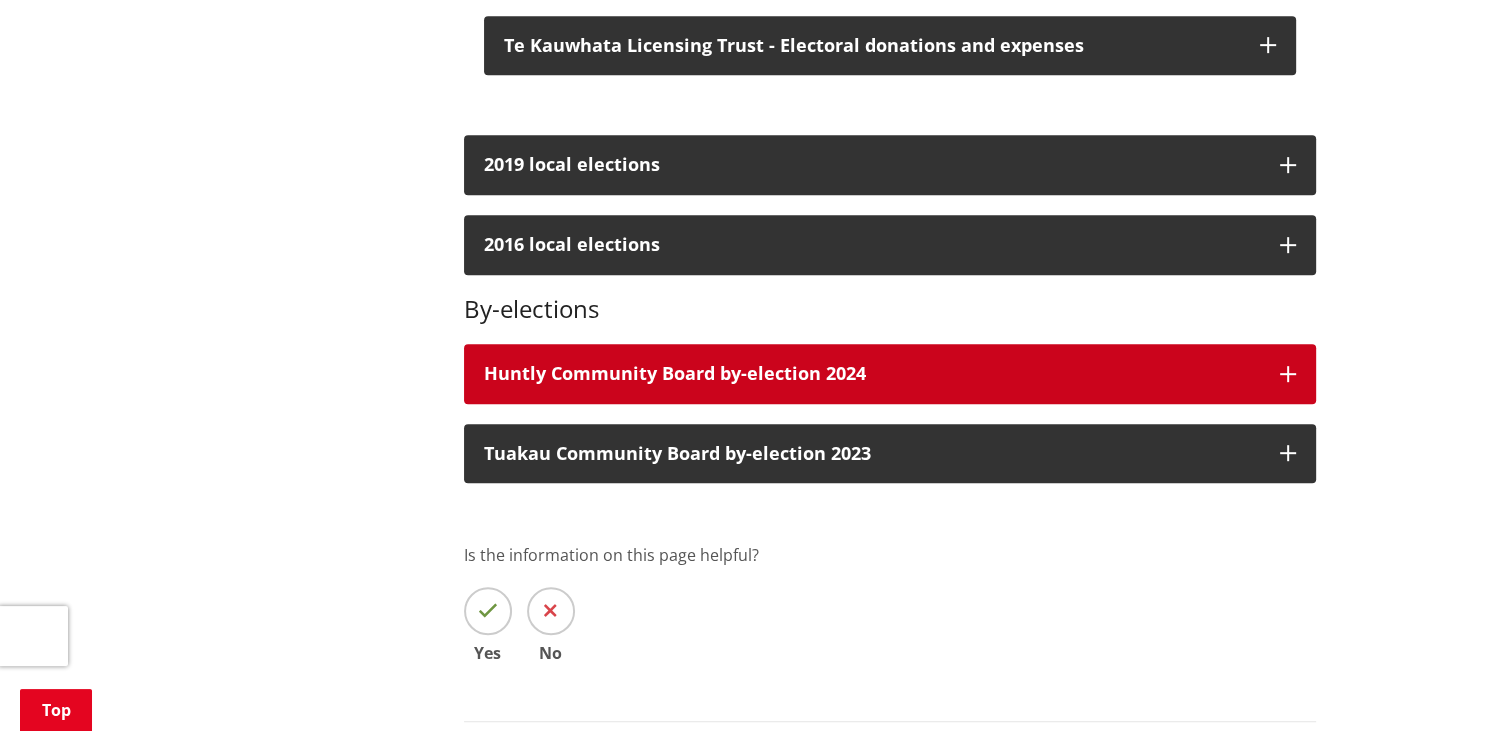 click at bounding box center [1288, 374] 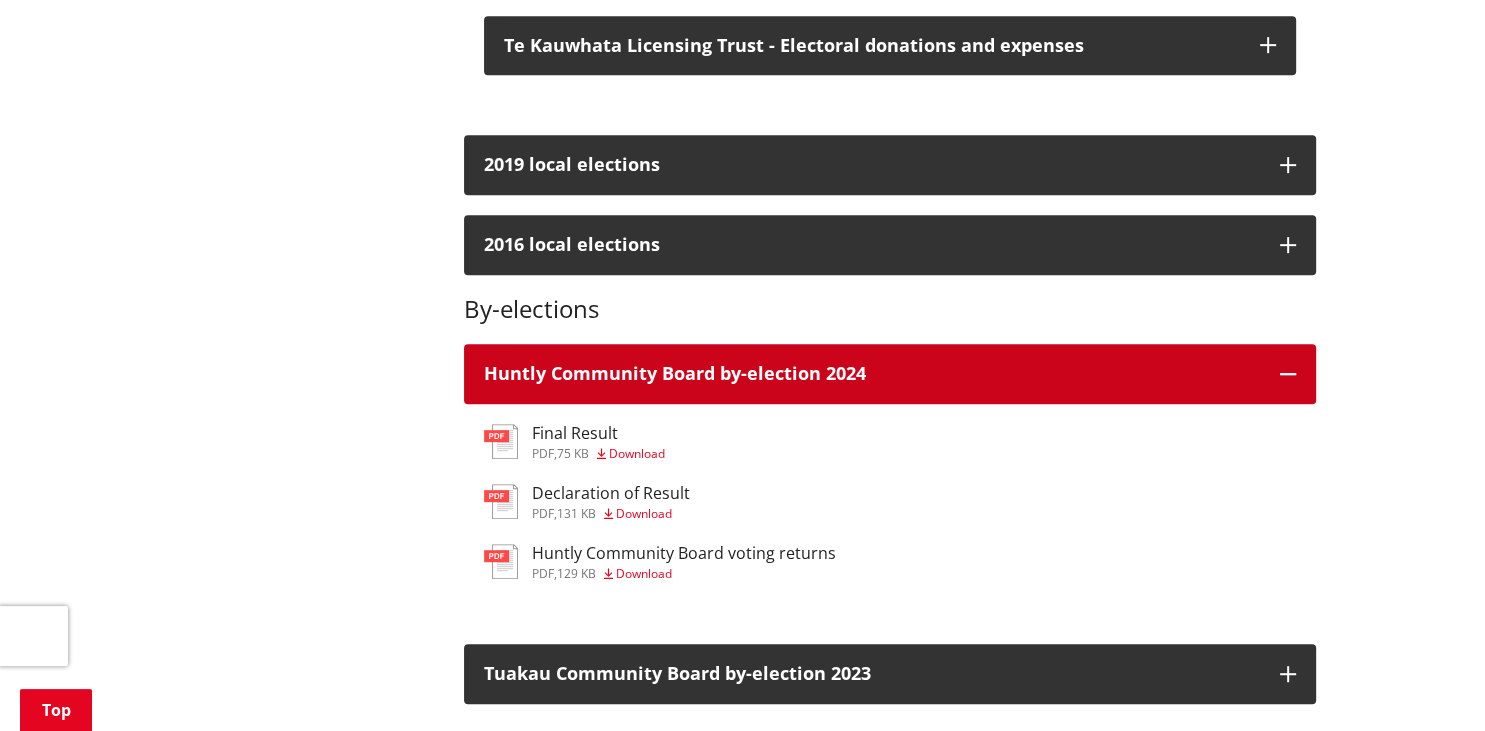 click at bounding box center (1288, 374) 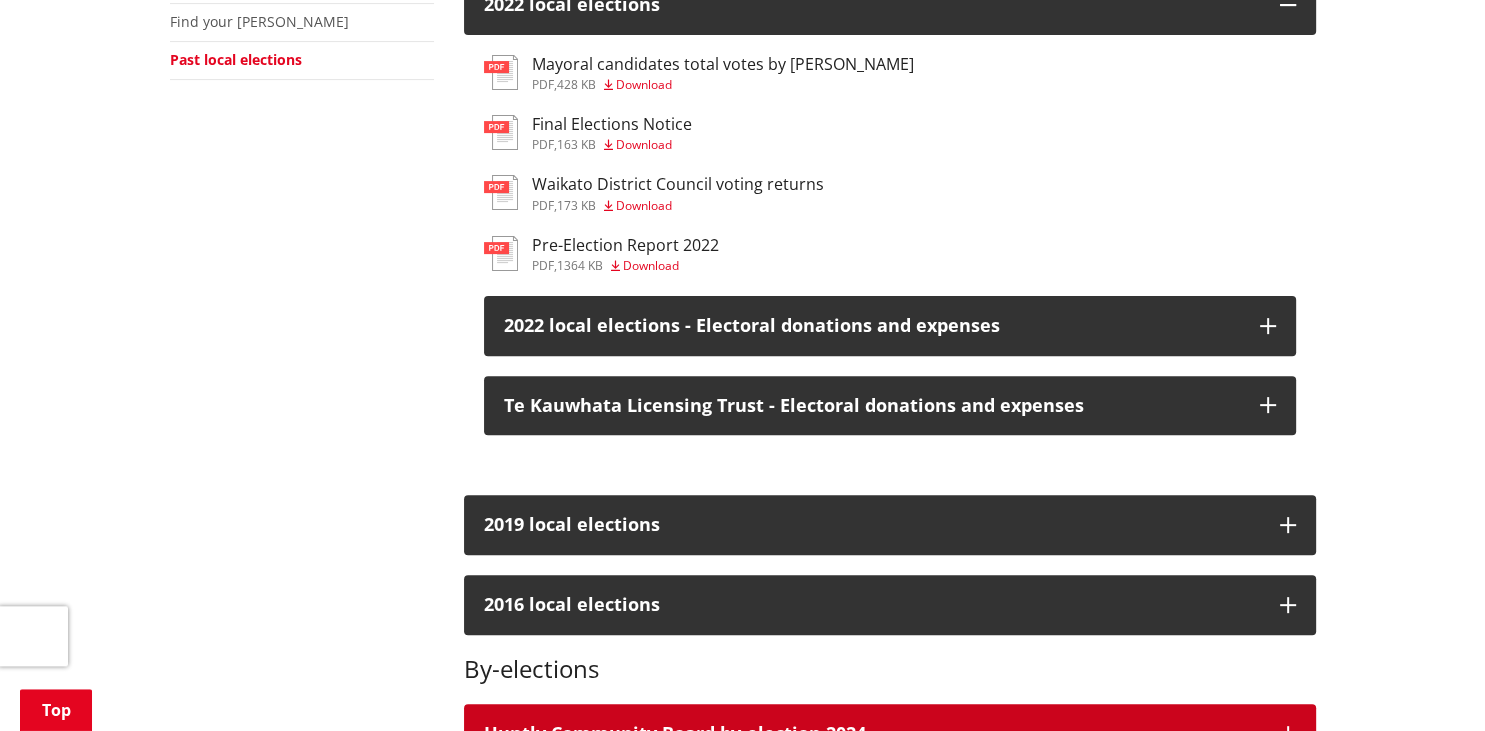 scroll, scrollTop: 528, scrollLeft: 0, axis: vertical 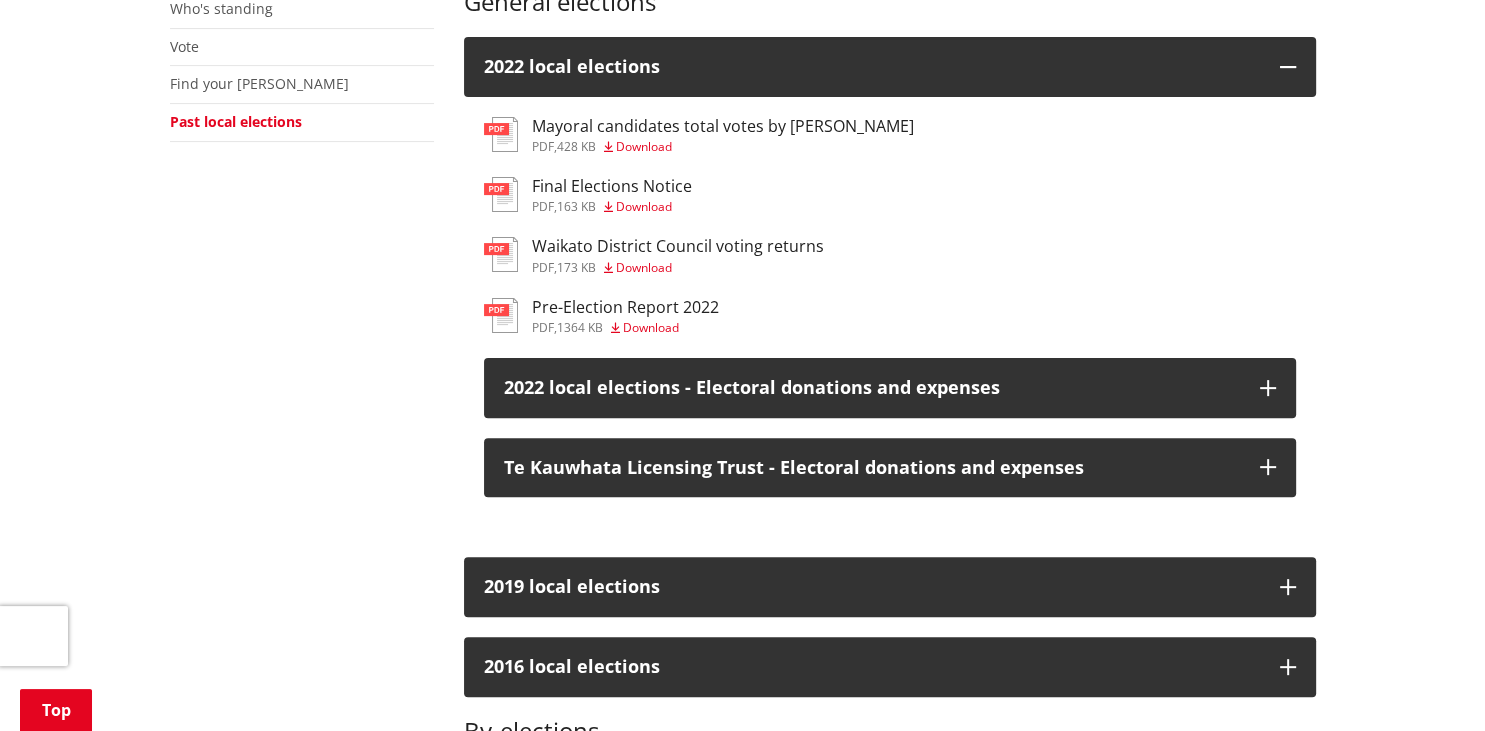click on "Mayoral candidates total votes by ward" at bounding box center (723, 126) 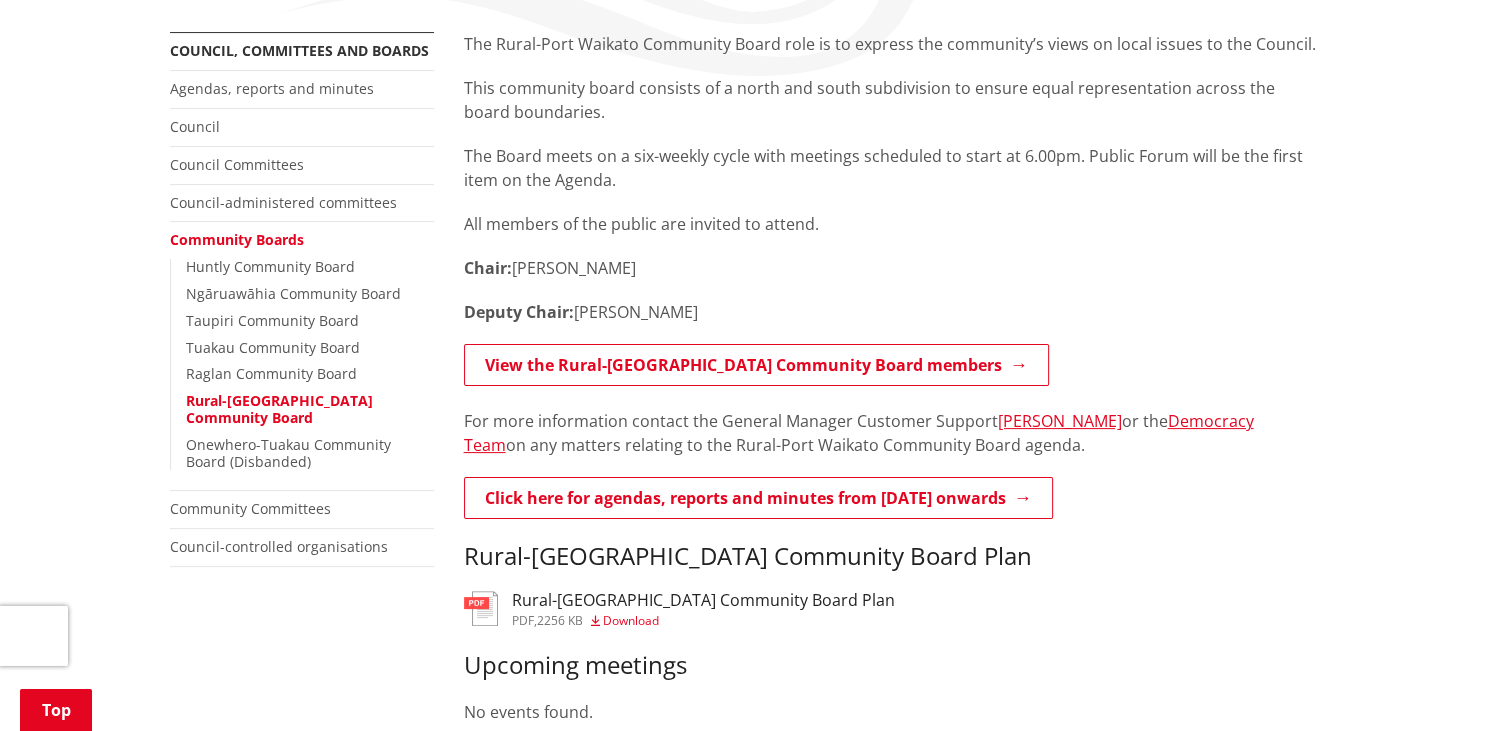 scroll, scrollTop: 316, scrollLeft: 0, axis: vertical 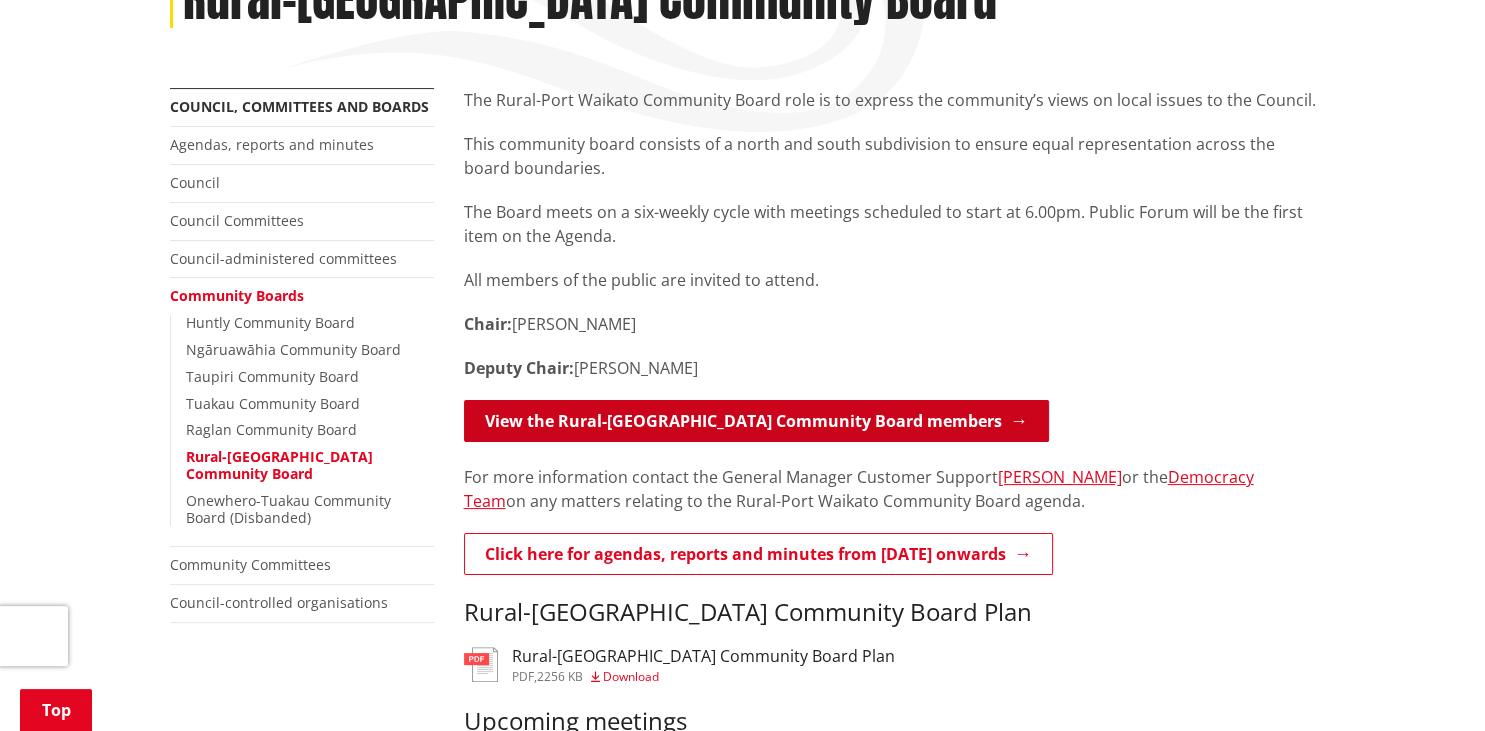 click on "View the Rural-Port Waikato Community Board members" at bounding box center (756, 421) 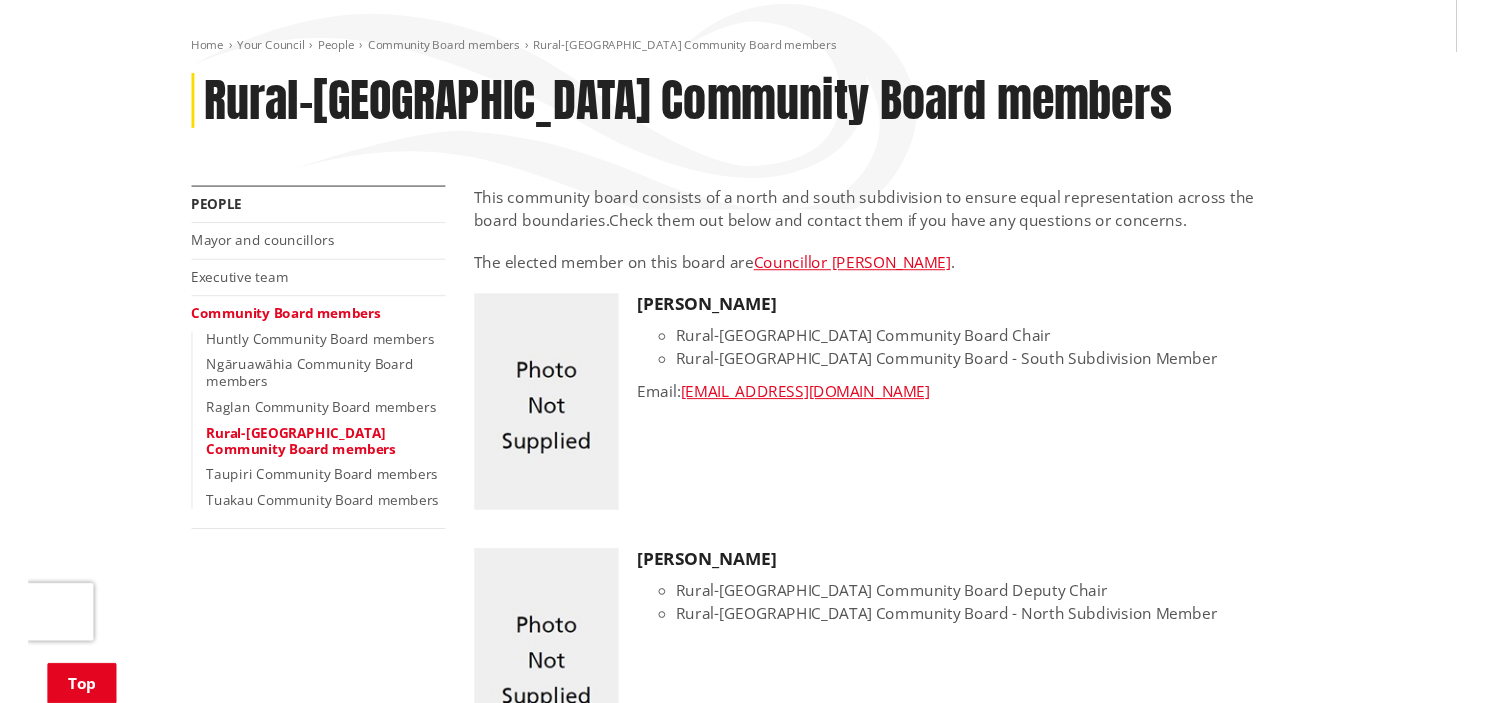 scroll, scrollTop: 0, scrollLeft: 0, axis: both 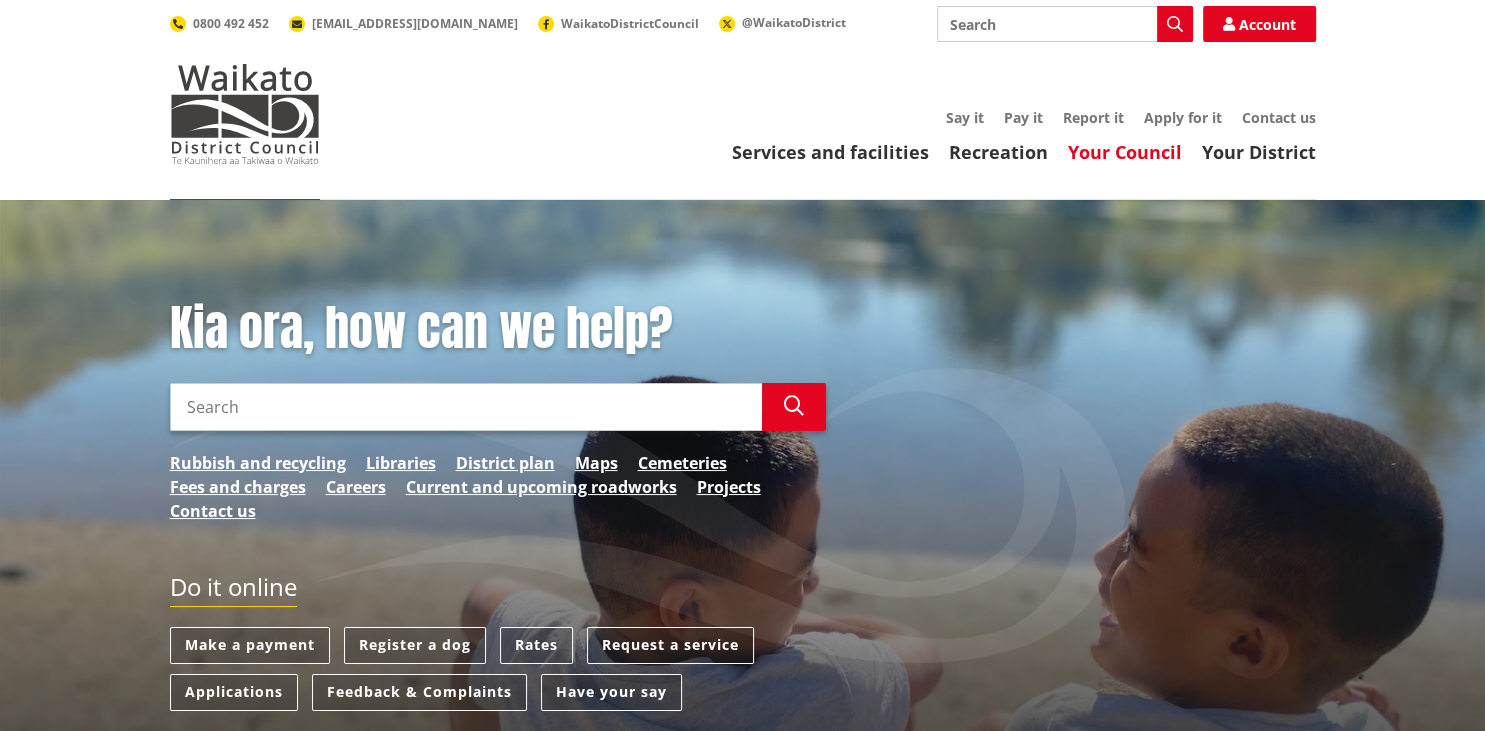 click on "Your Council" at bounding box center [1125, 152] 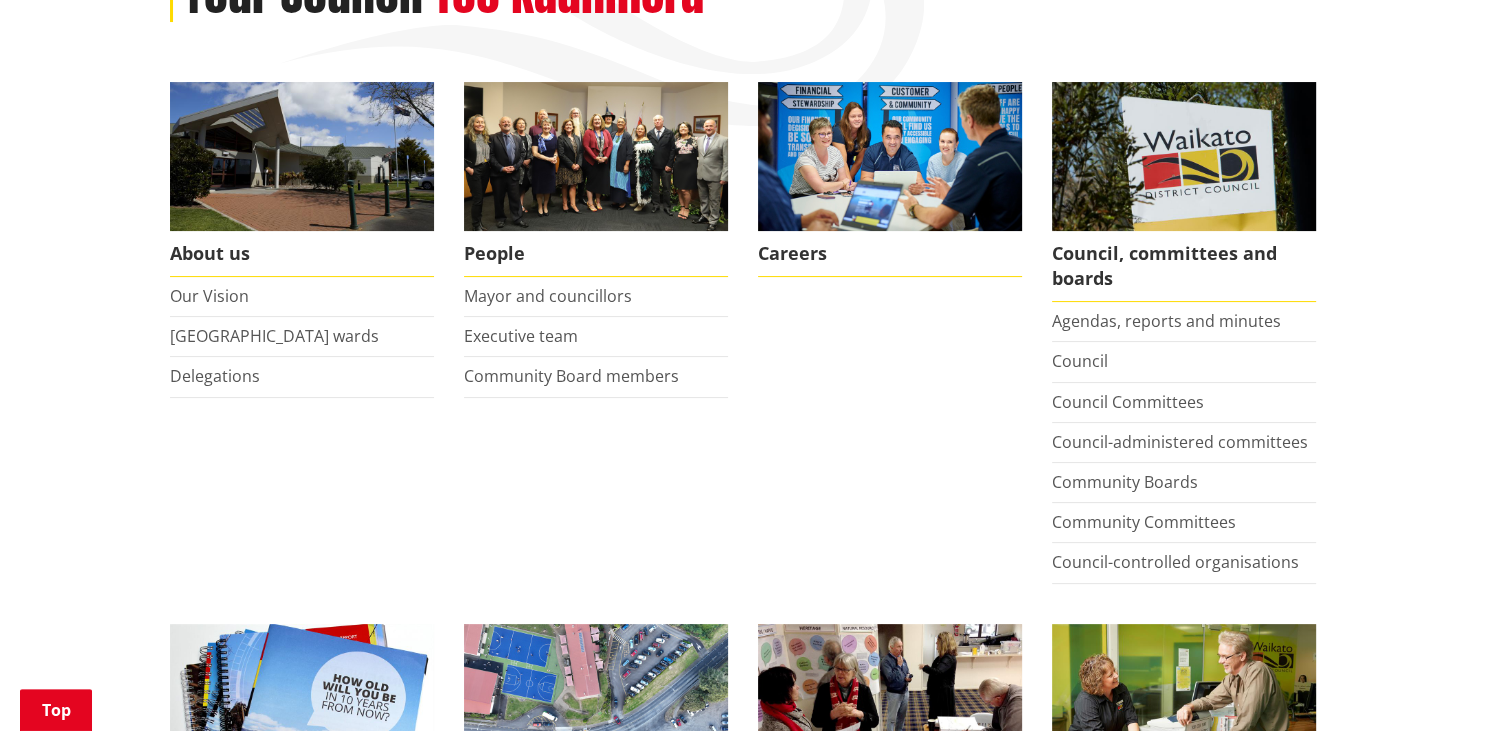 scroll, scrollTop: 316, scrollLeft: 0, axis: vertical 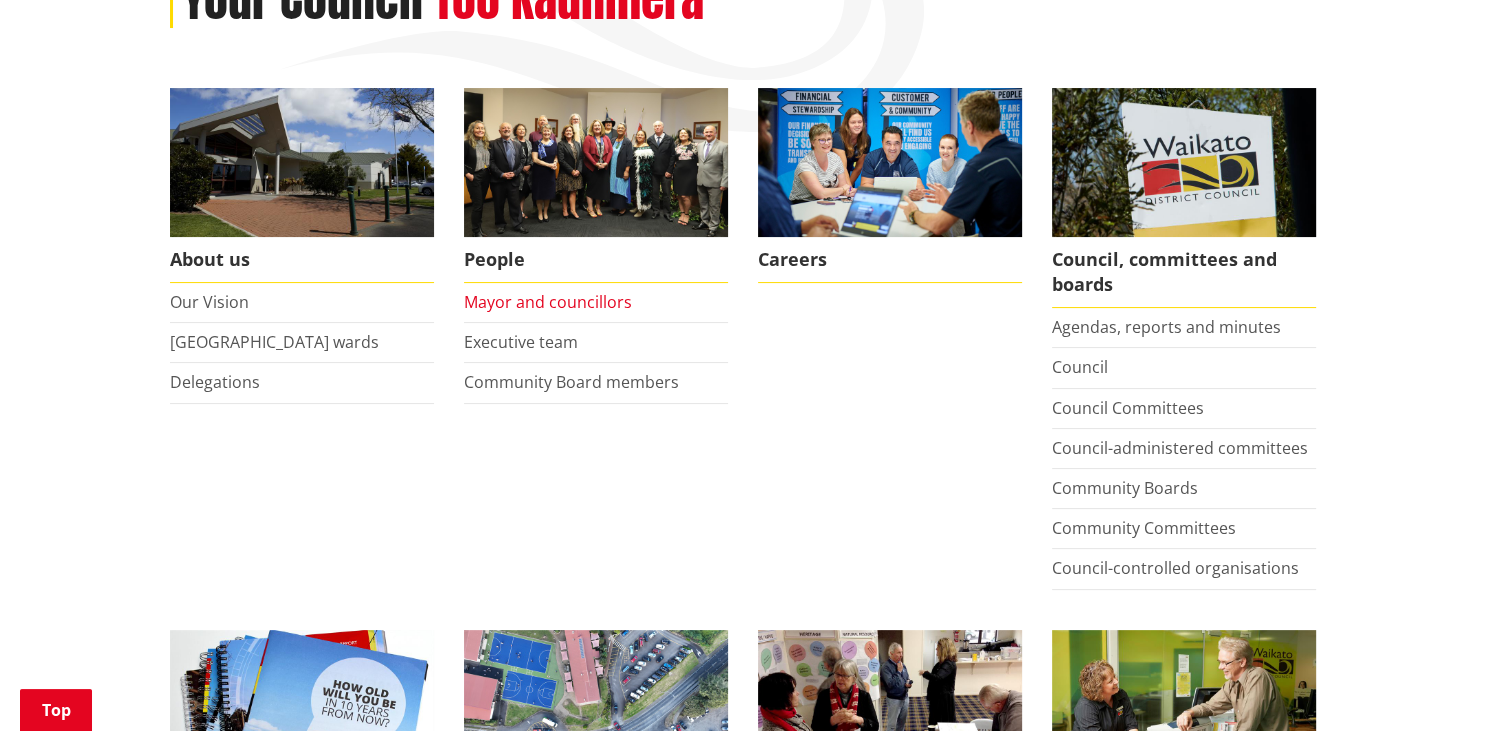 click on "Mayor and councillors" at bounding box center (548, 302) 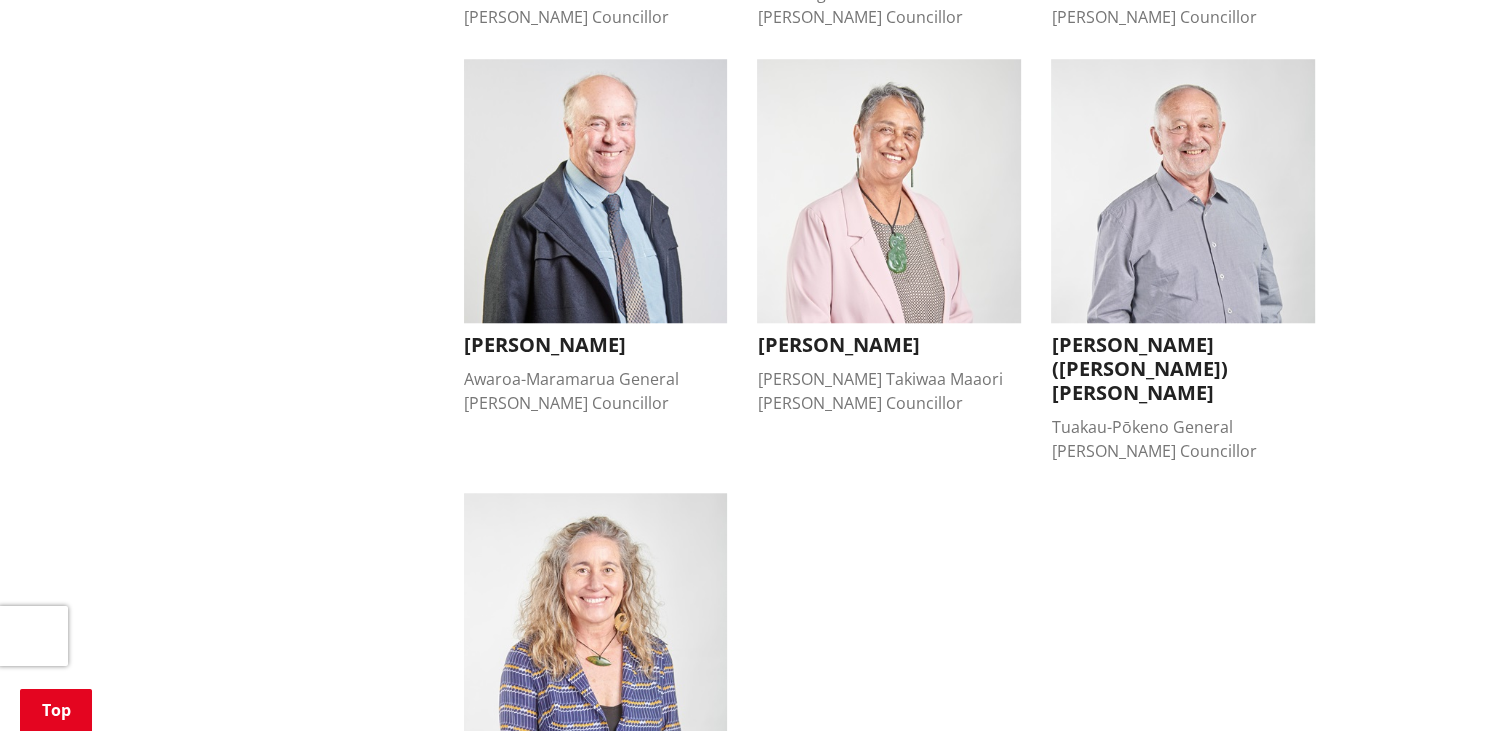 scroll, scrollTop: 1795, scrollLeft: 0, axis: vertical 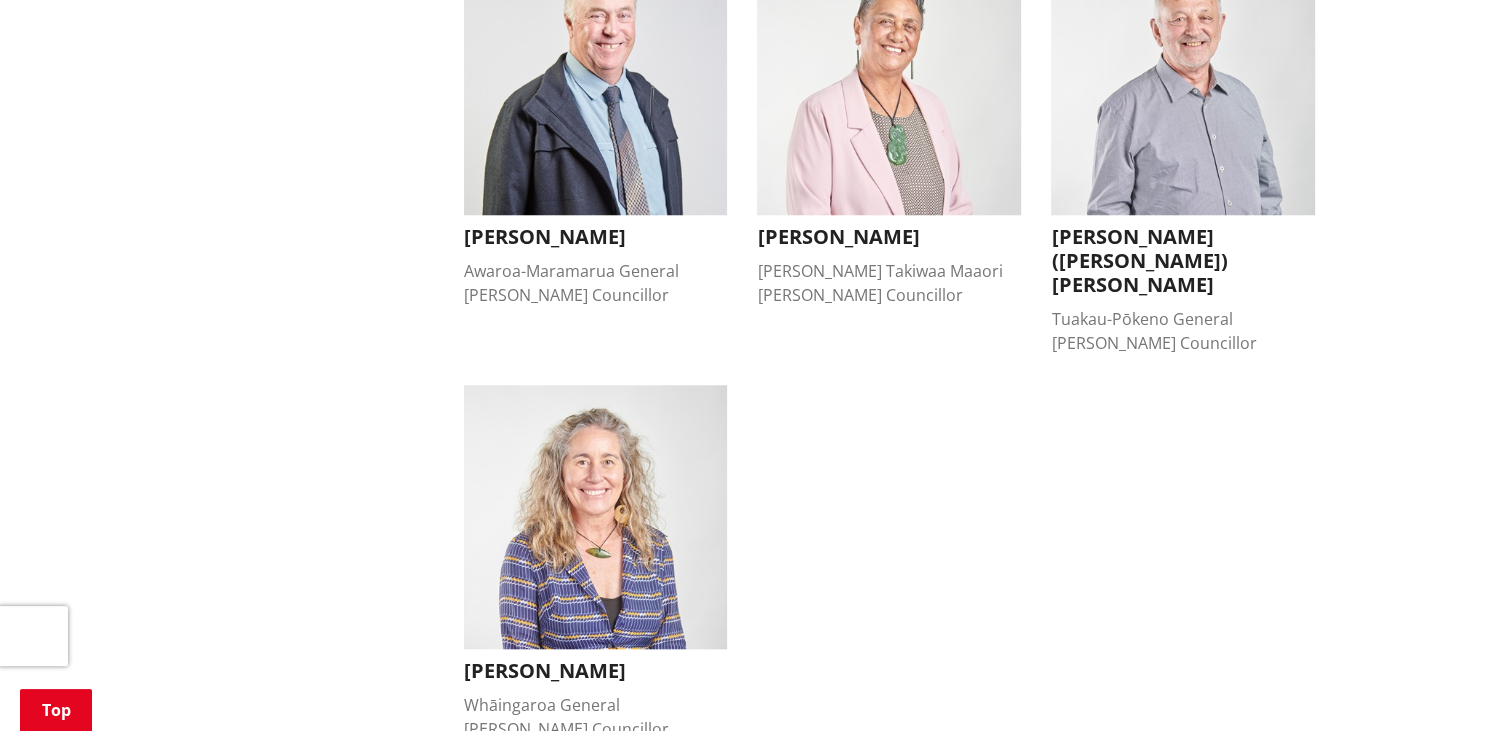 click on "Tilly Turner" at bounding box center [889, 237] 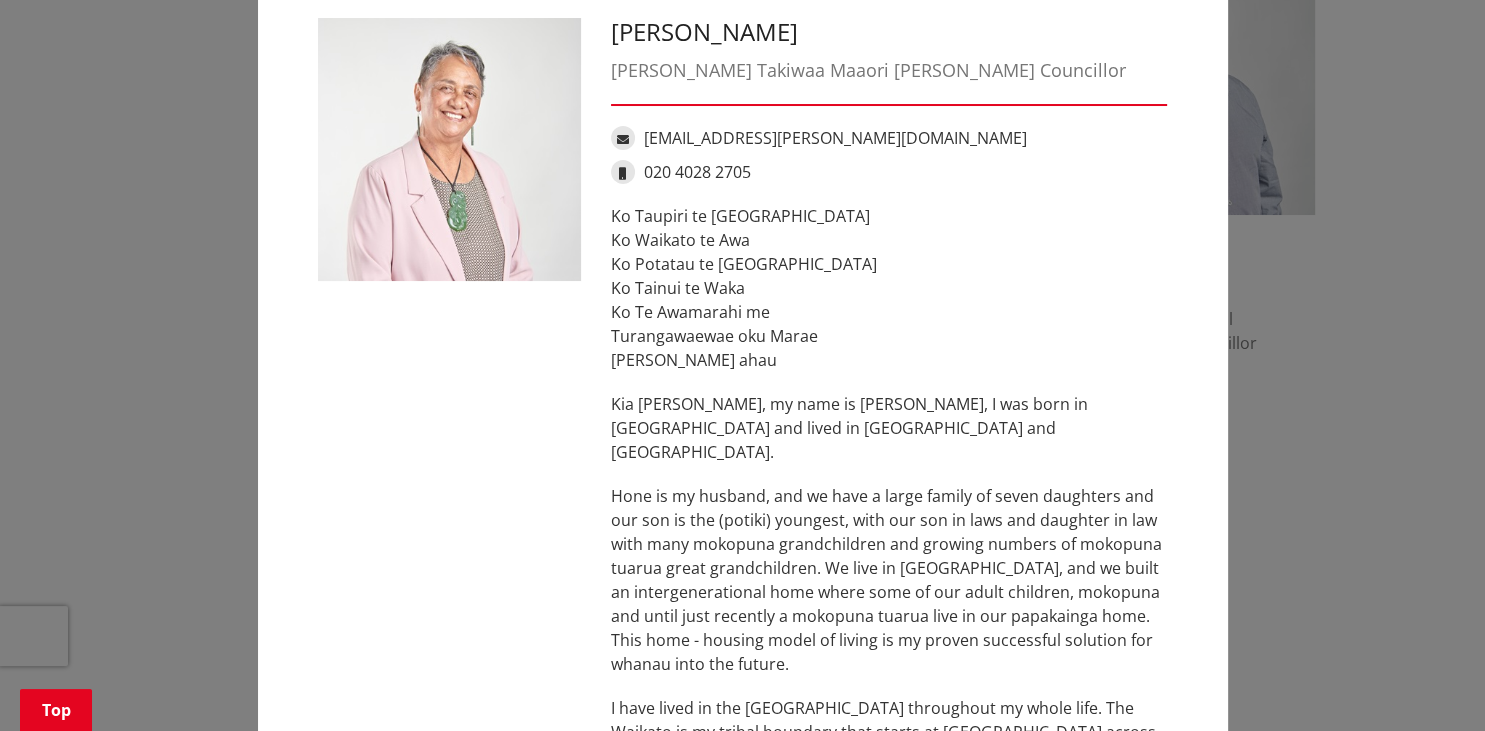 scroll, scrollTop: 0, scrollLeft: 0, axis: both 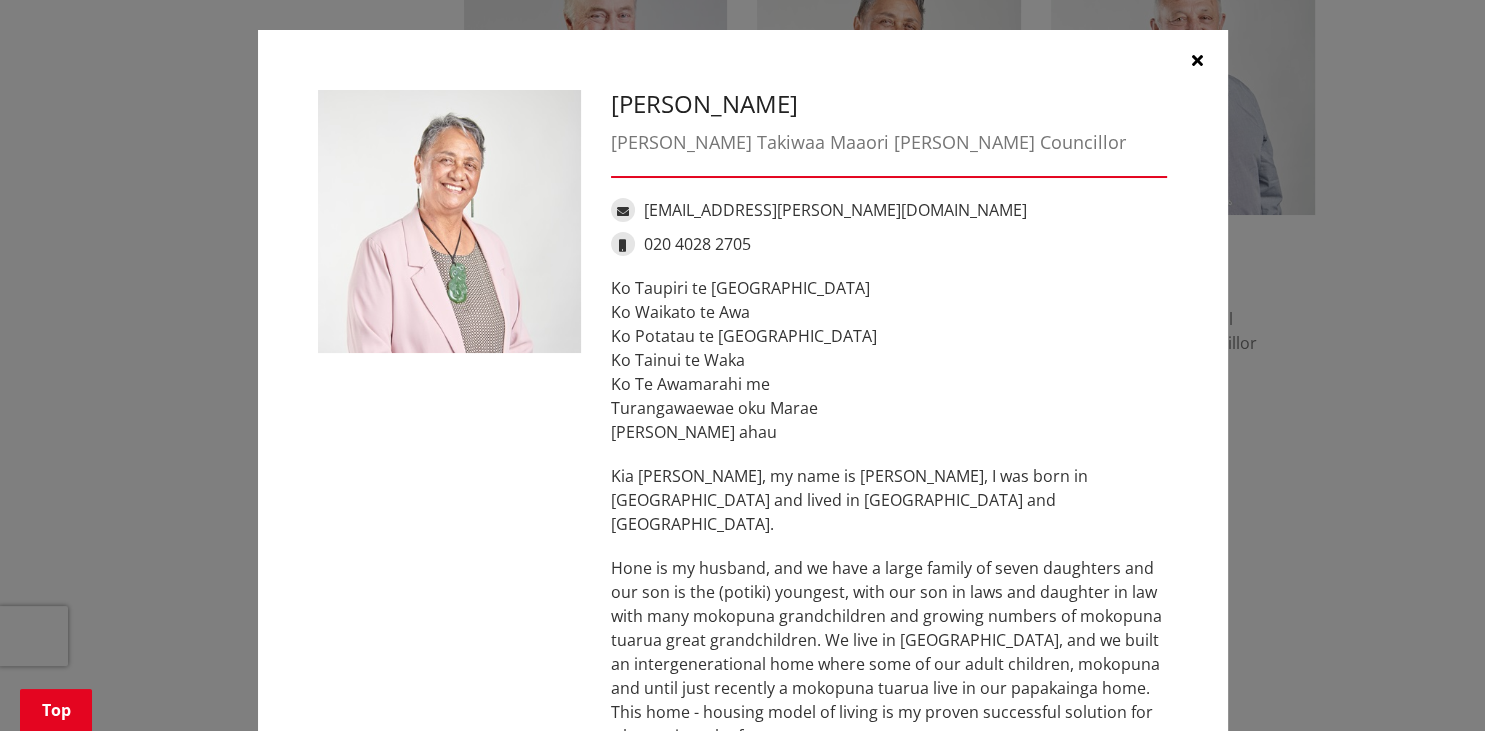 click at bounding box center [1197, 60] 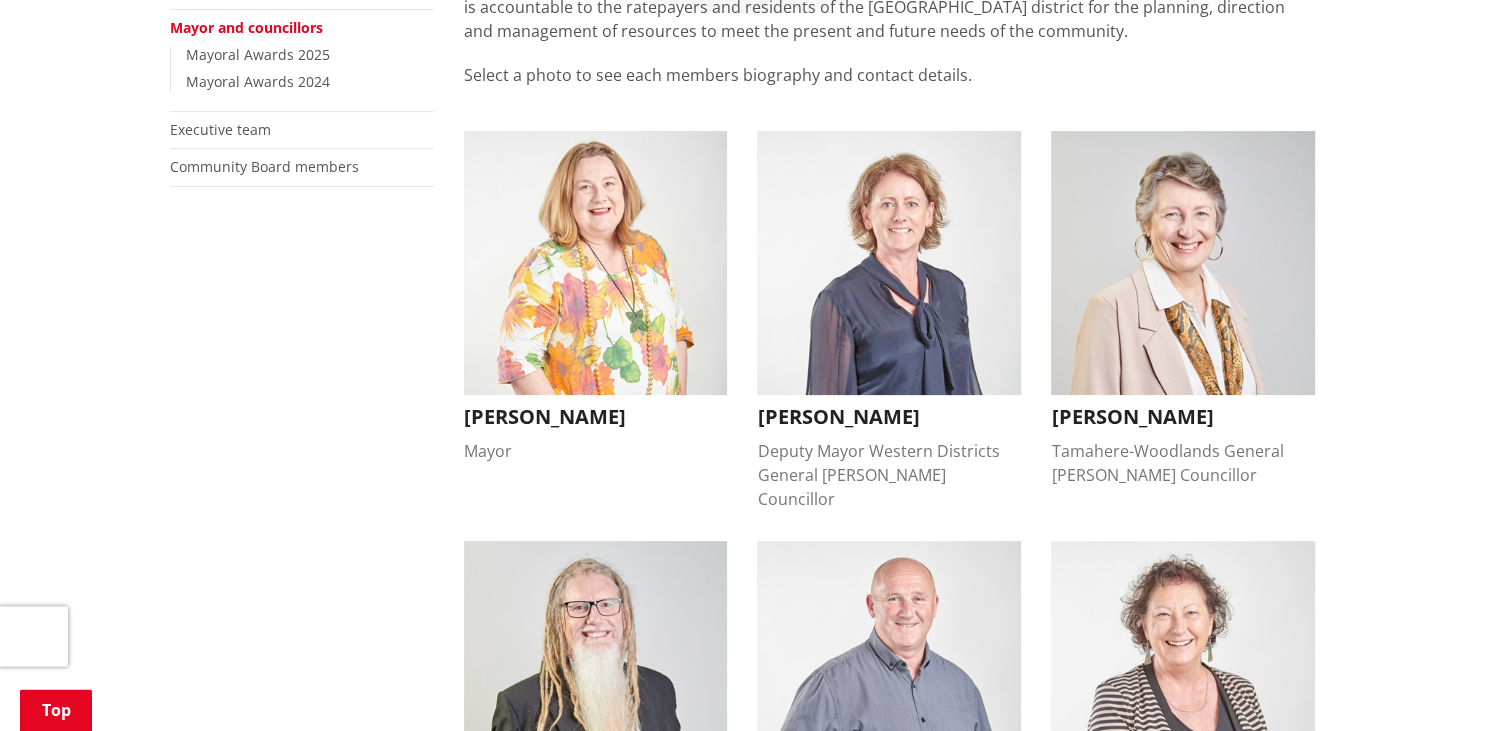 scroll, scrollTop: 422, scrollLeft: 0, axis: vertical 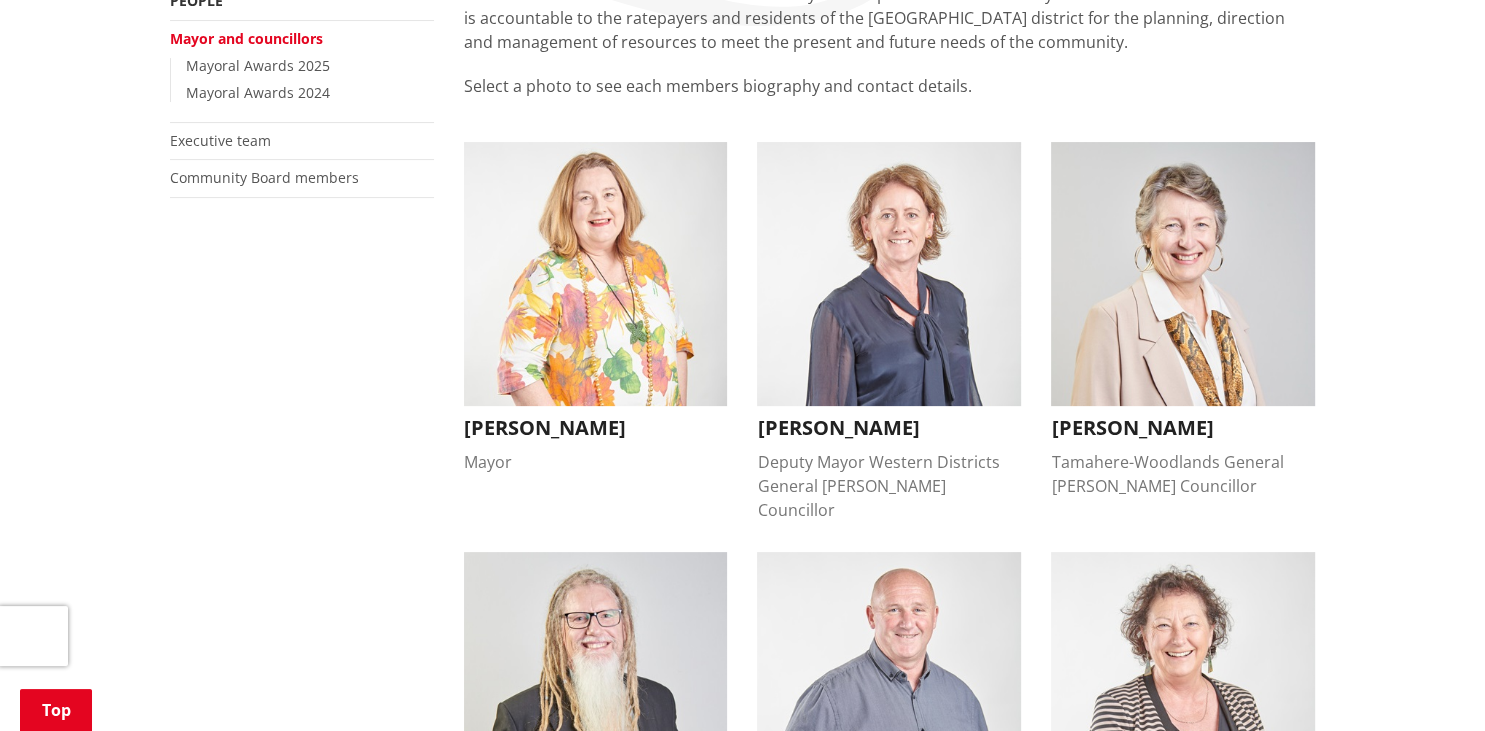 click on "[PERSON_NAME]" at bounding box center (889, 428) 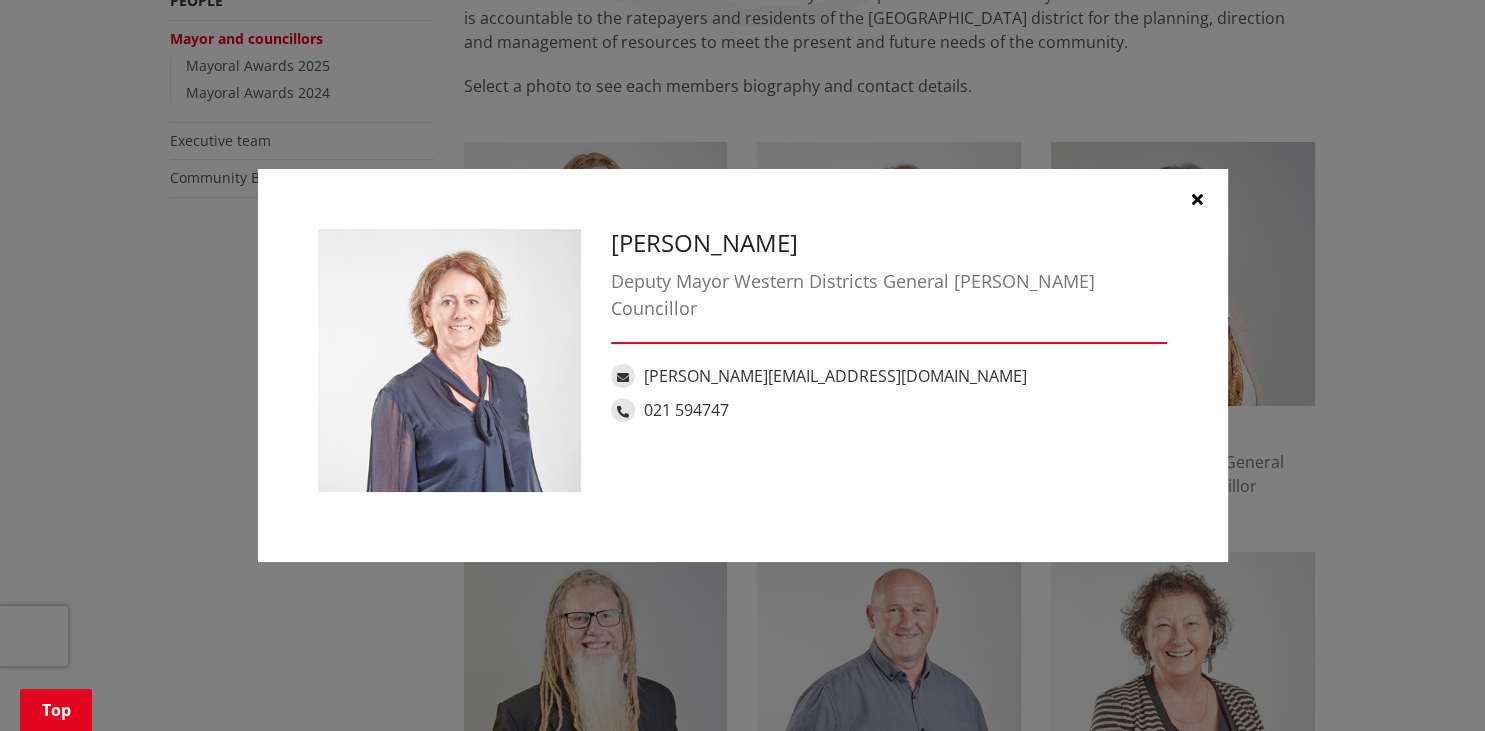 click at bounding box center (1197, 199) 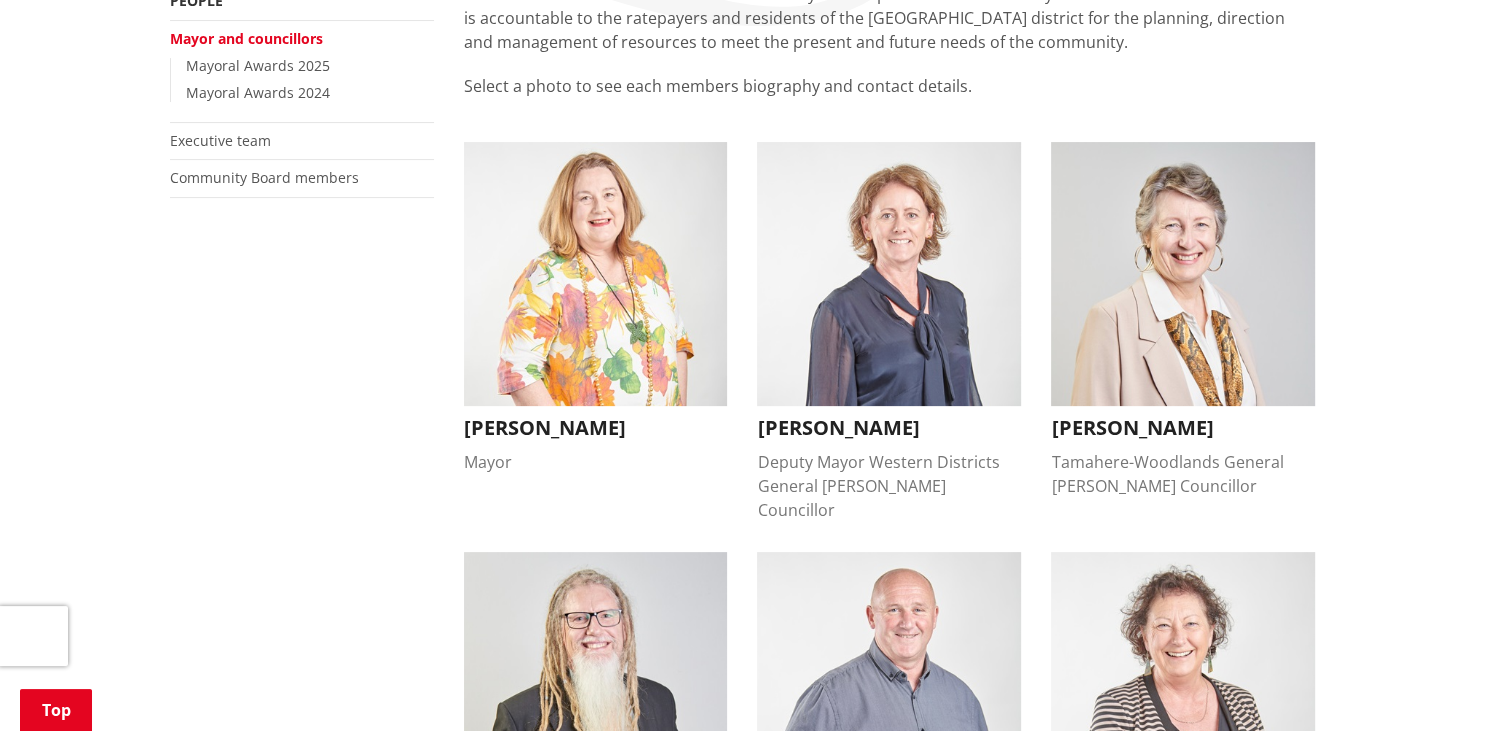 click on "Carolyn Eyre" at bounding box center [889, 428] 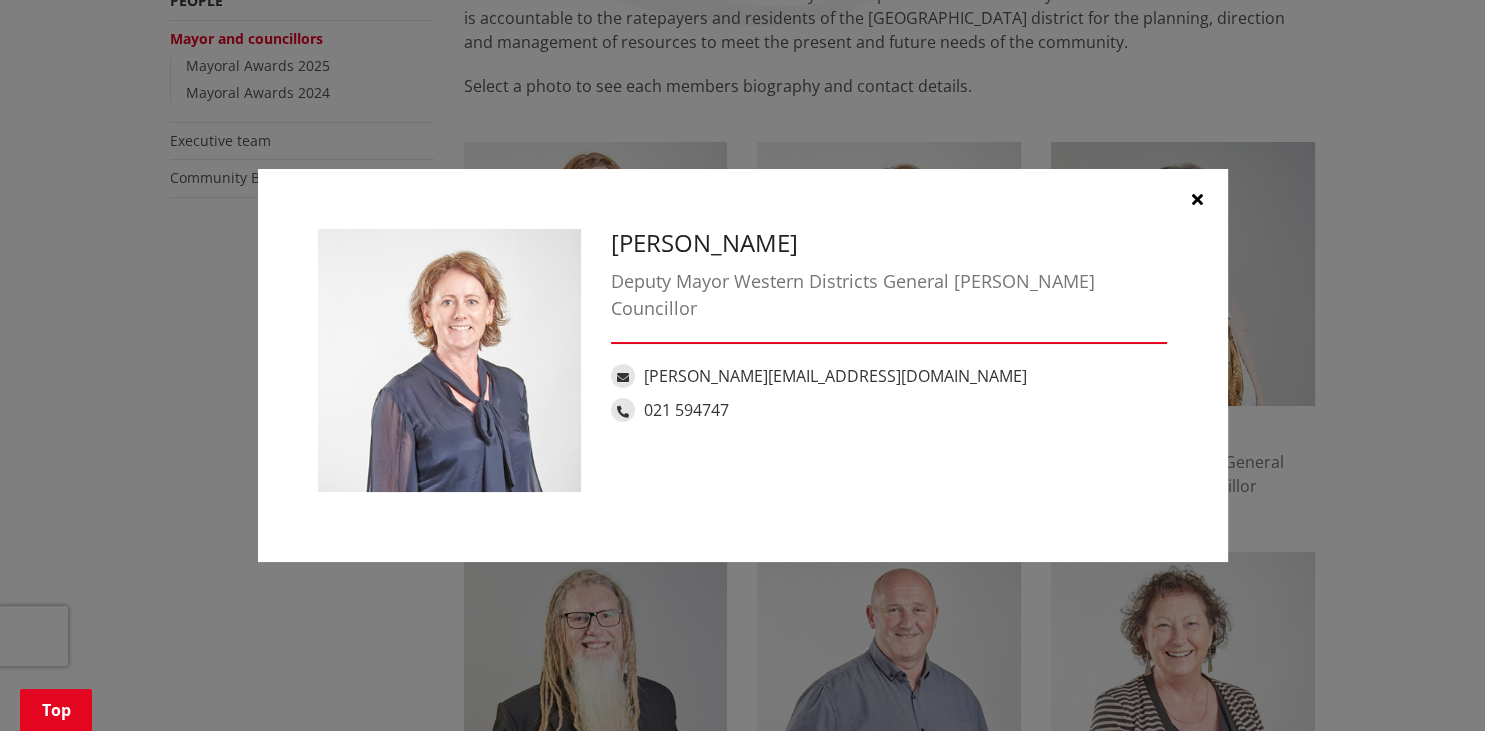 click at bounding box center (1197, 199) 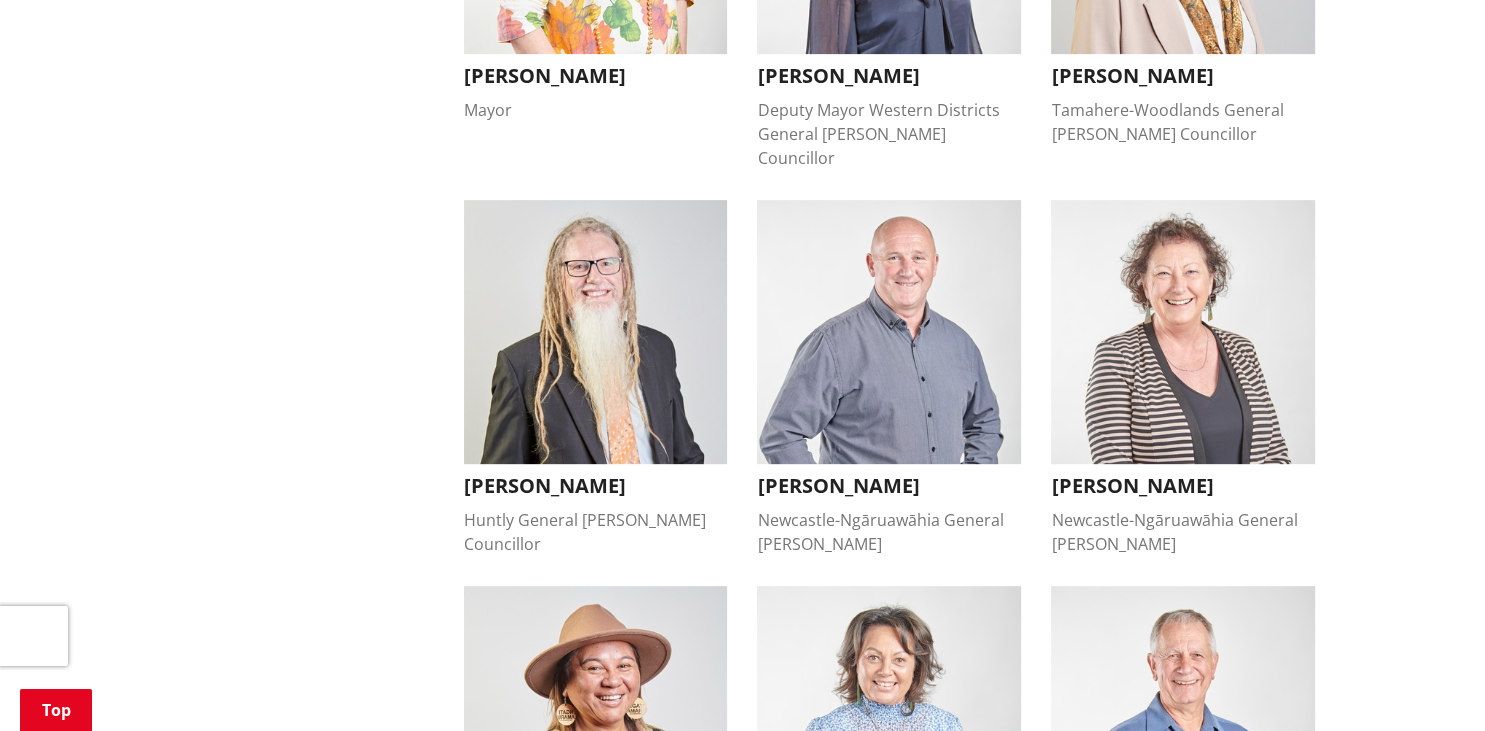 scroll, scrollTop: 950, scrollLeft: 0, axis: vertical 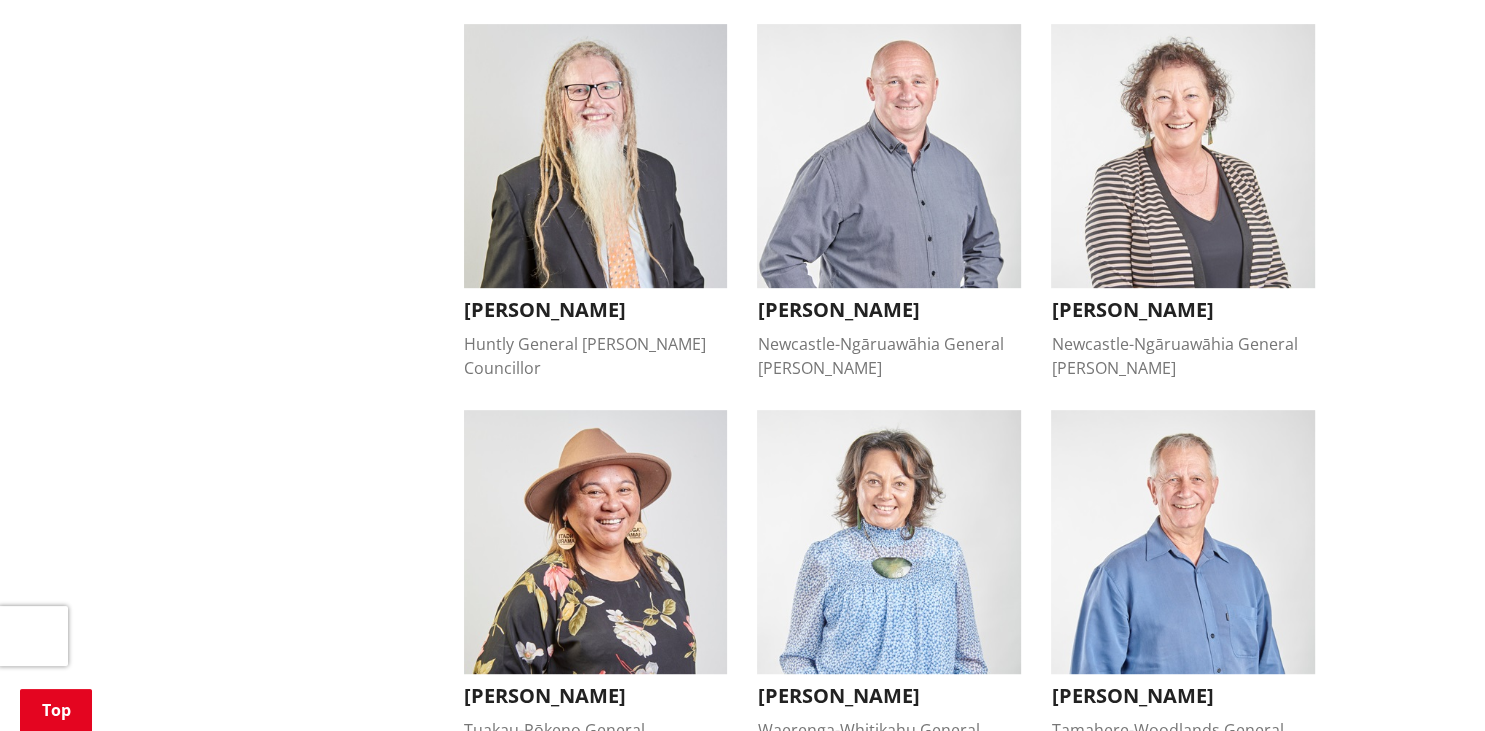 click on "Eugene Patterson" at bounding box center (889, 310) 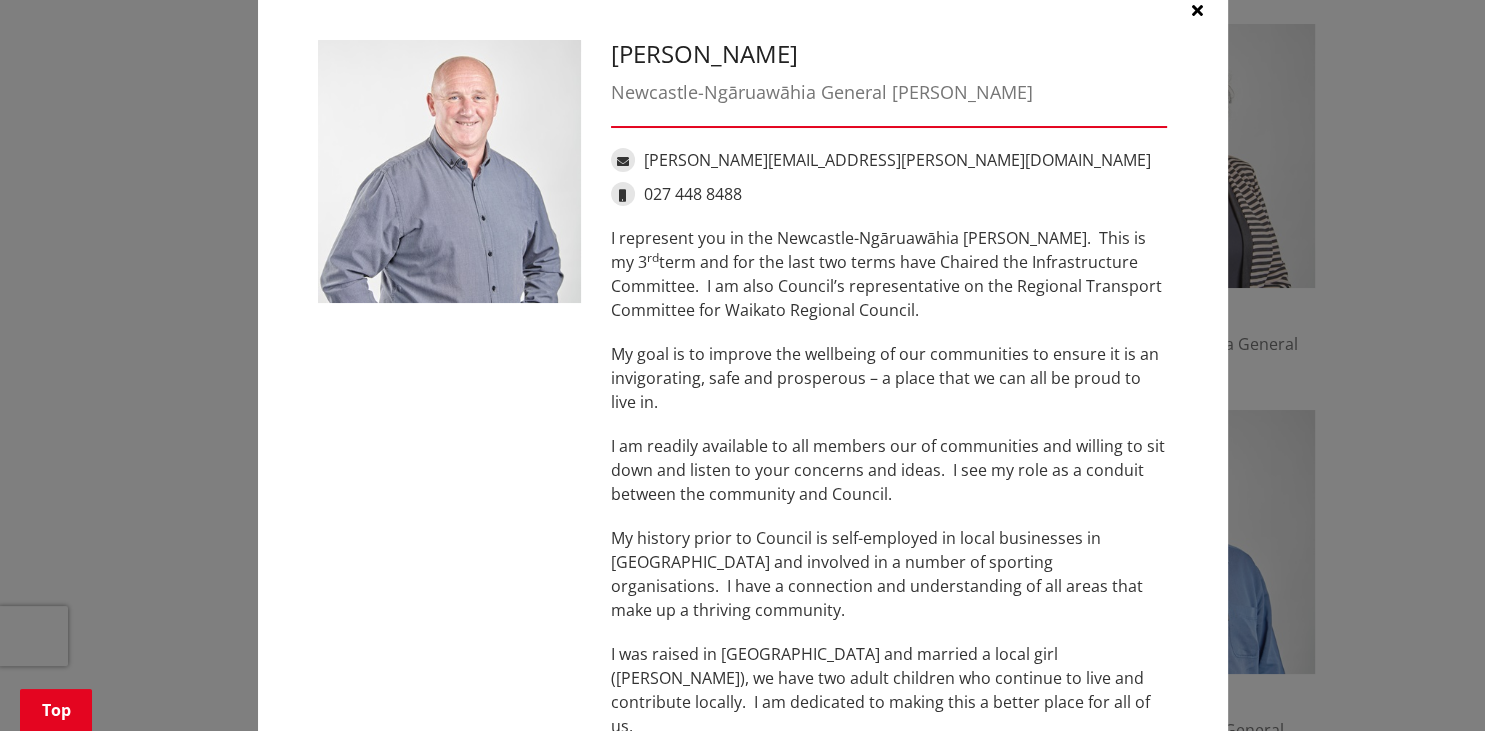 scroll, scrollTop: 0, scrollLeft: 0, axis: both 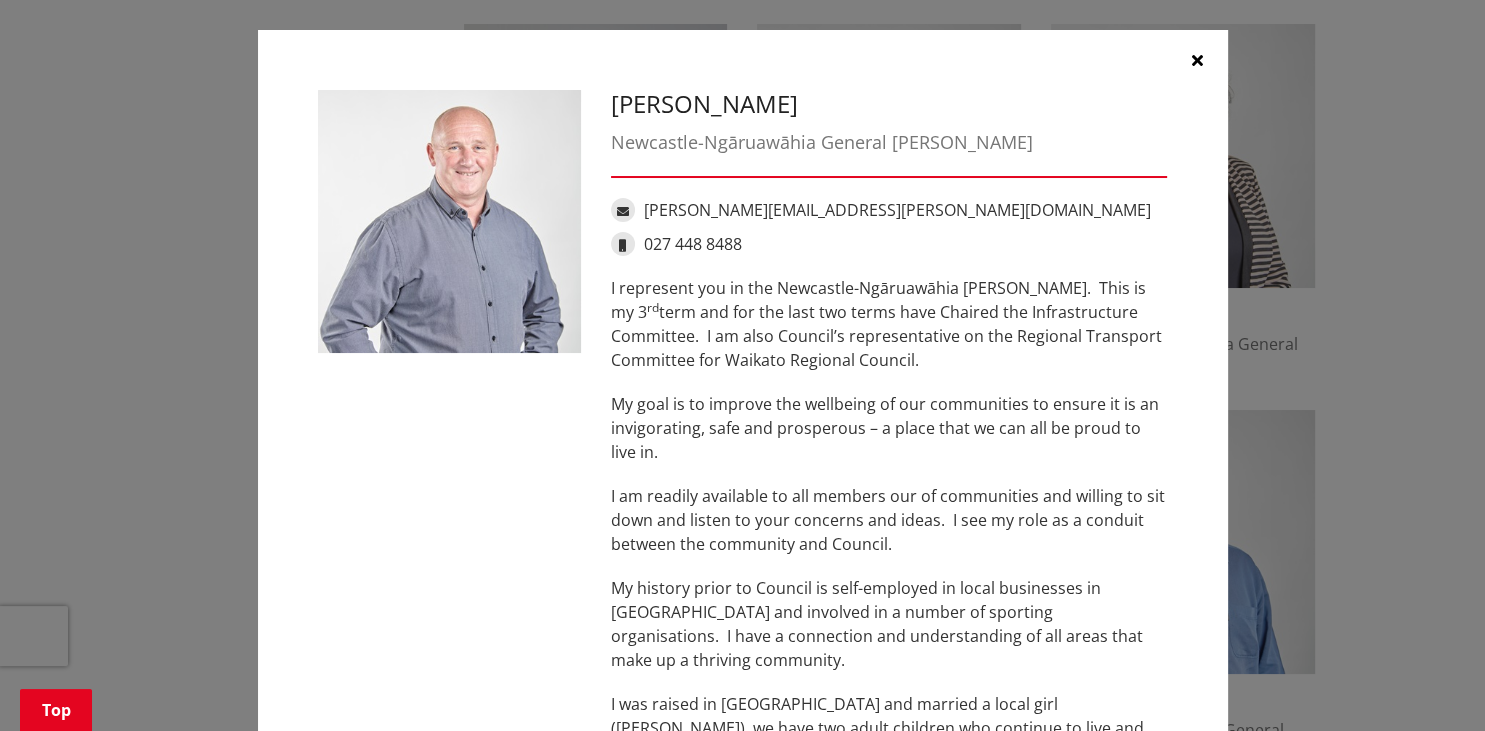 click at bounding box center [1198, 60] 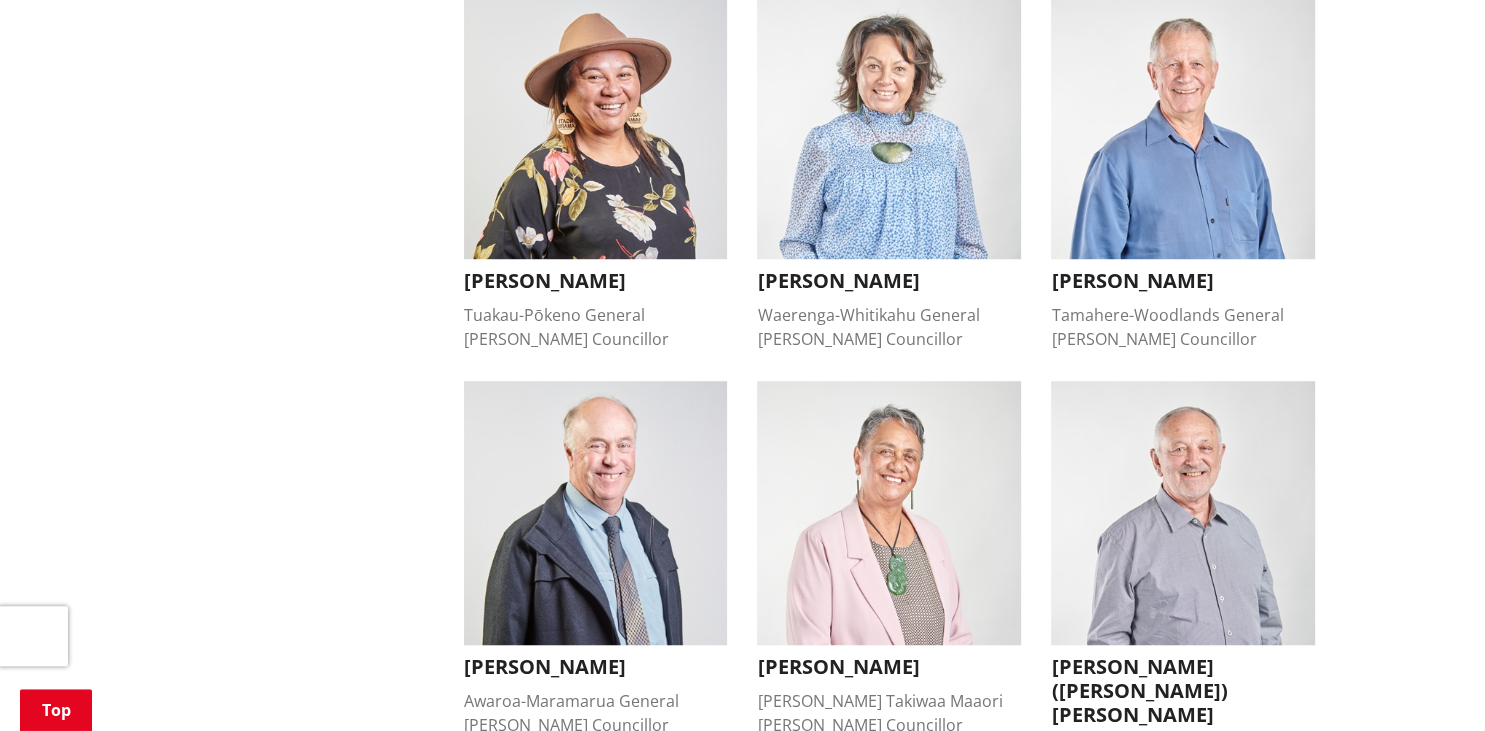 scroll, scrollTop: 1478, scrollLeft: 0, axis: vertical 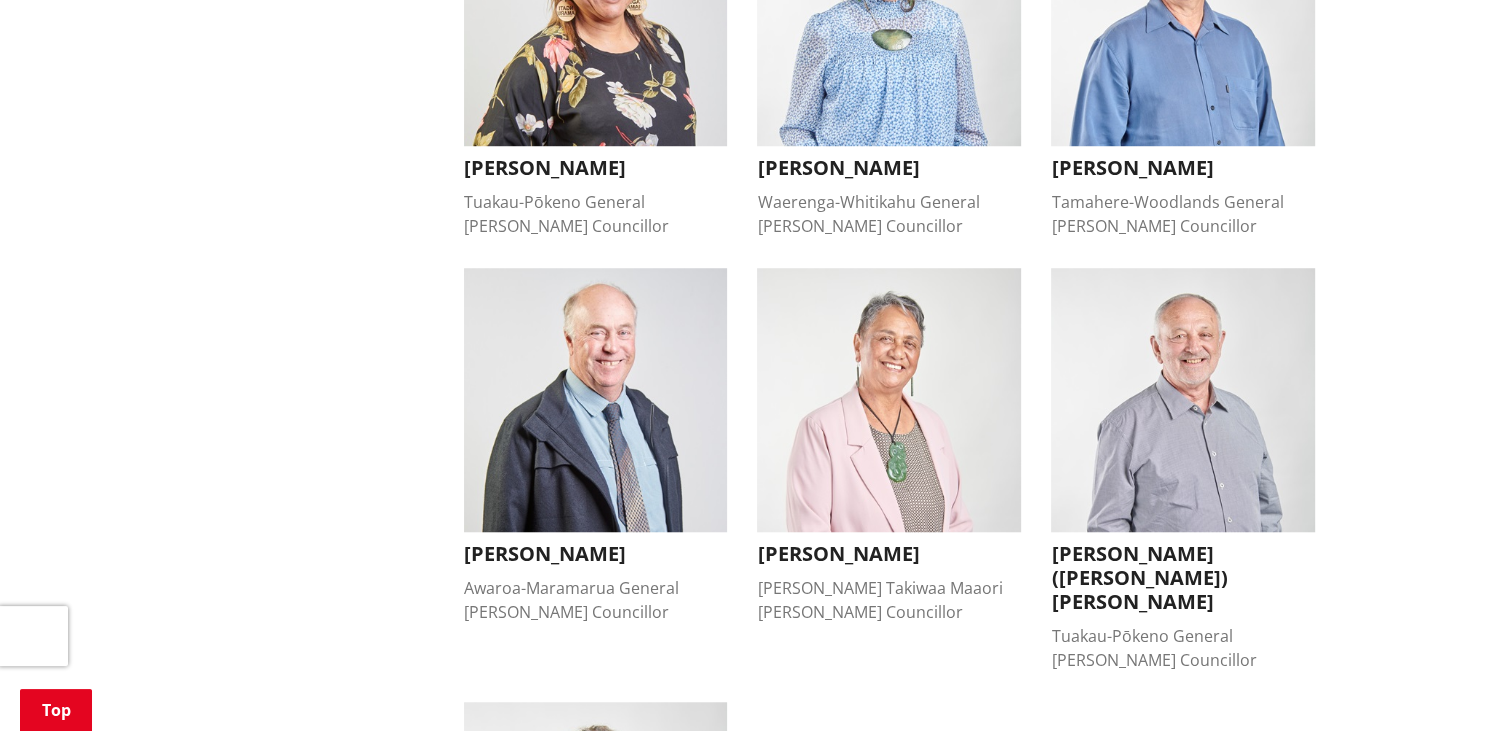 click on "Peter Thomson" at bounding box center [596, 554] 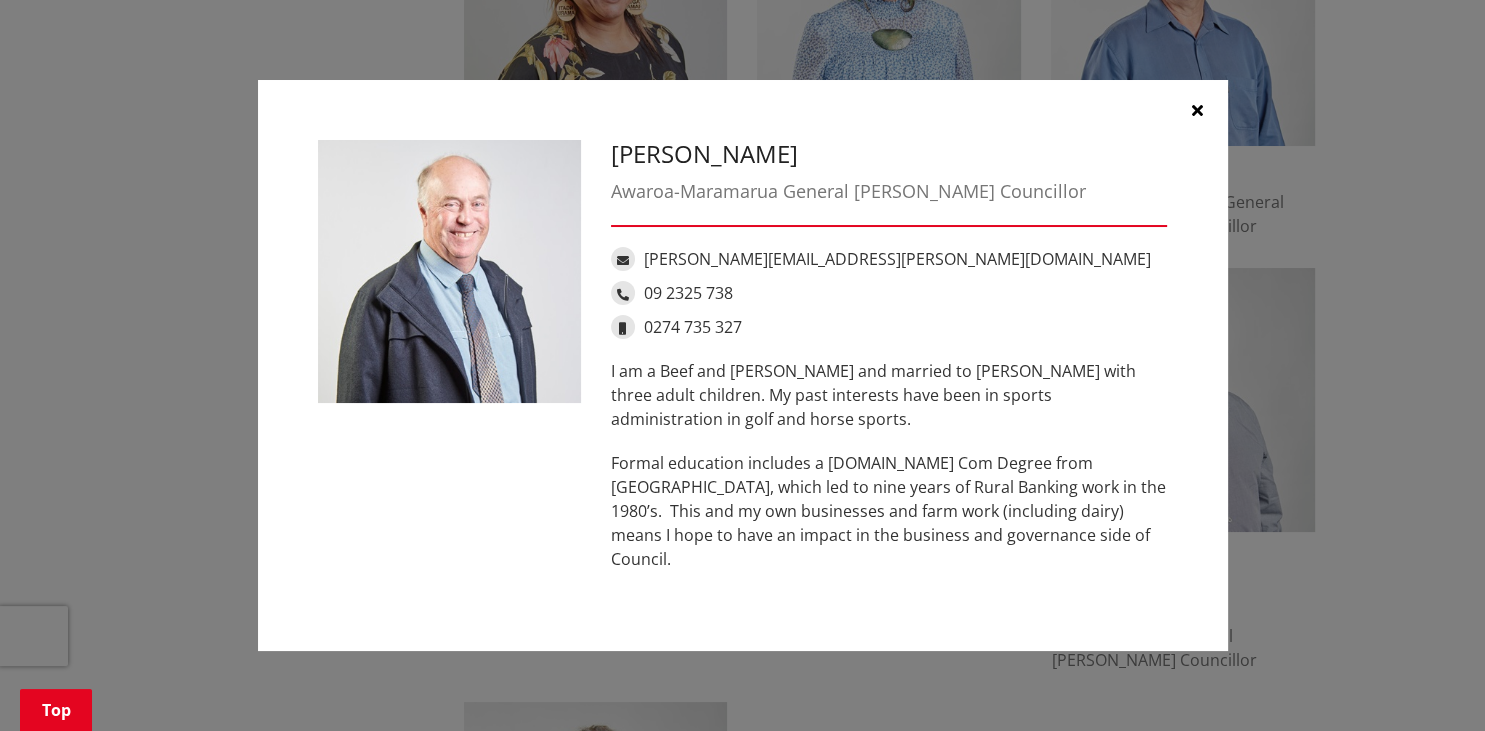 click at bounding box center (1197, 110) 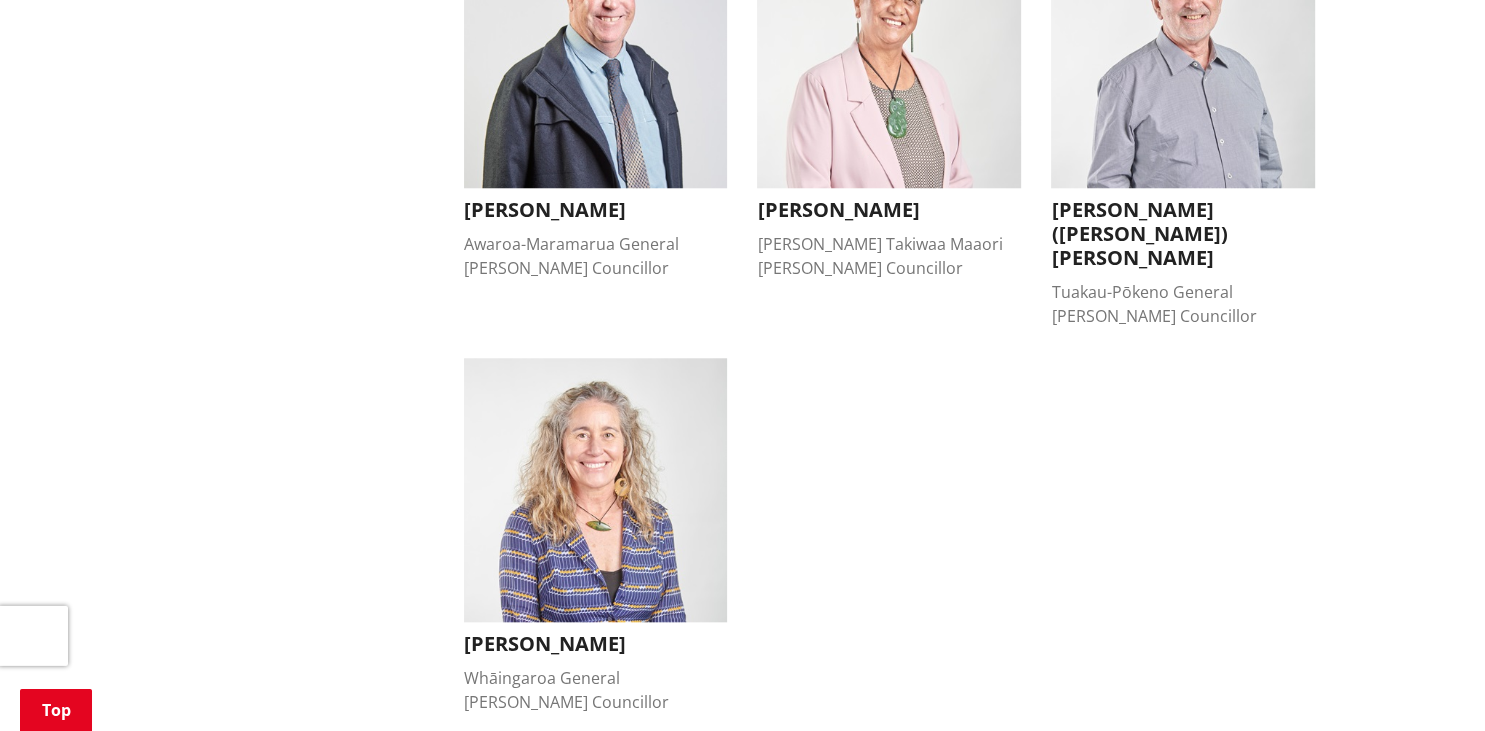 scroll, scrollTop: 1900, scrollLeft: 0, axis: vertical 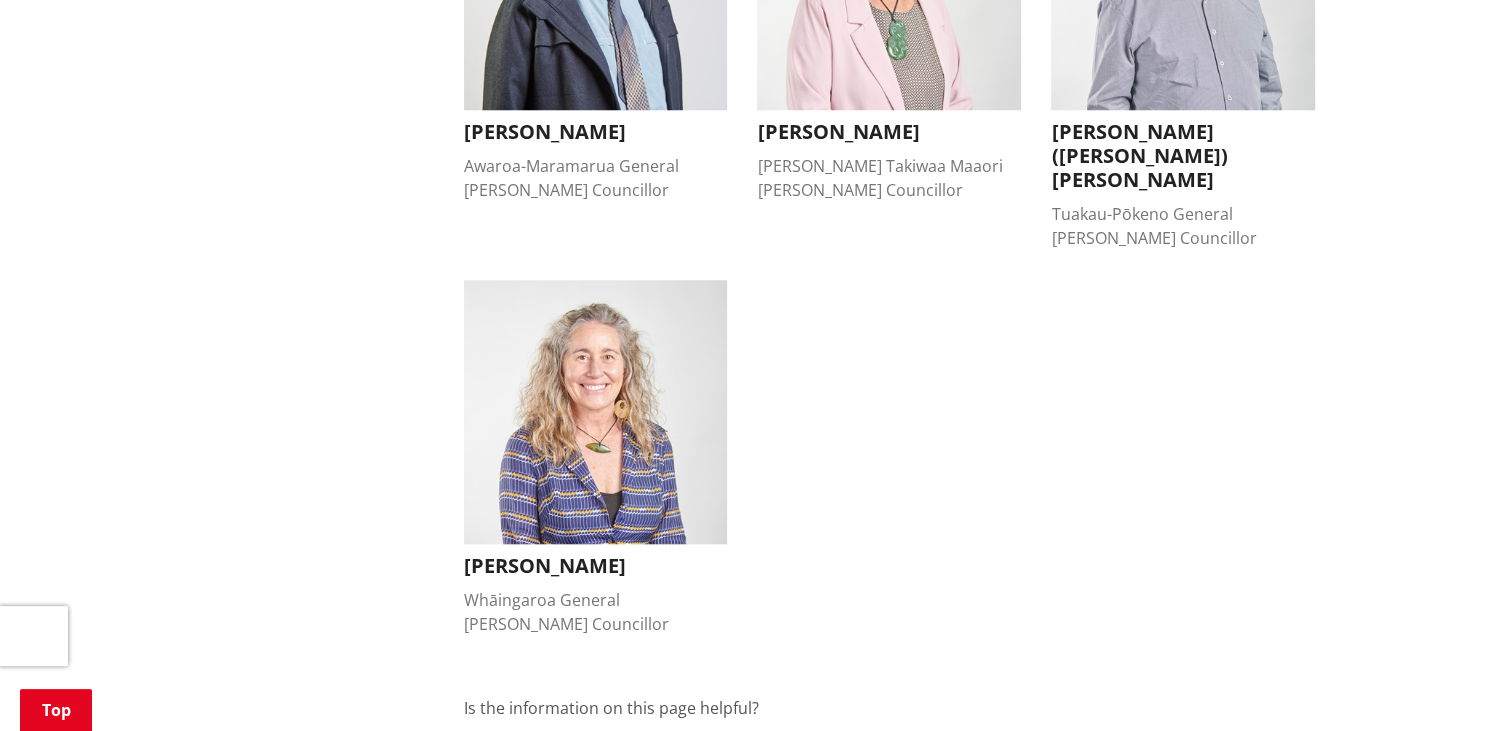 click on "Lisa Thomson" at bounding box center [596, 566] 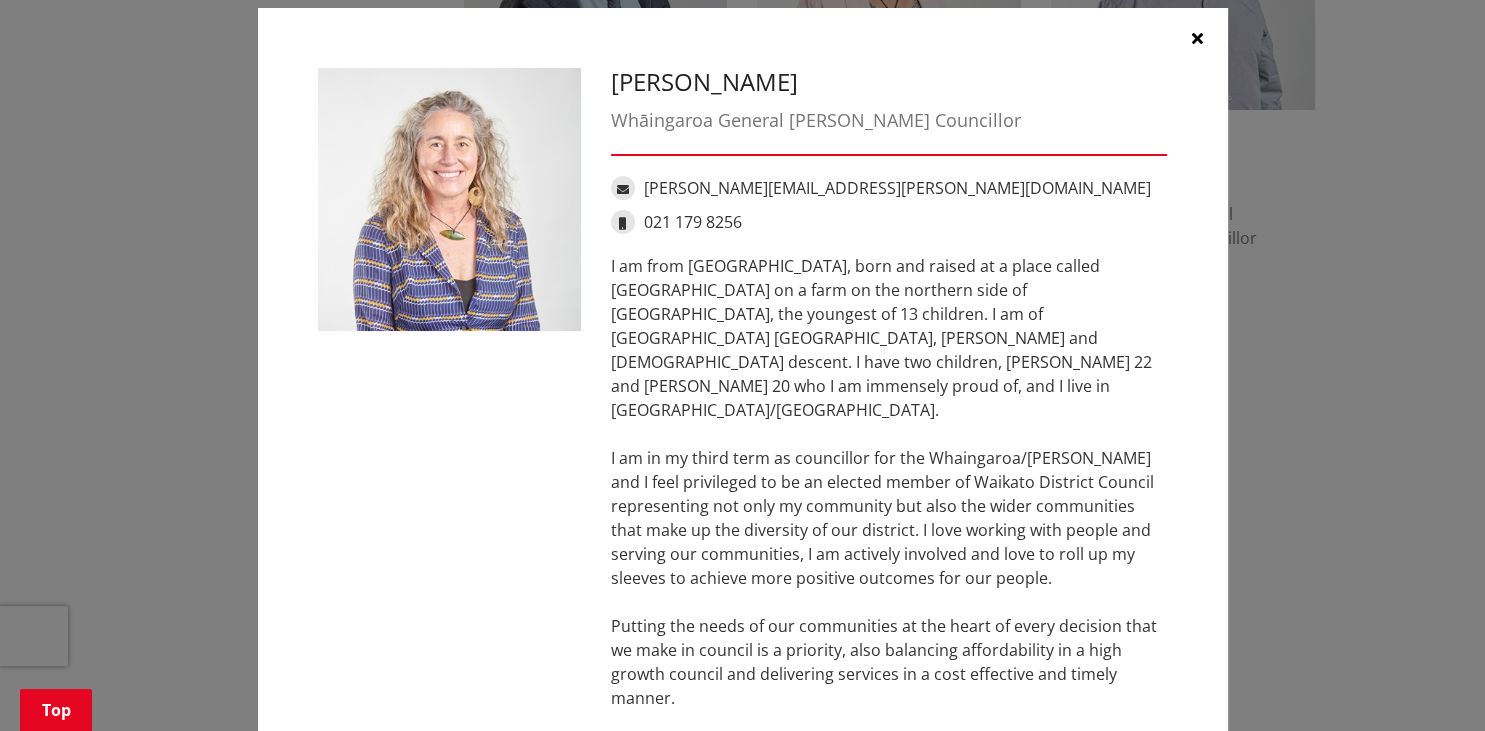 scroll, scrollTop: 0, scrollLeft: 0, axis: both 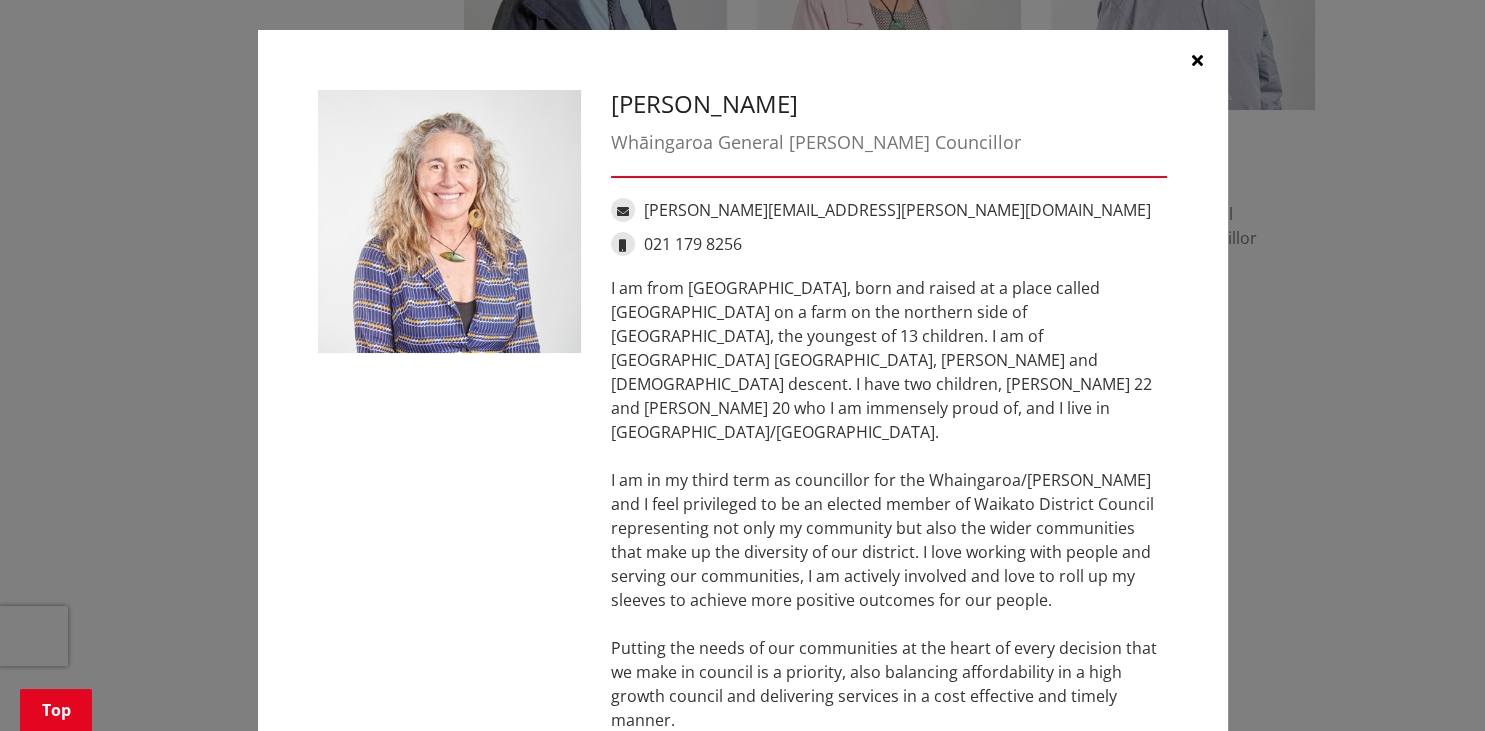 click at bounding box center (1197, 60) 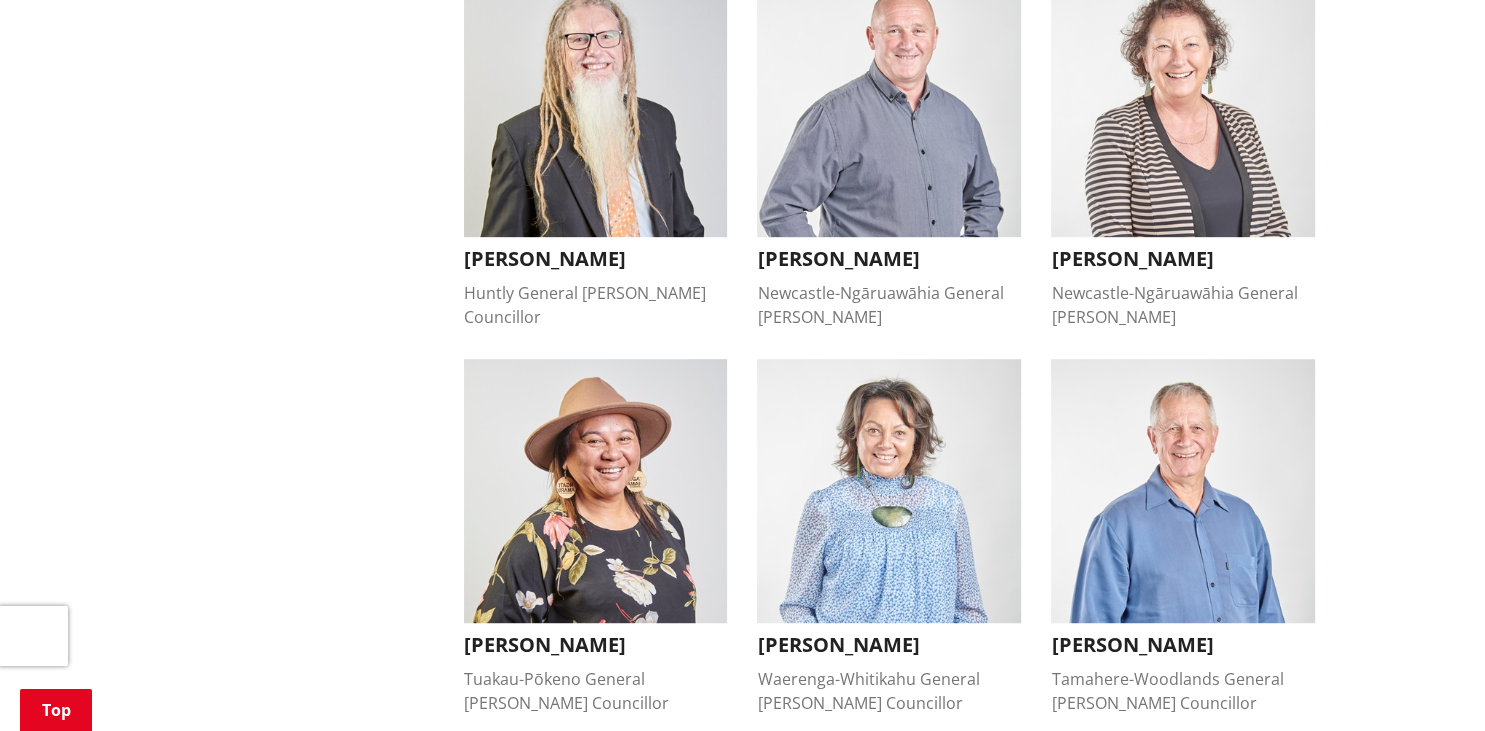 scroll, scrollTop: 950, scrollLeft: 0, axis: vertical 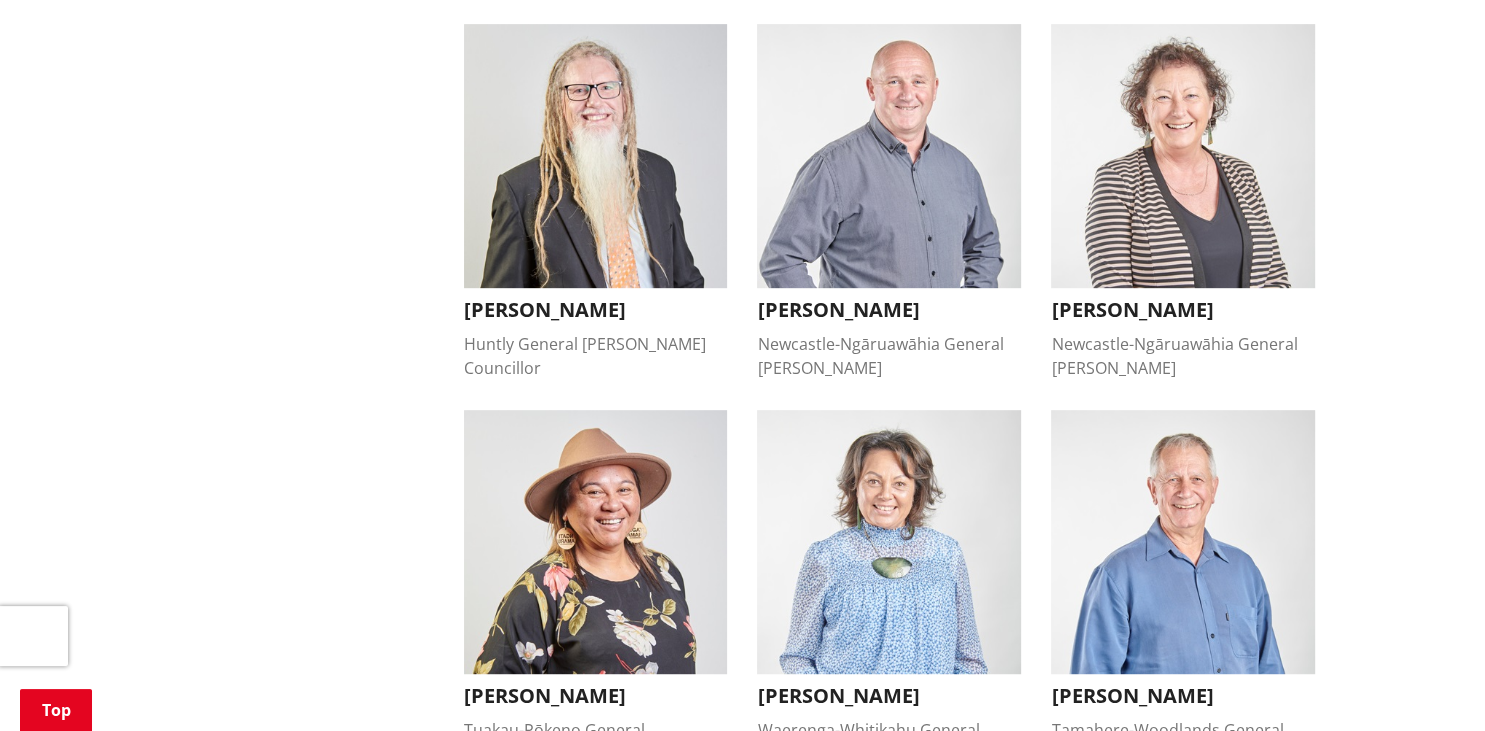 click on "Janet Gibb" at bounding box center [1183, 310] 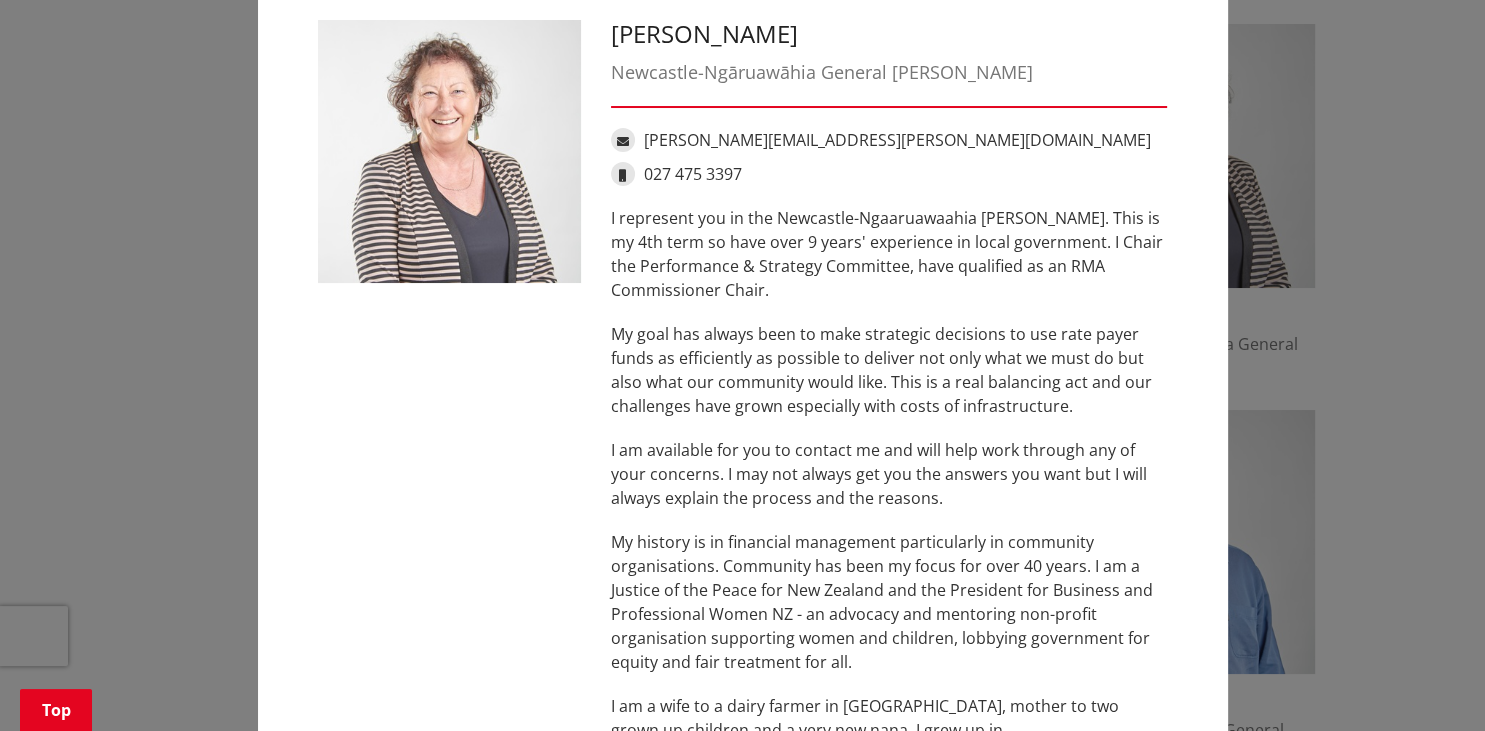scroll, scrollTop: 0, scrollLeft: 0, axis: both 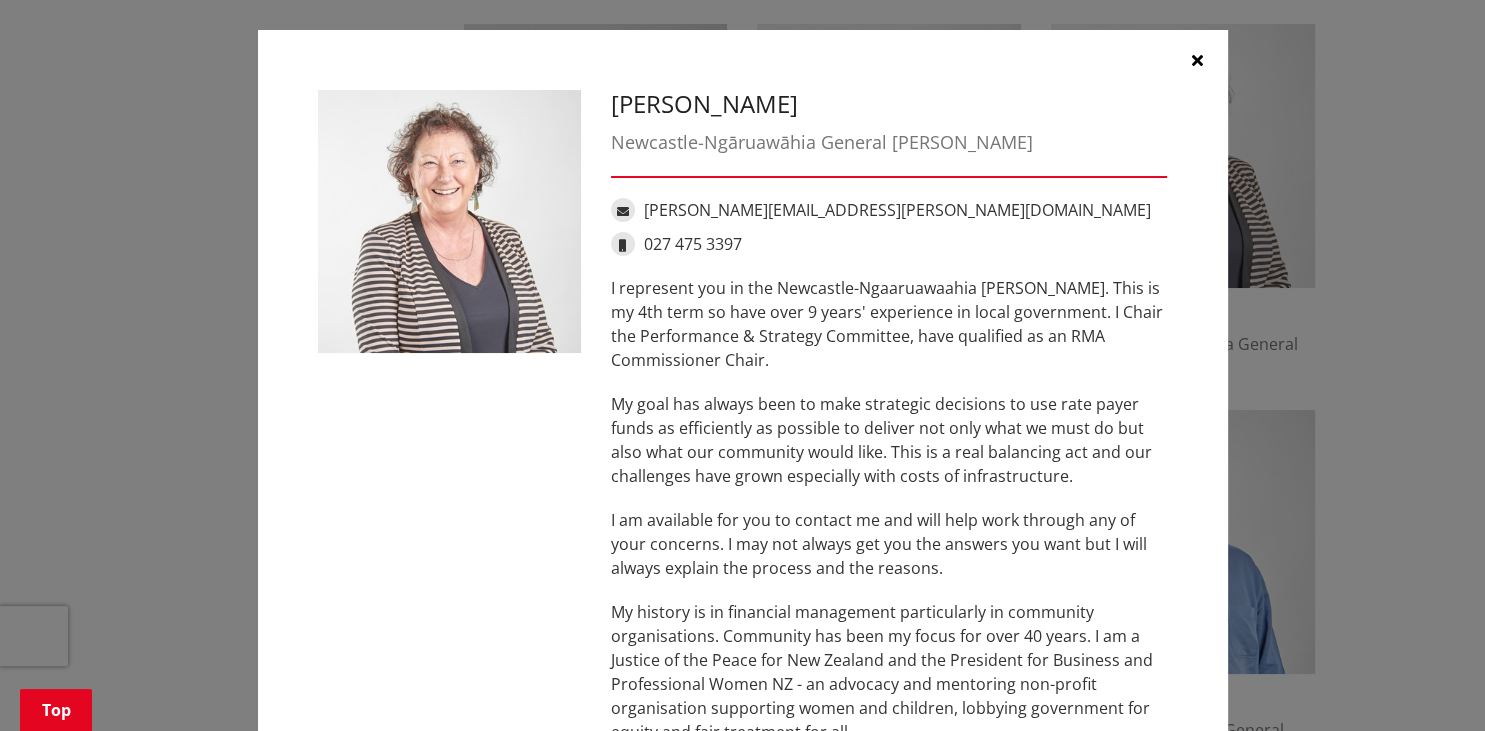 click at bounding box center (1197, 60) 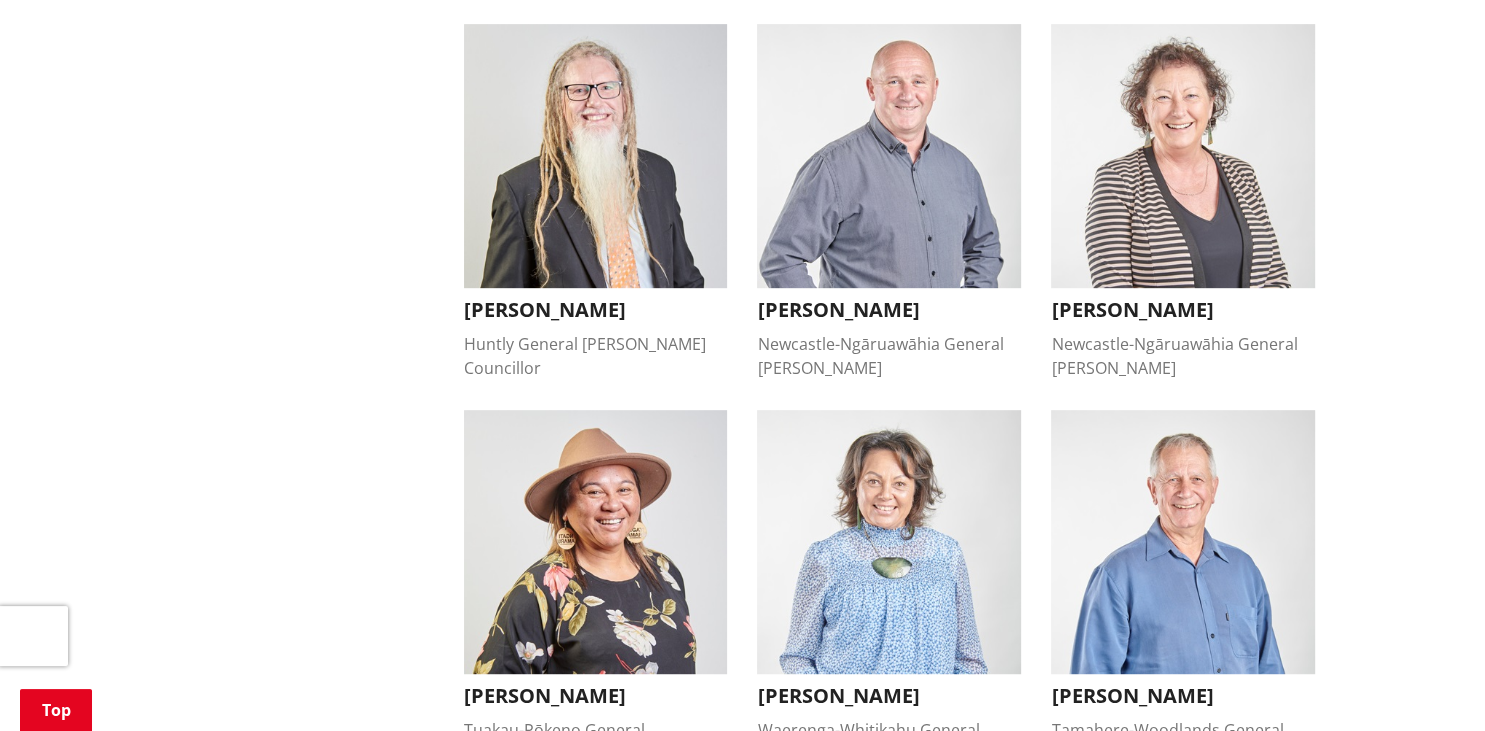 click at bounding box center (596, 156) 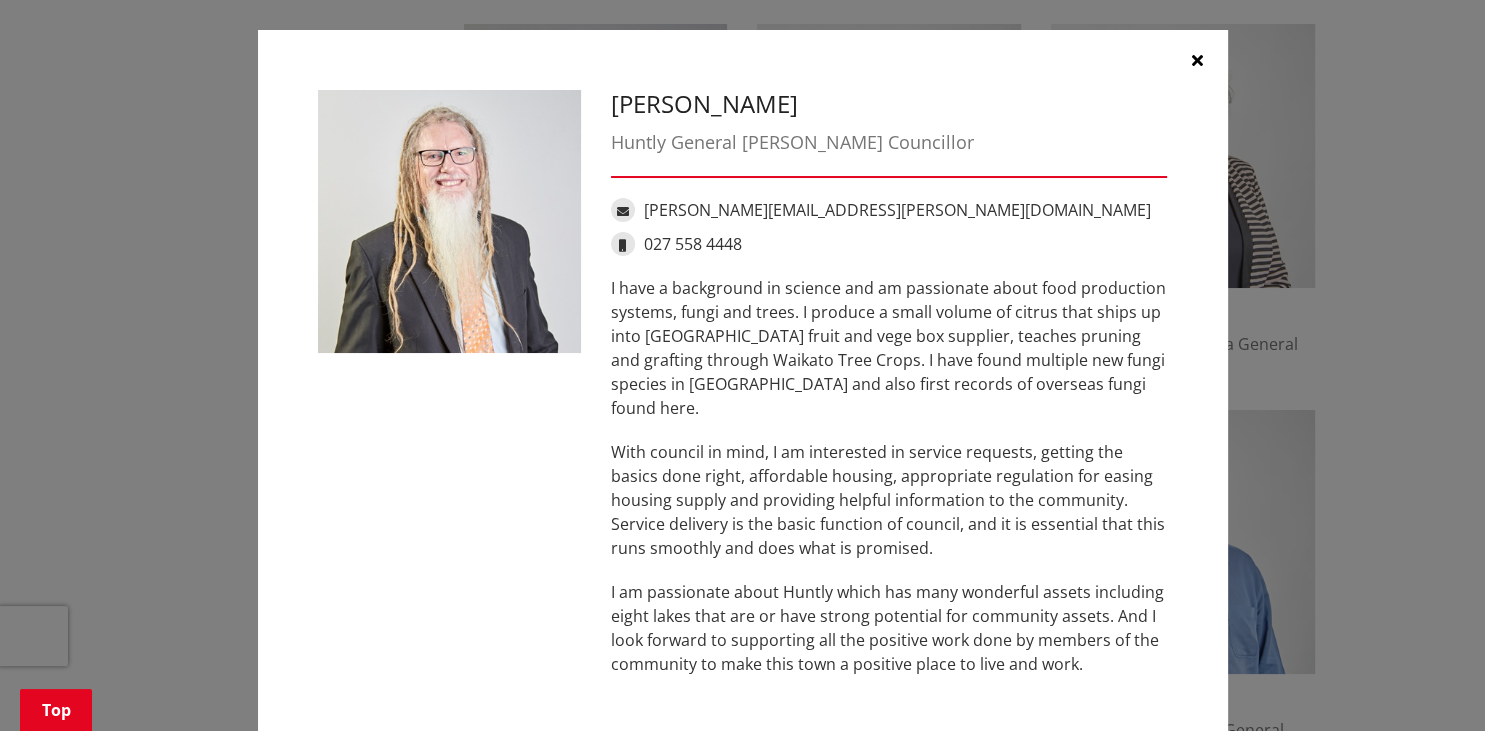 click at bounding box center [1197, 60] 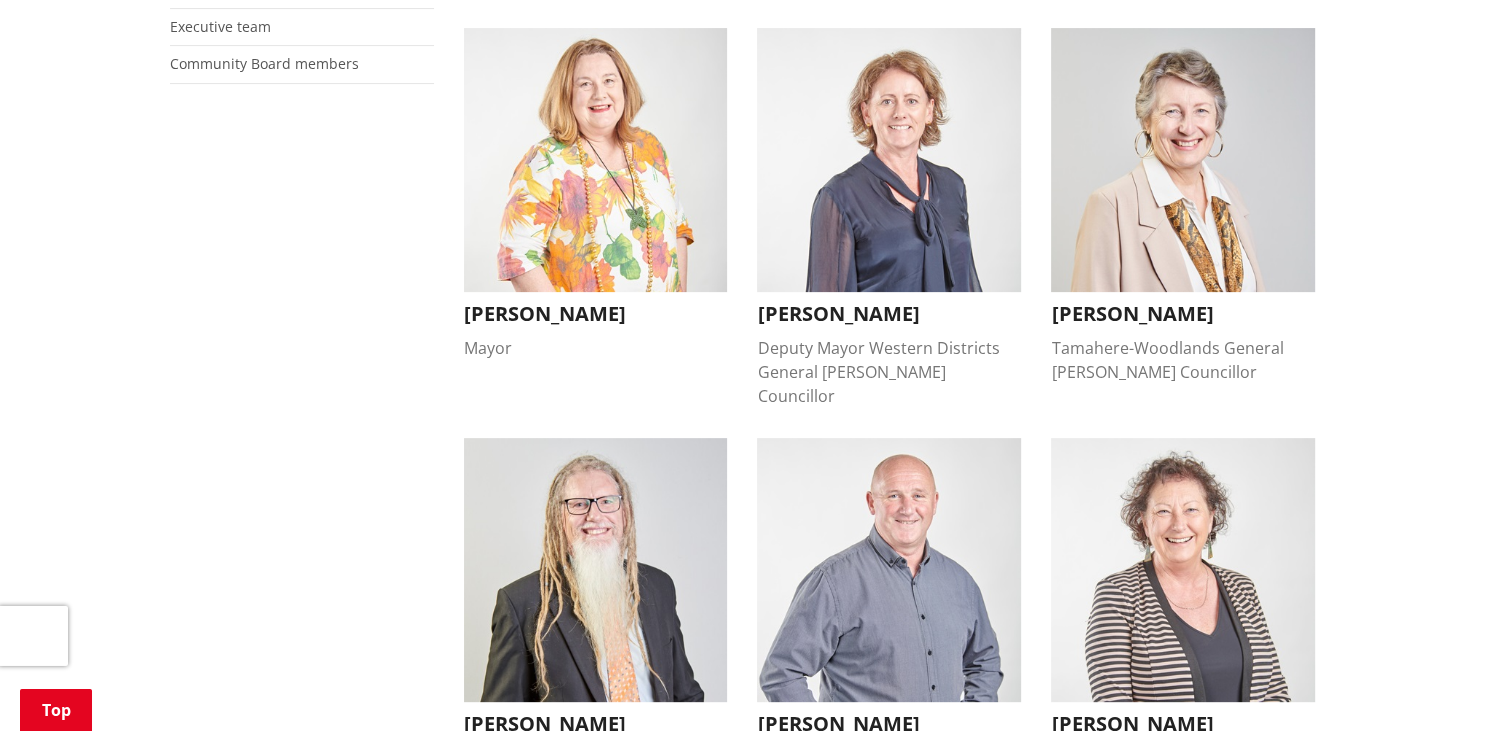 scroll, scrollTop: 528, scrollLeft: 0, axis: vertical 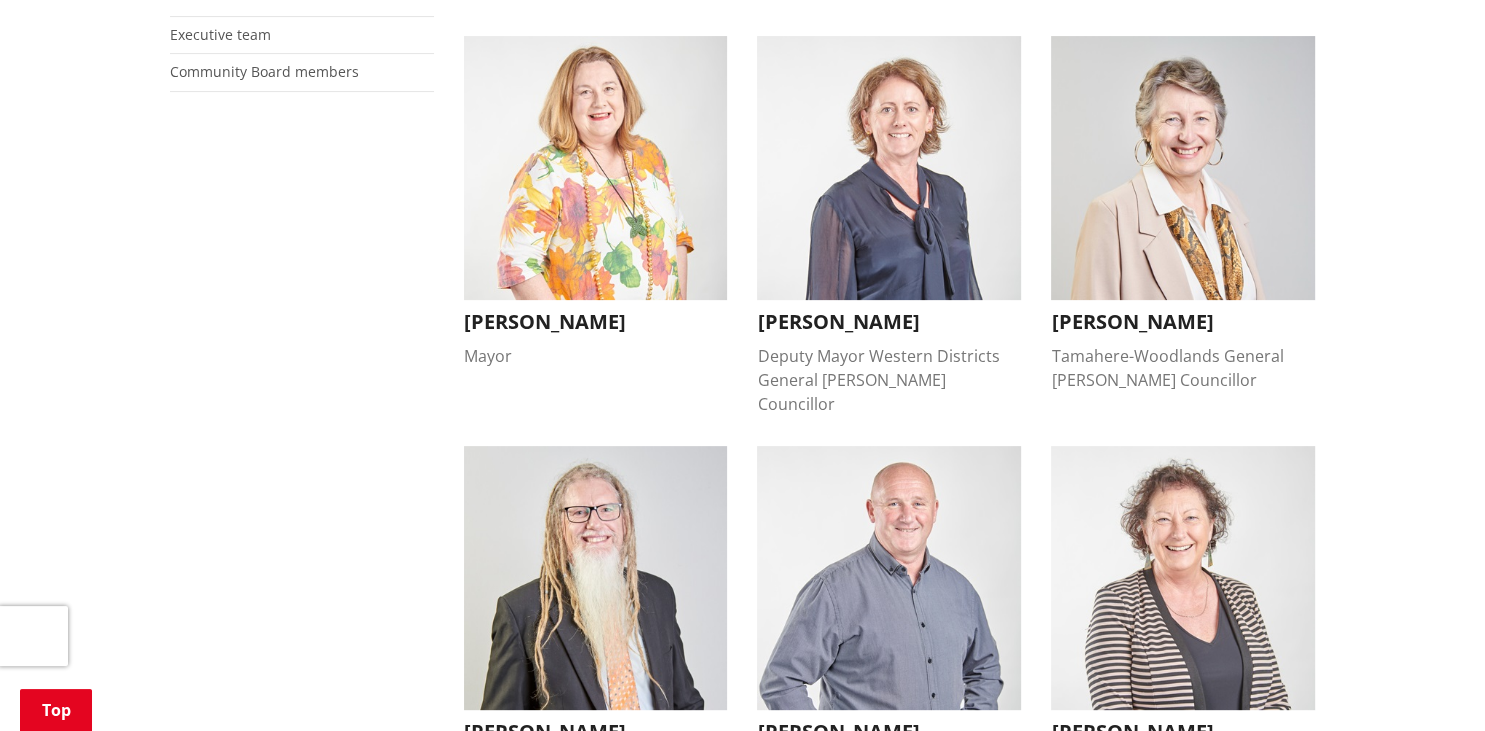 click at bounding box center (889, 168) 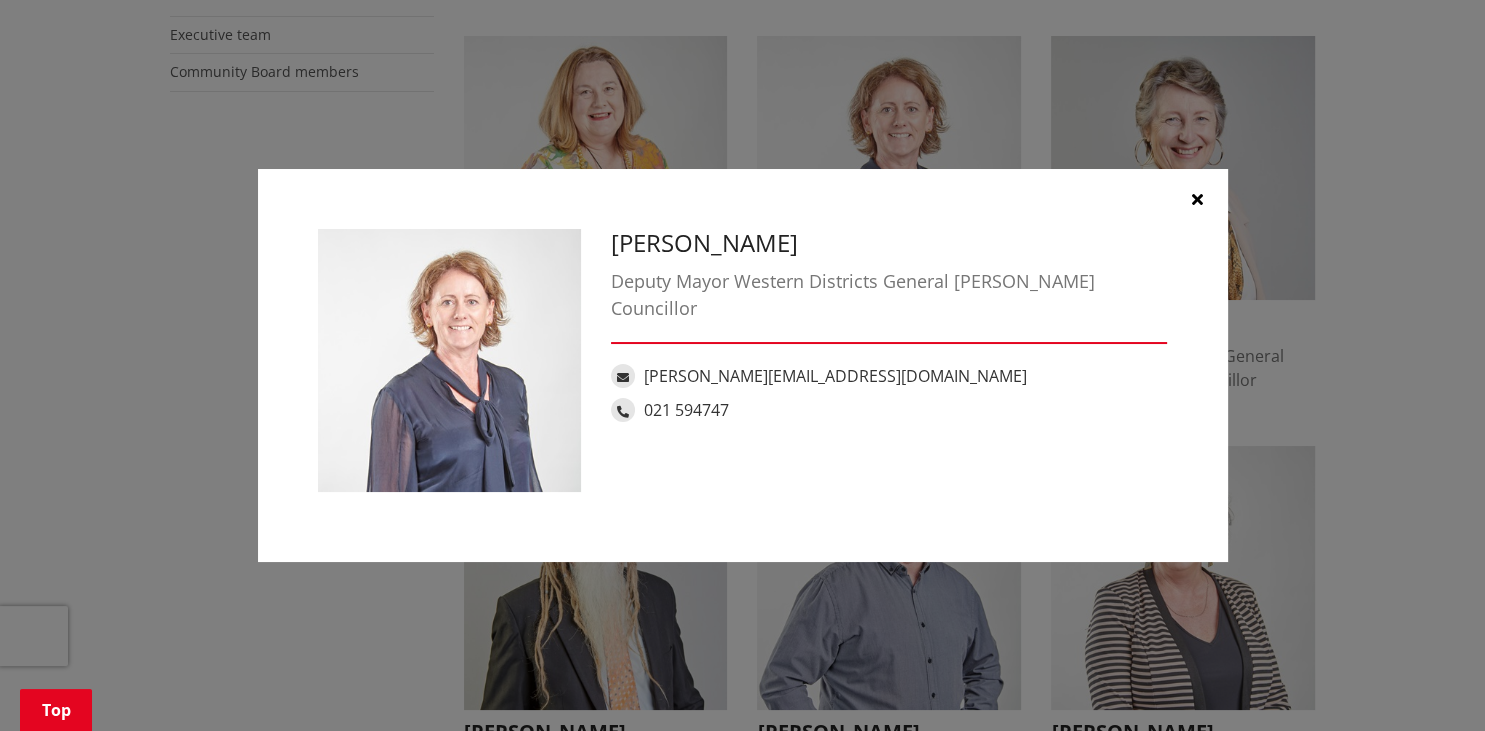 click at bounding box center (1197, 199) 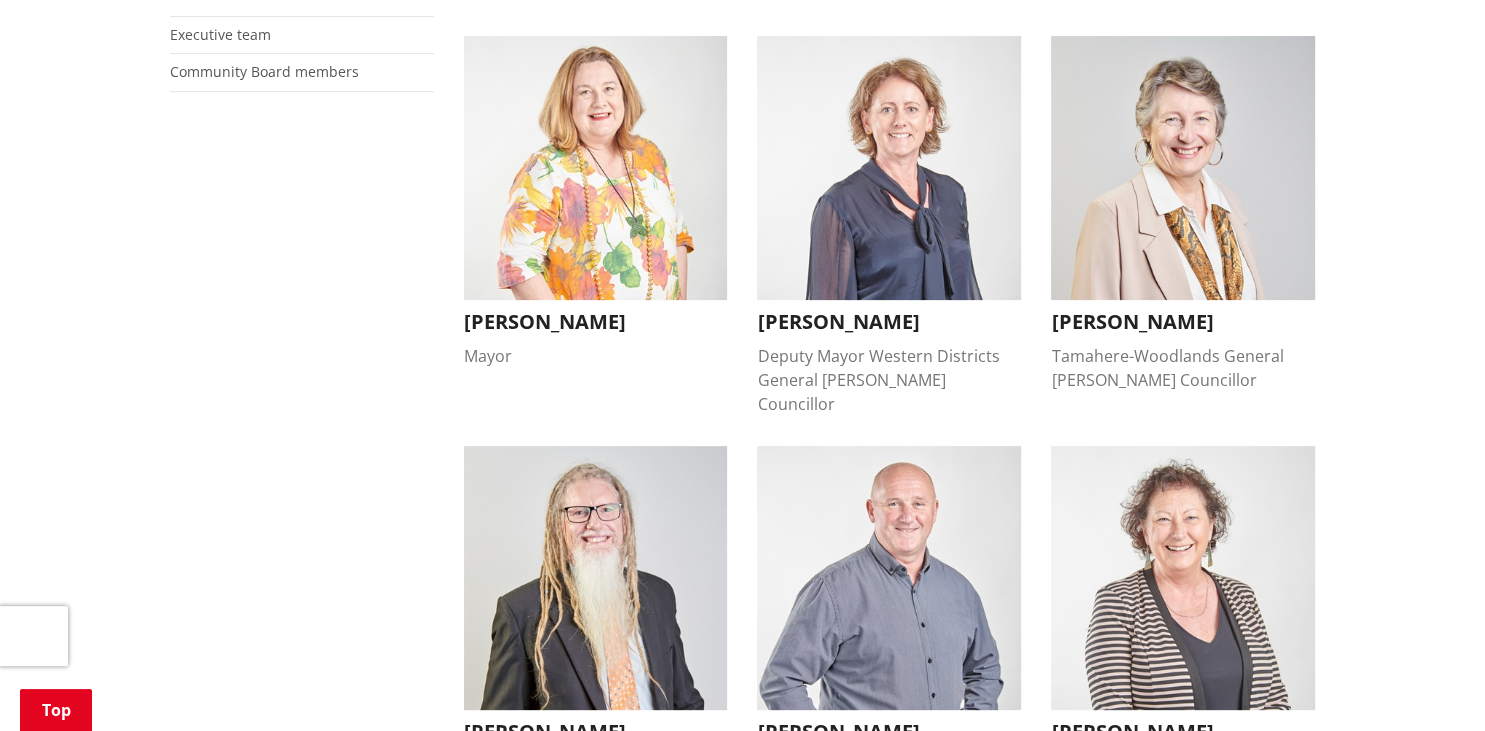 click at bounding box center [596, 168] 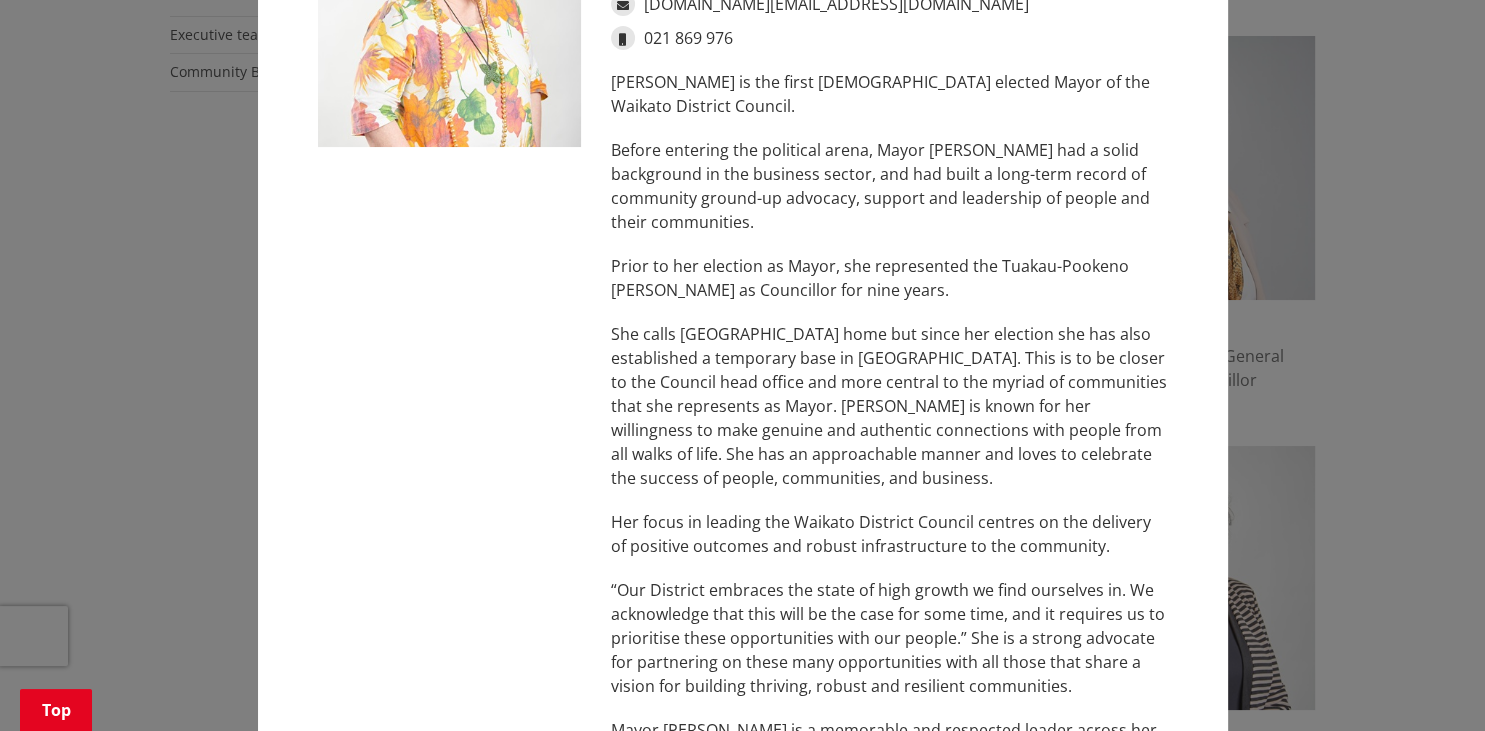 scroll, scrollTop: 38, scrollLeft: 0, axis: vertical 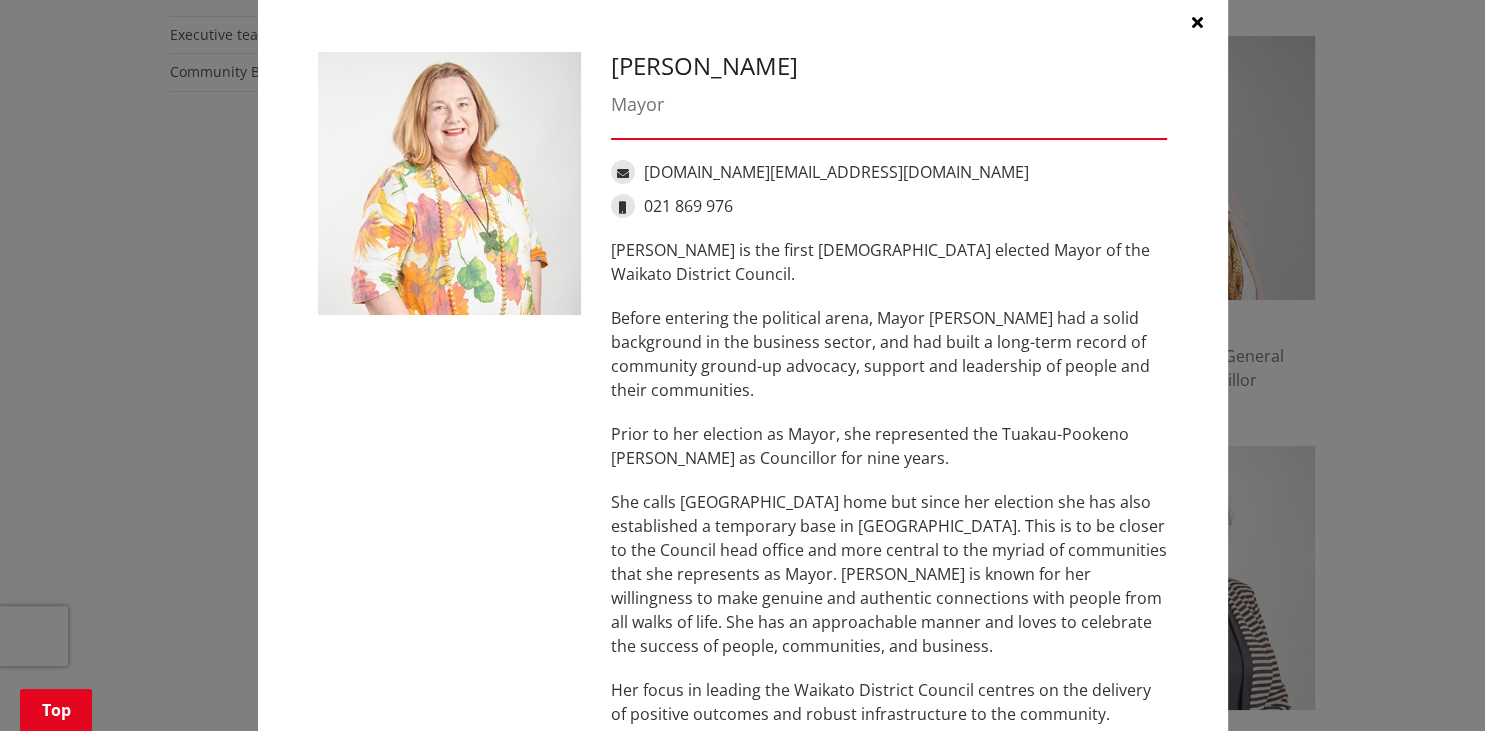 click at bounding box center (1197, 22) 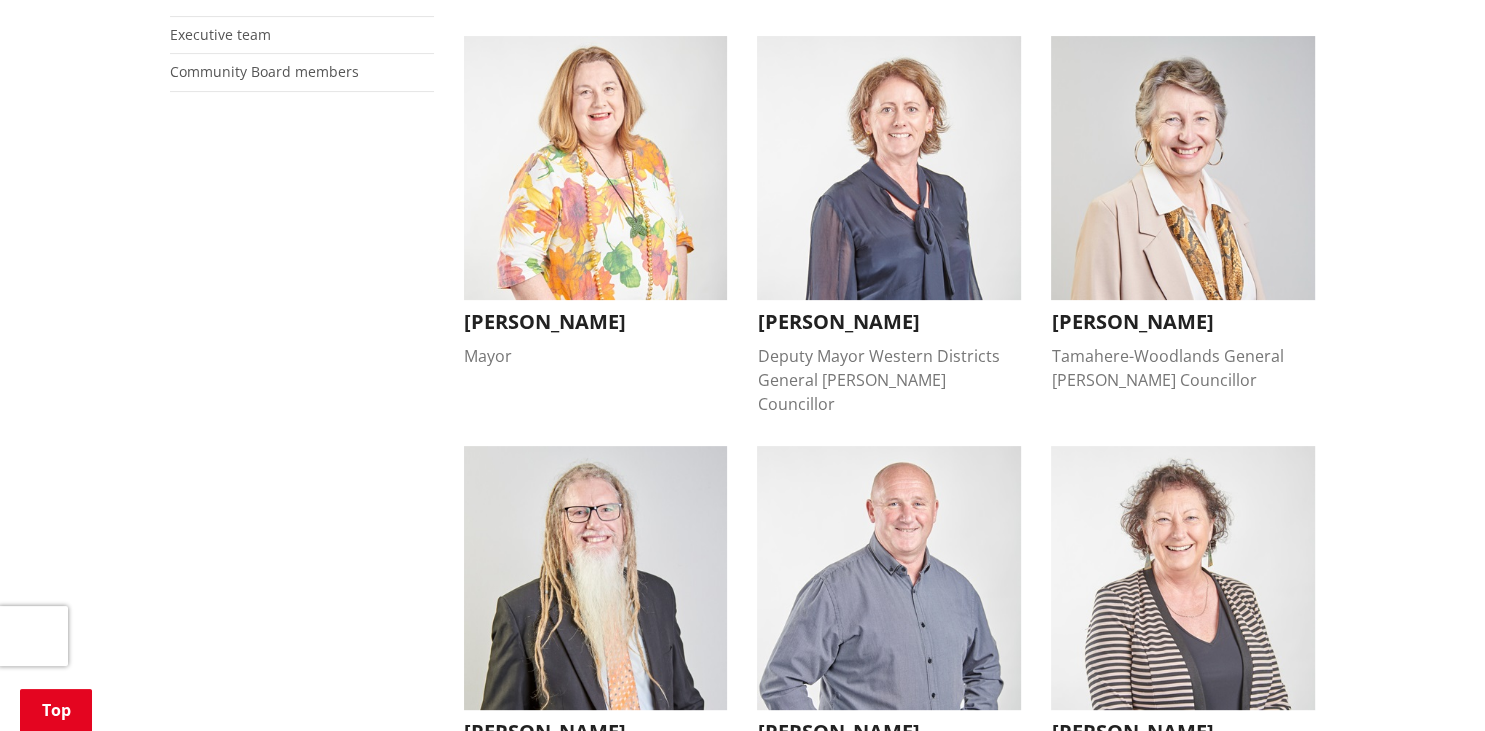 click at bounding box center (1183, 168) 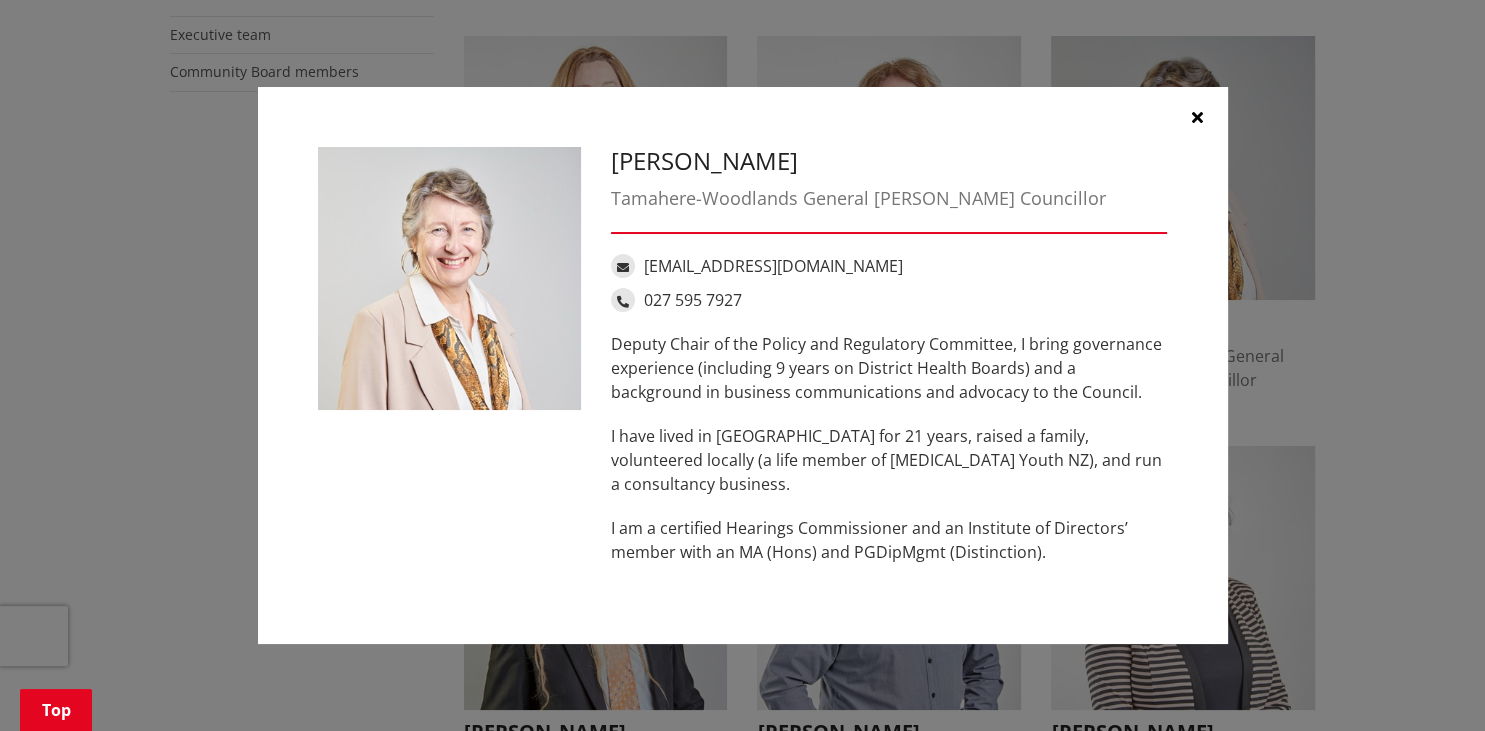 click at bounding box center [1197, 117] 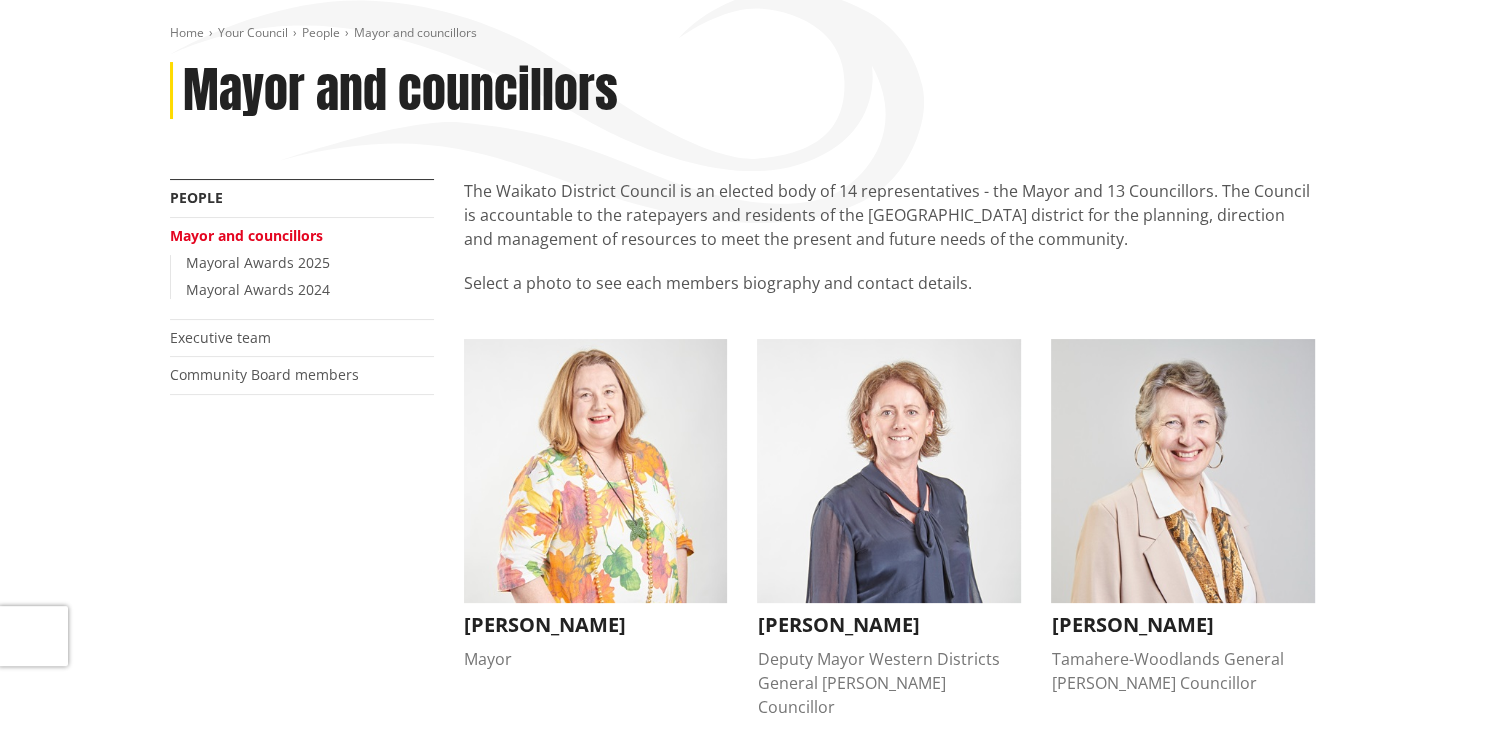 scroll, scrollTop: 0, scrollLeft: 0, axis: both 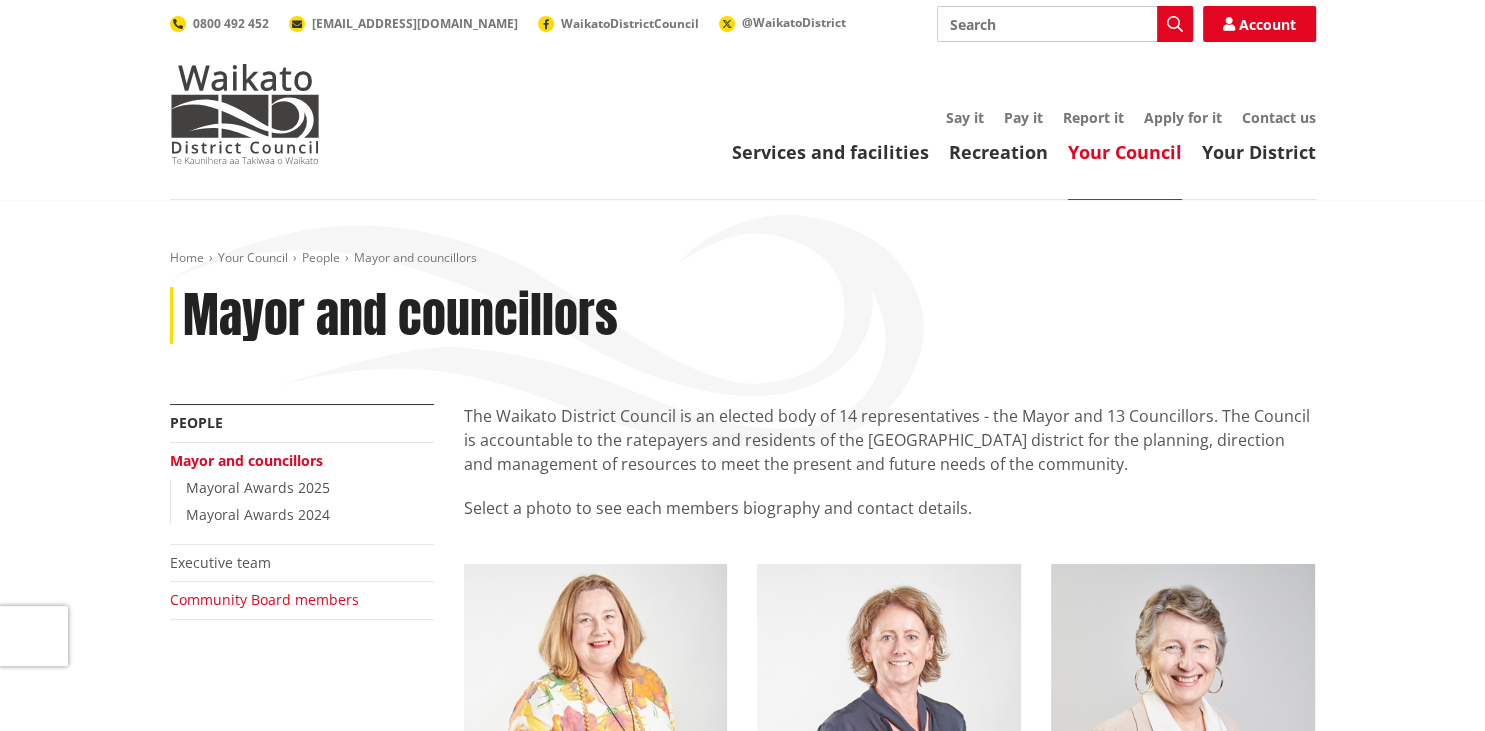 click on "Community Board members" at bounding box center (264, 599) 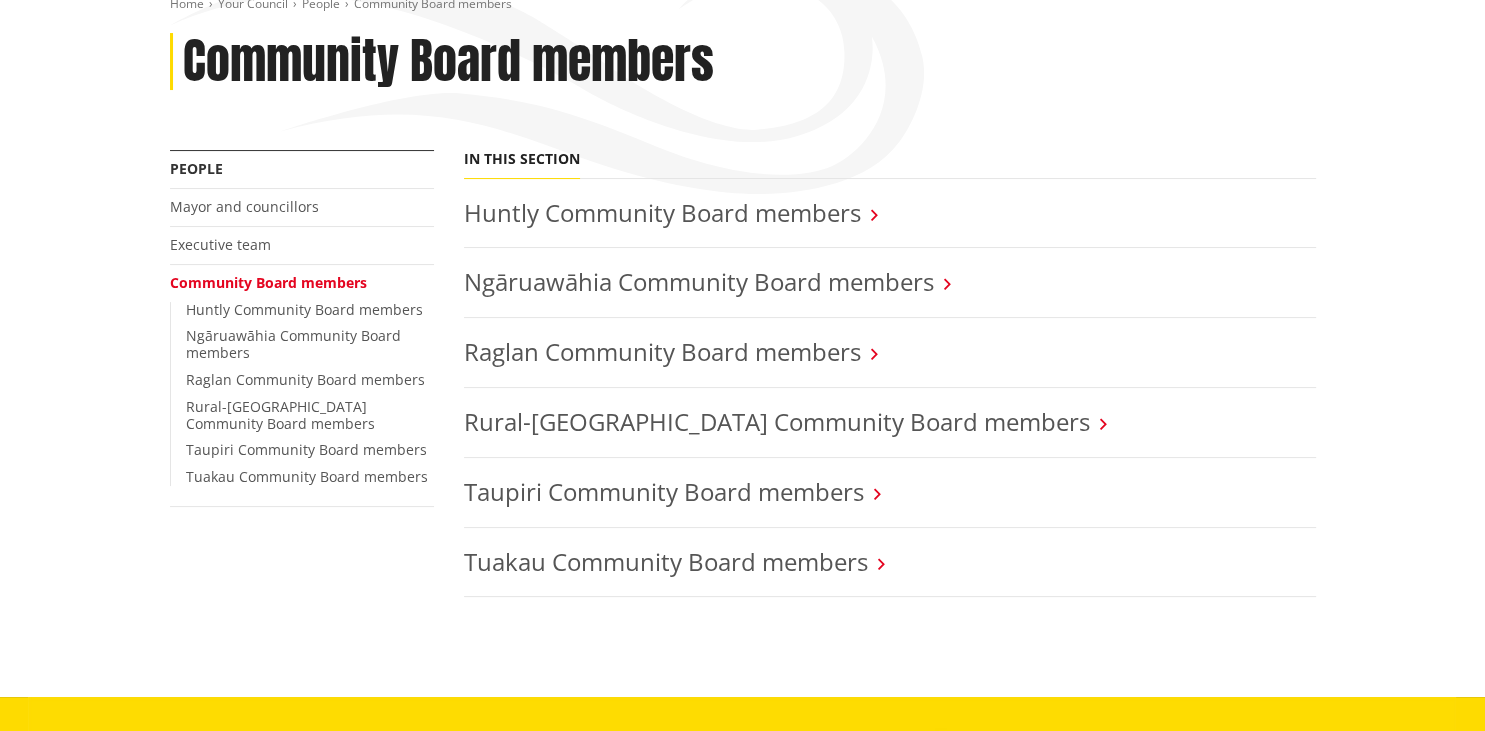 scroll, scrollTop: 316, scrollLeft: 0, axis: vertical 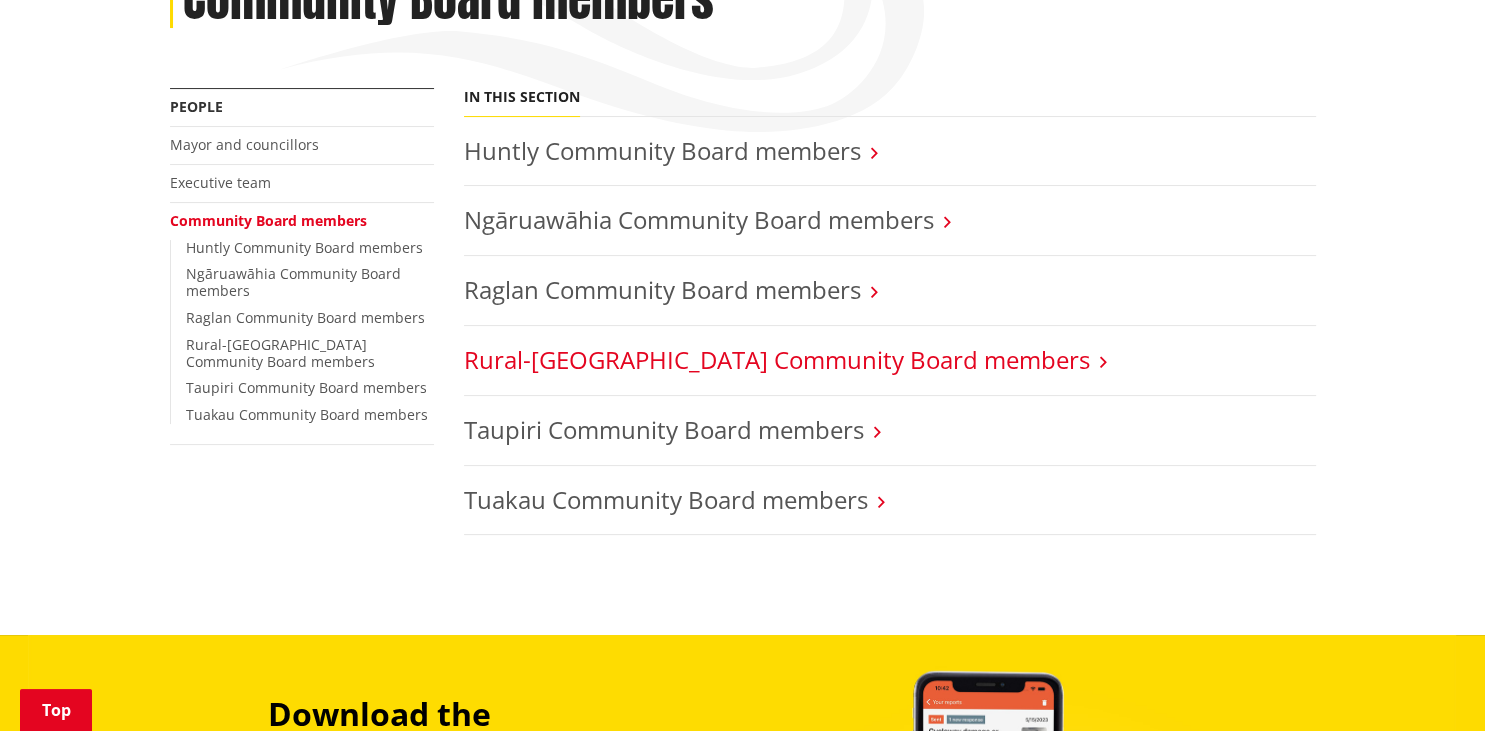 click on "Rural-[GEOGRAPHIC_DATA] Community Board members" at bounding box center [777, 359] 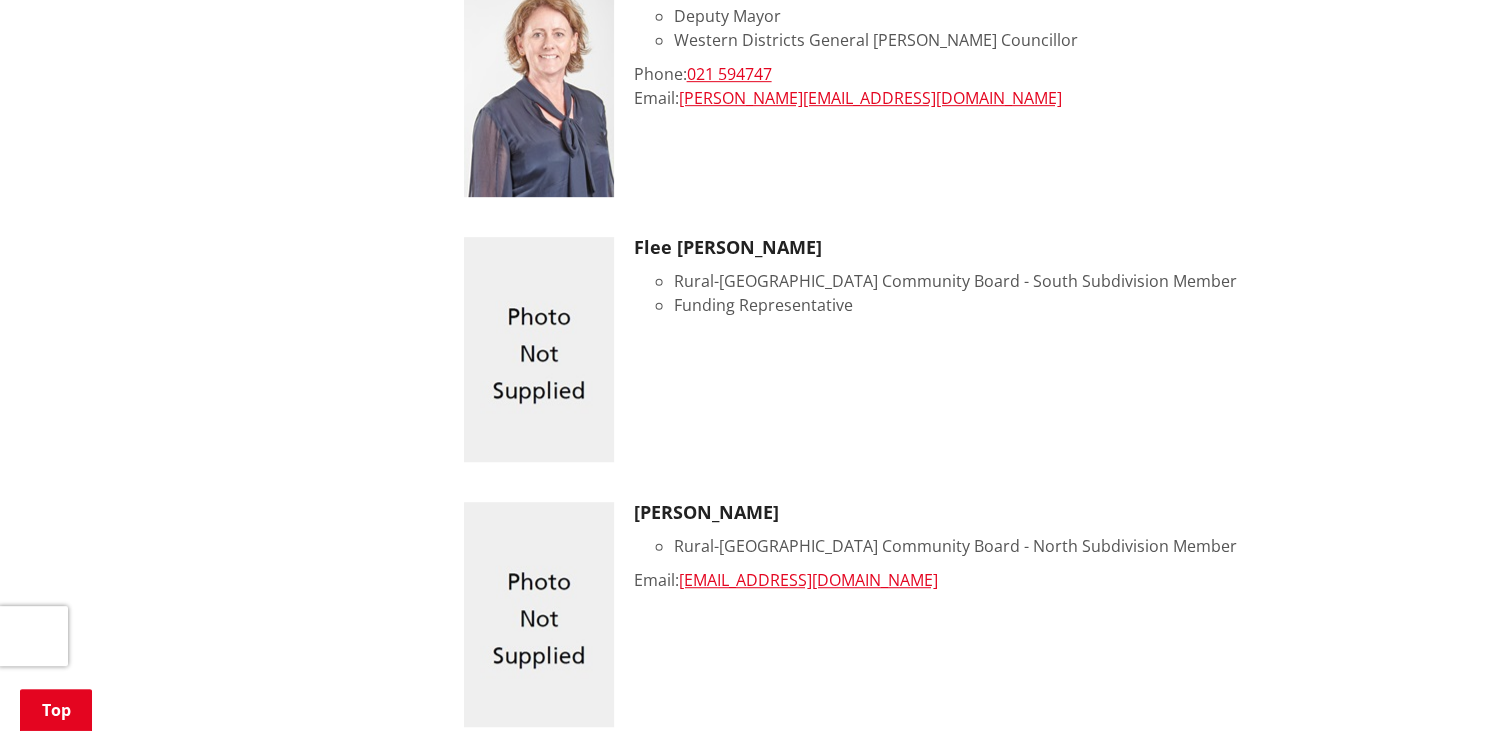 scroll, scrollTop: 1161, scrollLeft: 0, axis: vertical 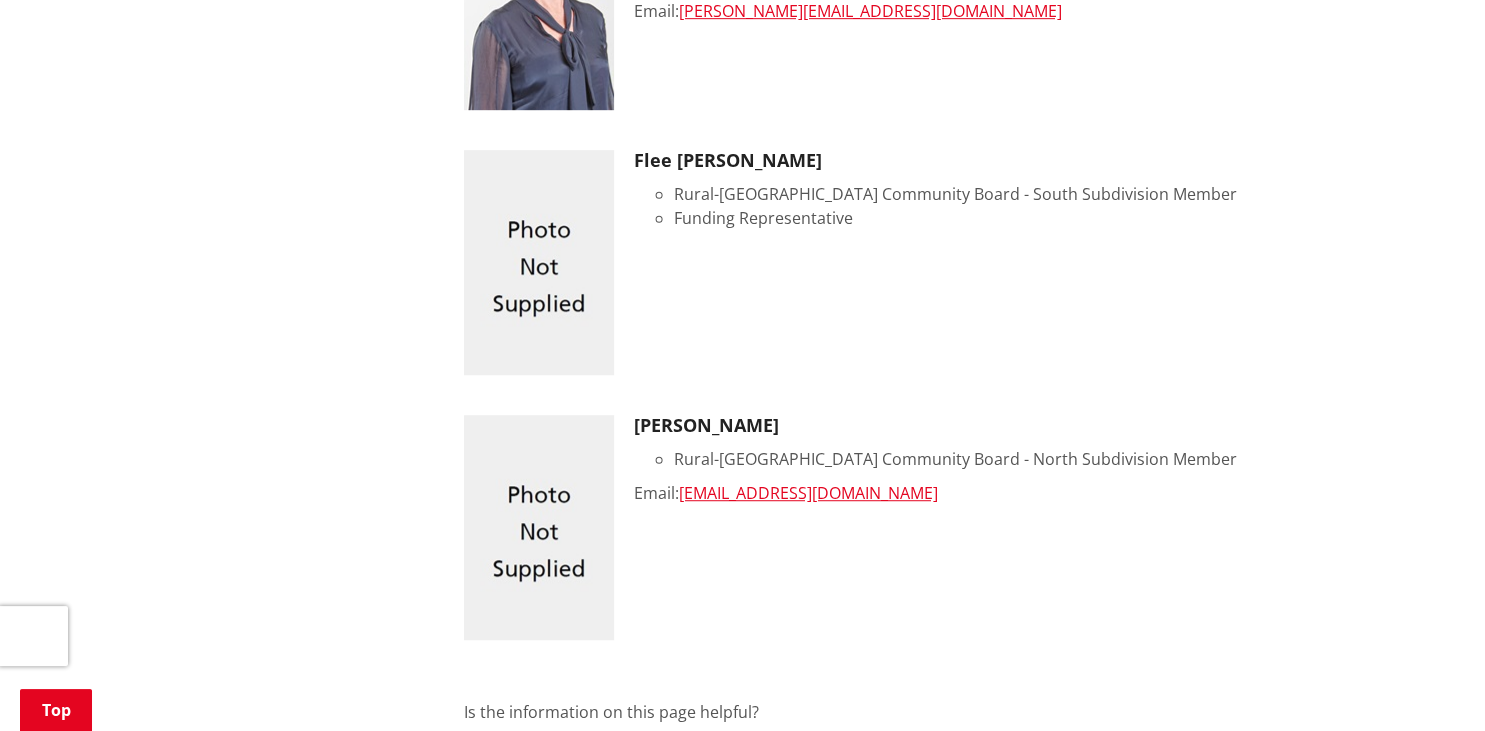 click on "Flee [PERSON_NAME]" at bounding box center (975, 161) 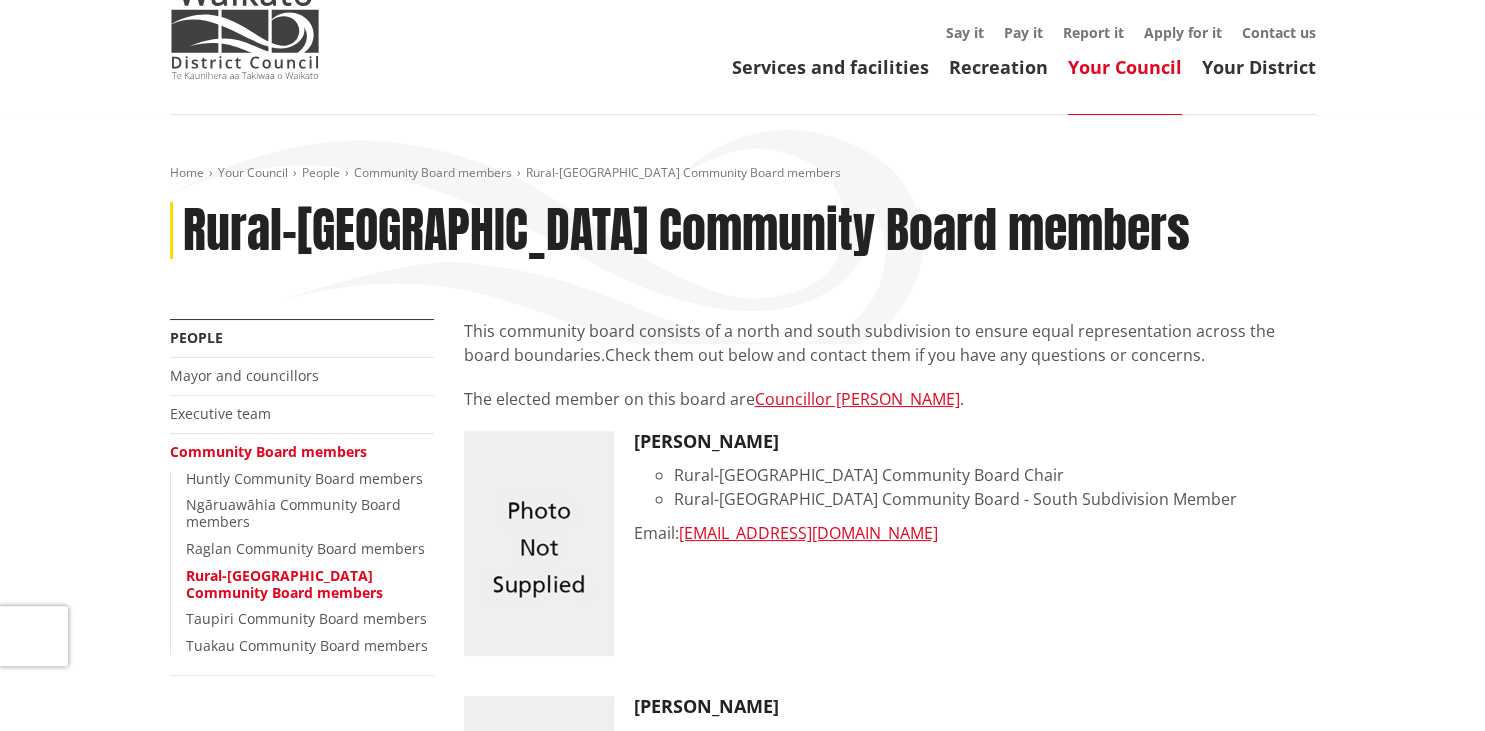 scroll, scrollTop: 211, scrollLeft: 0, axis: vertical 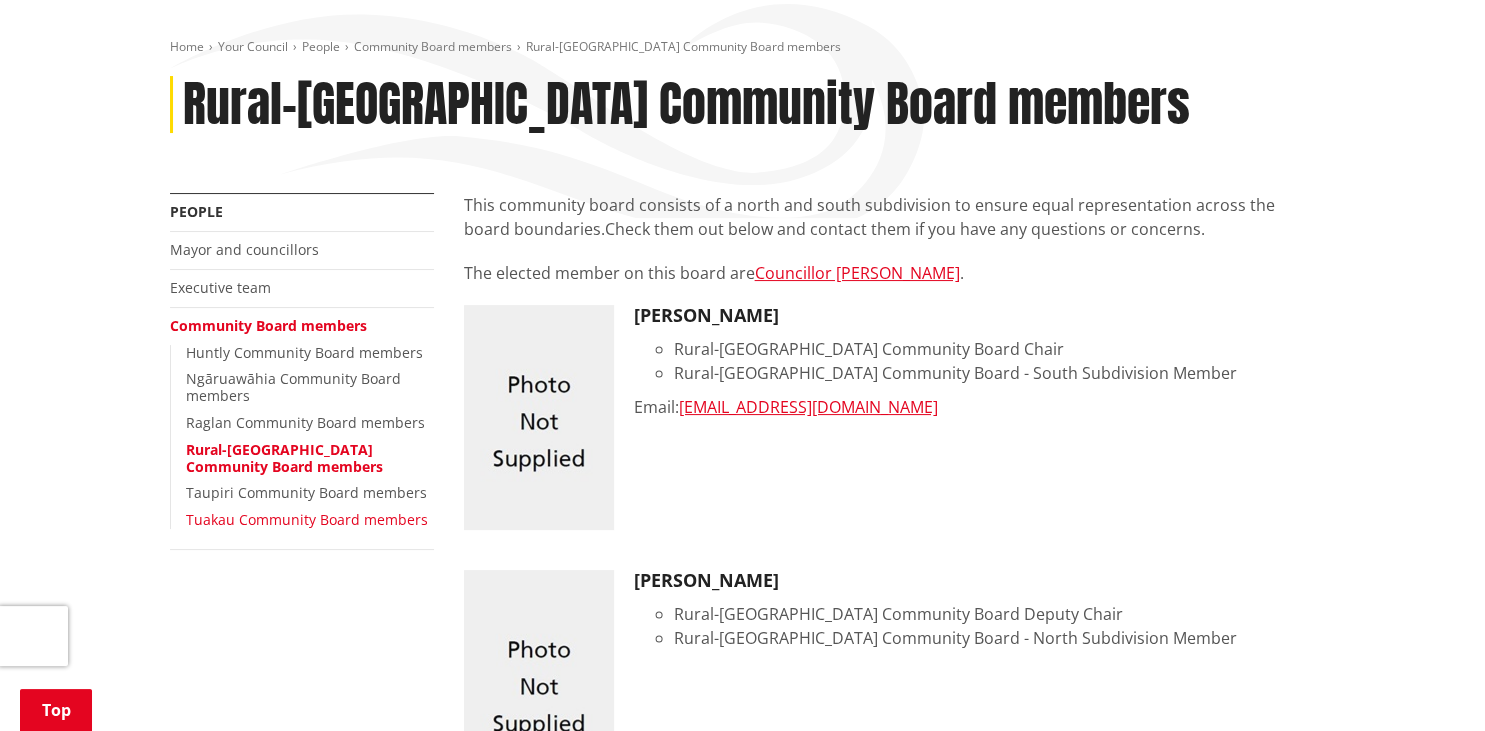 click on "Tuakau Community Board members" at bounding box center [307, 519] 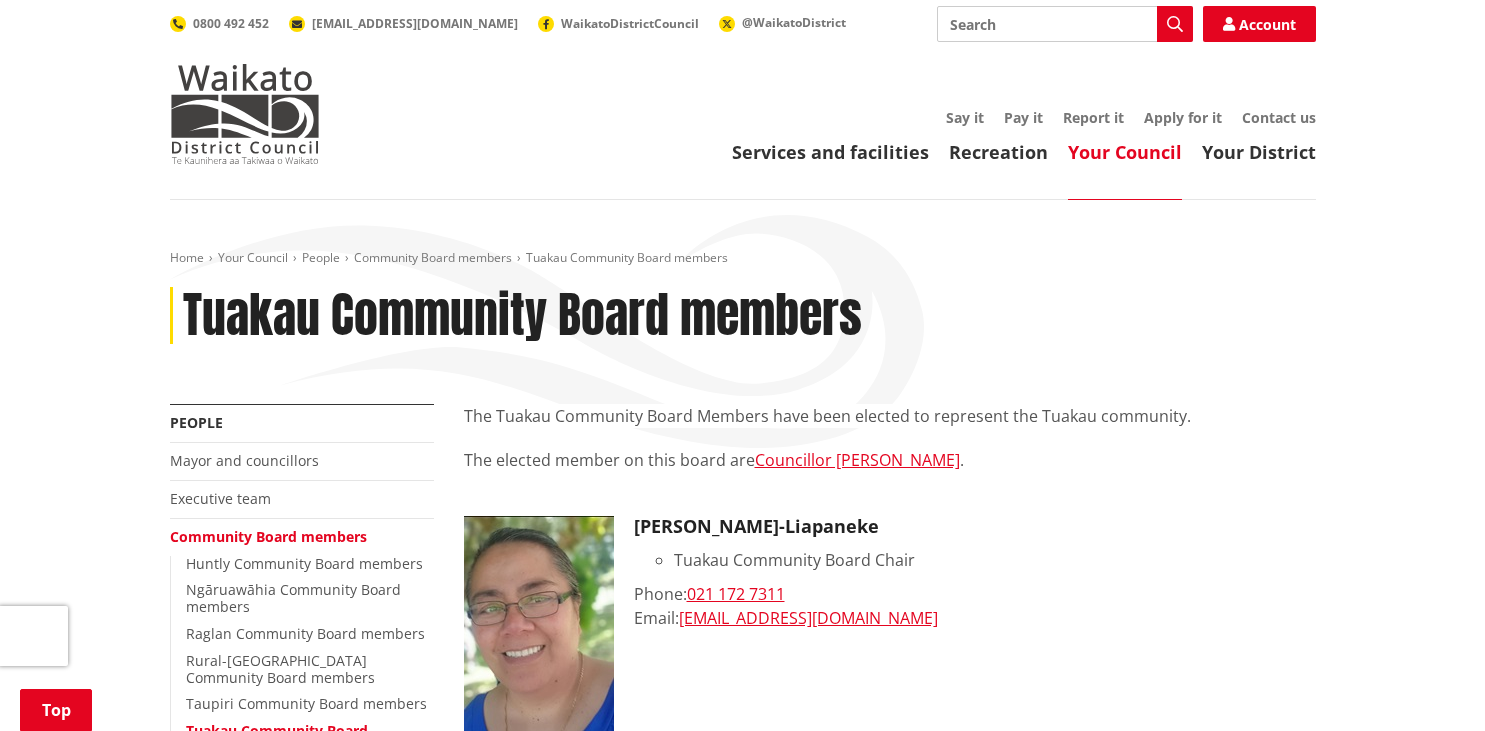 scroll, scrollTop: 317, scrollLeft: 0, axis: vertical 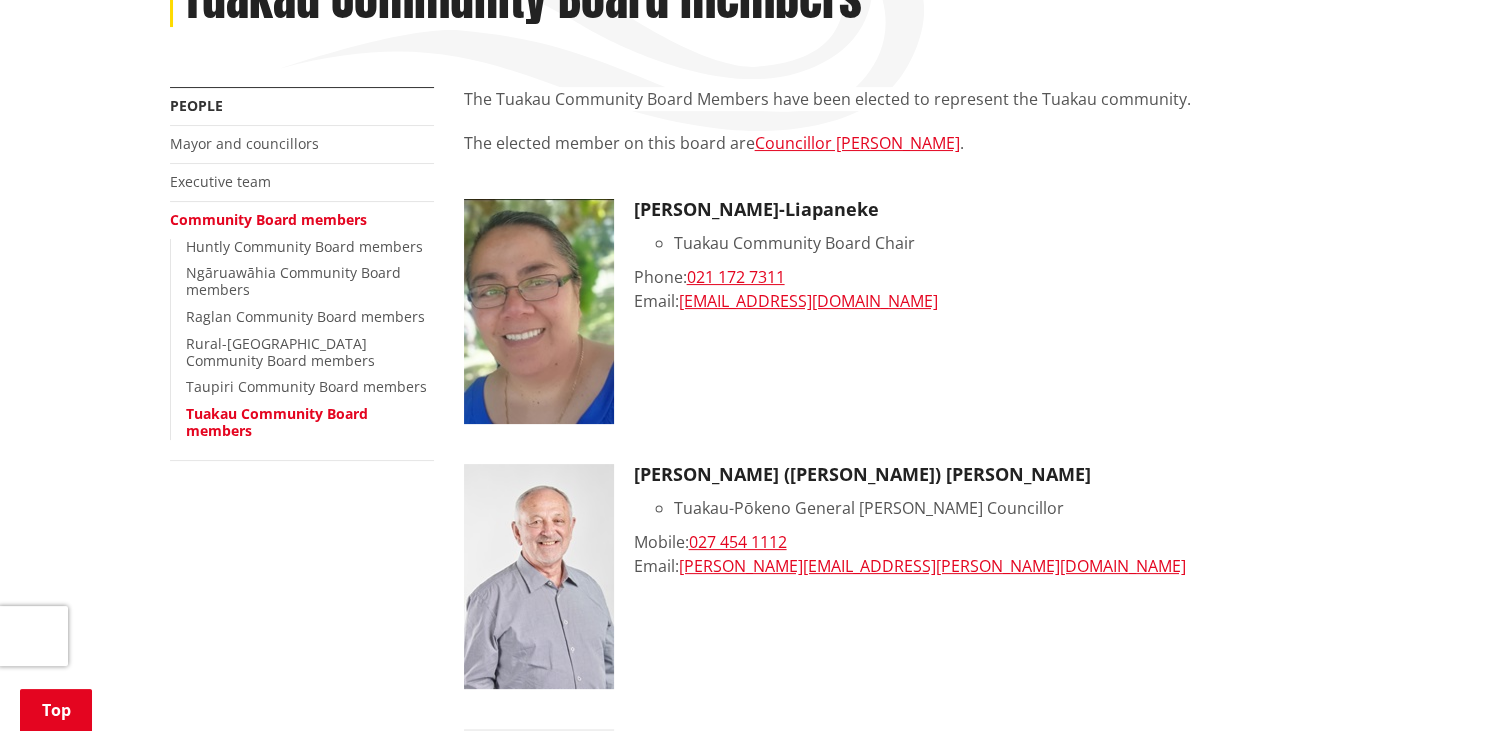 click at bounding box center (539, 576) 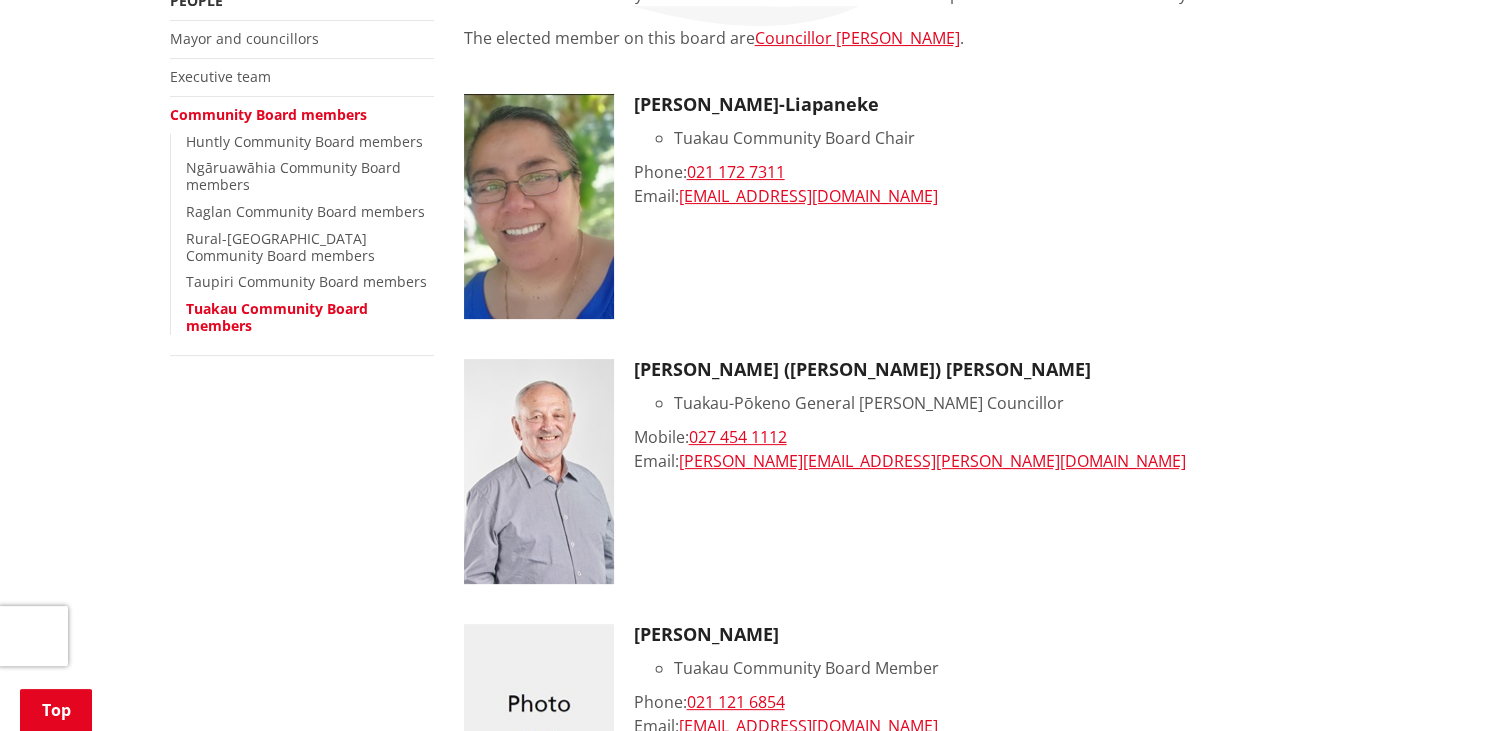 scroll, scrollTop: 0, scrollLeft: 0, axis: both 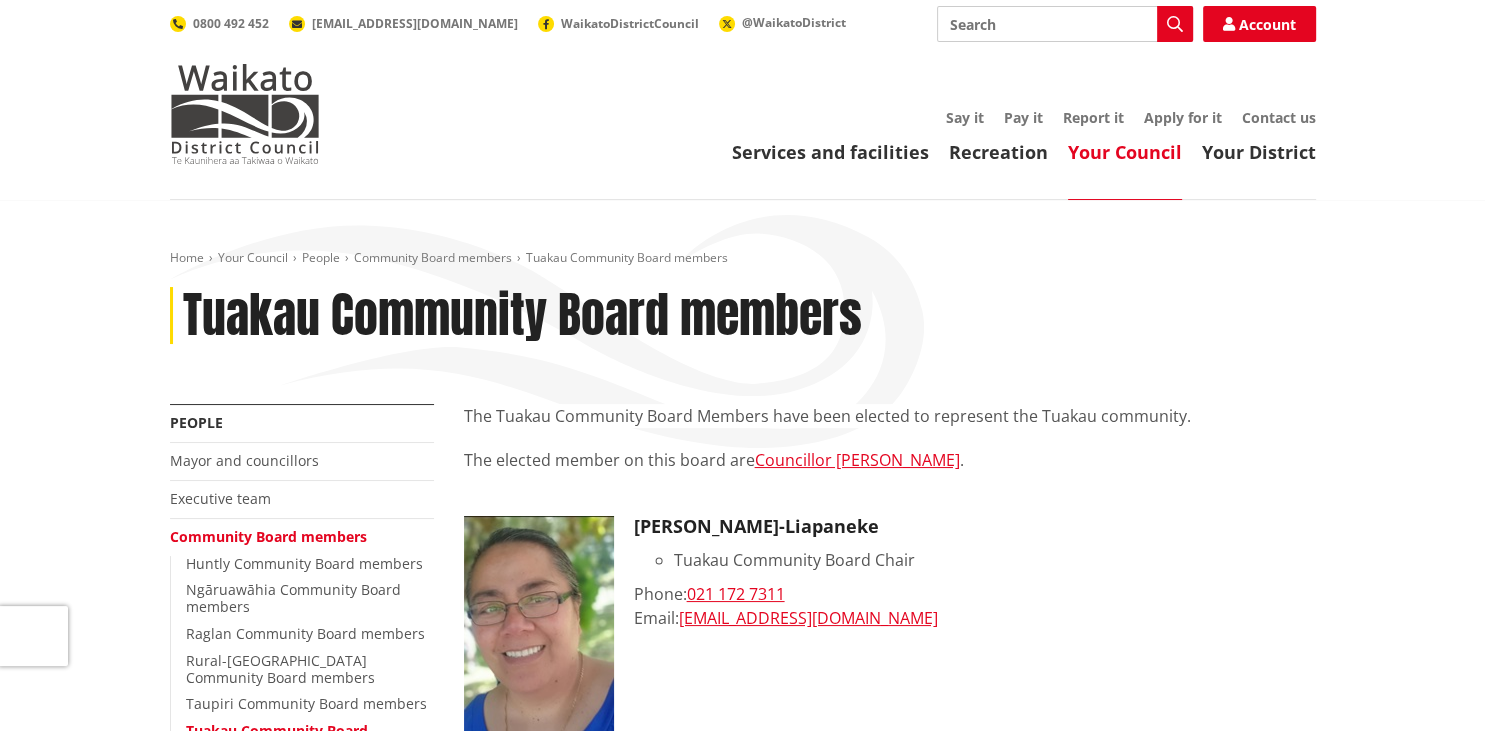 click on "Search" at bounding box center (1065, 24) 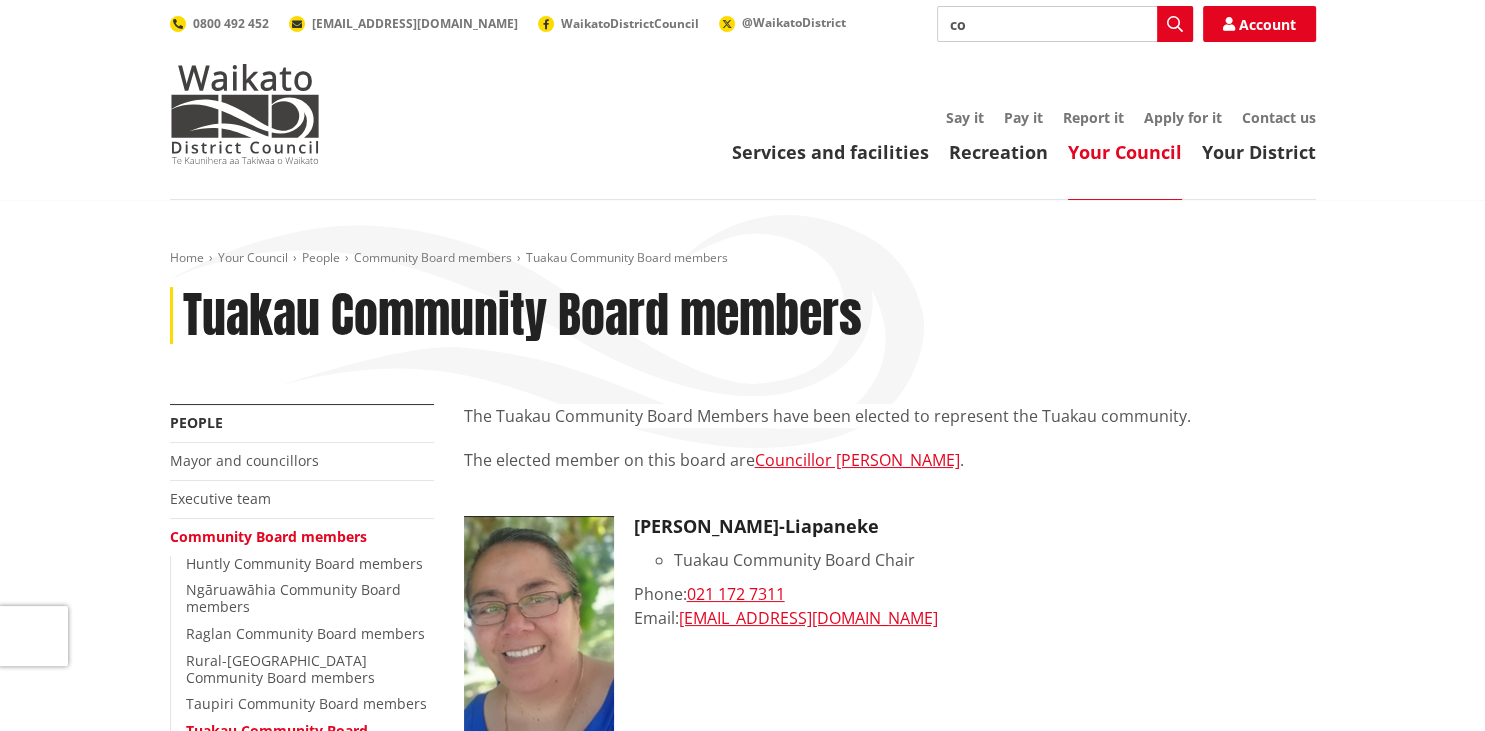 type on "c" 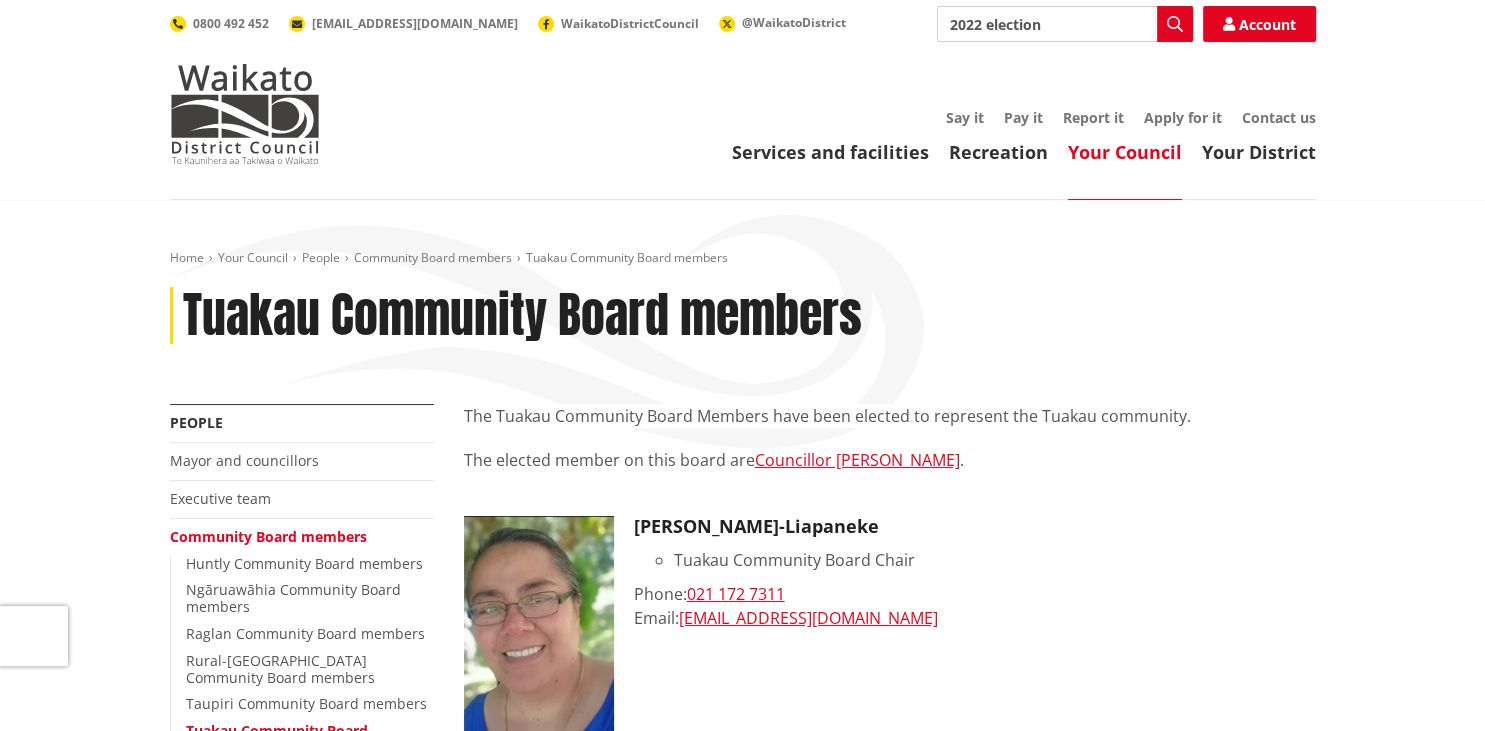 type on "2022 elections" 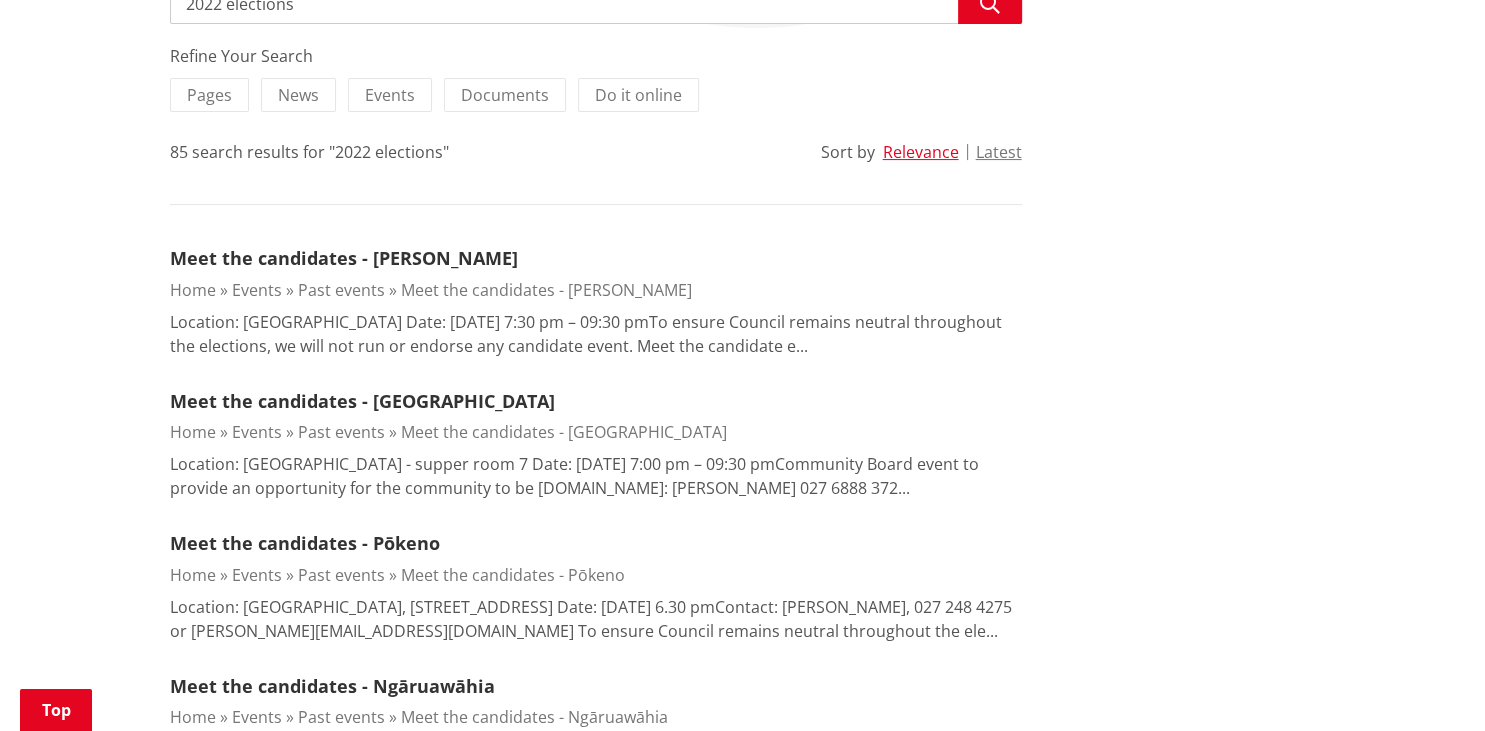scroll, scrollTop: 422, scrollLeft: 0, axis: vertical 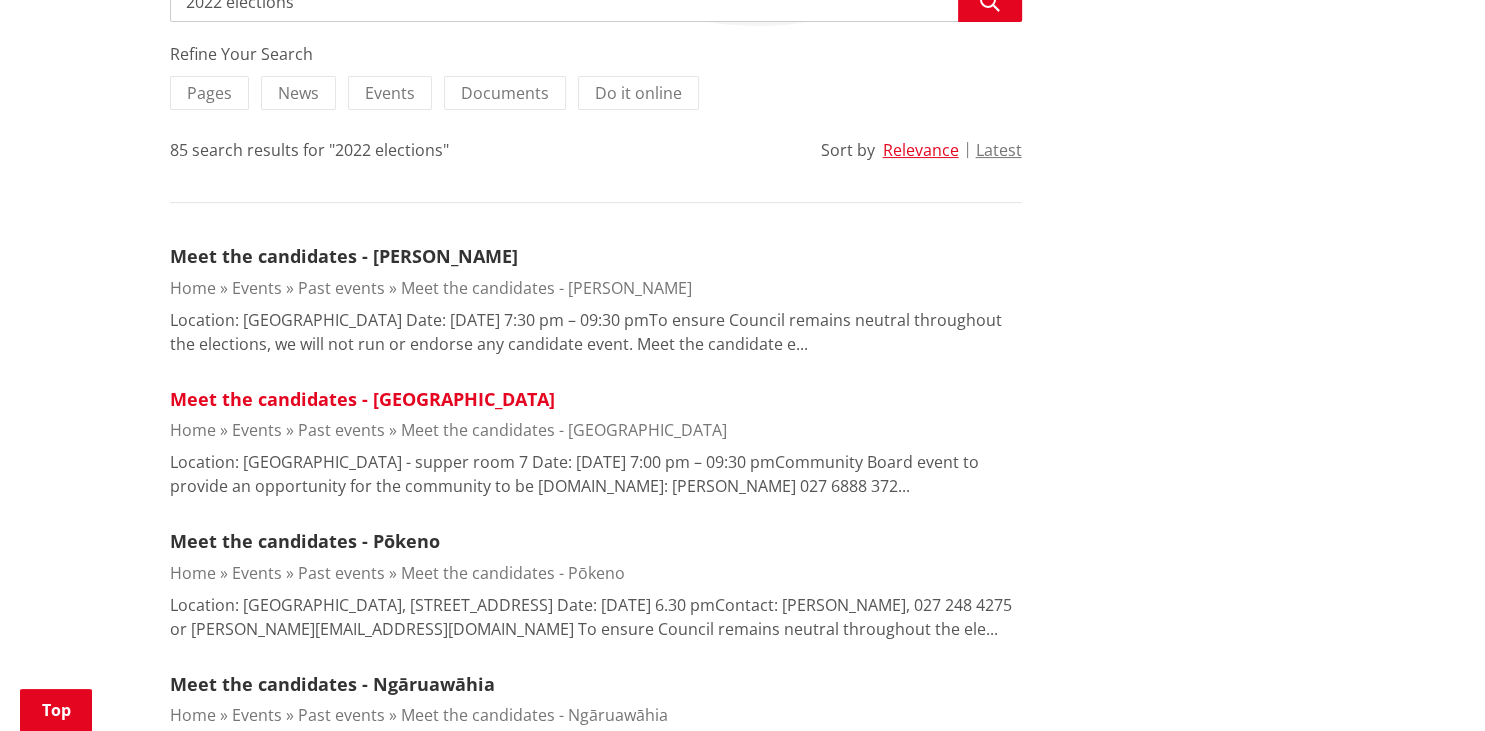 click on "Meet the candidates - [GEOGRAPHIC_DATA]" at bounding box center [362, 399] 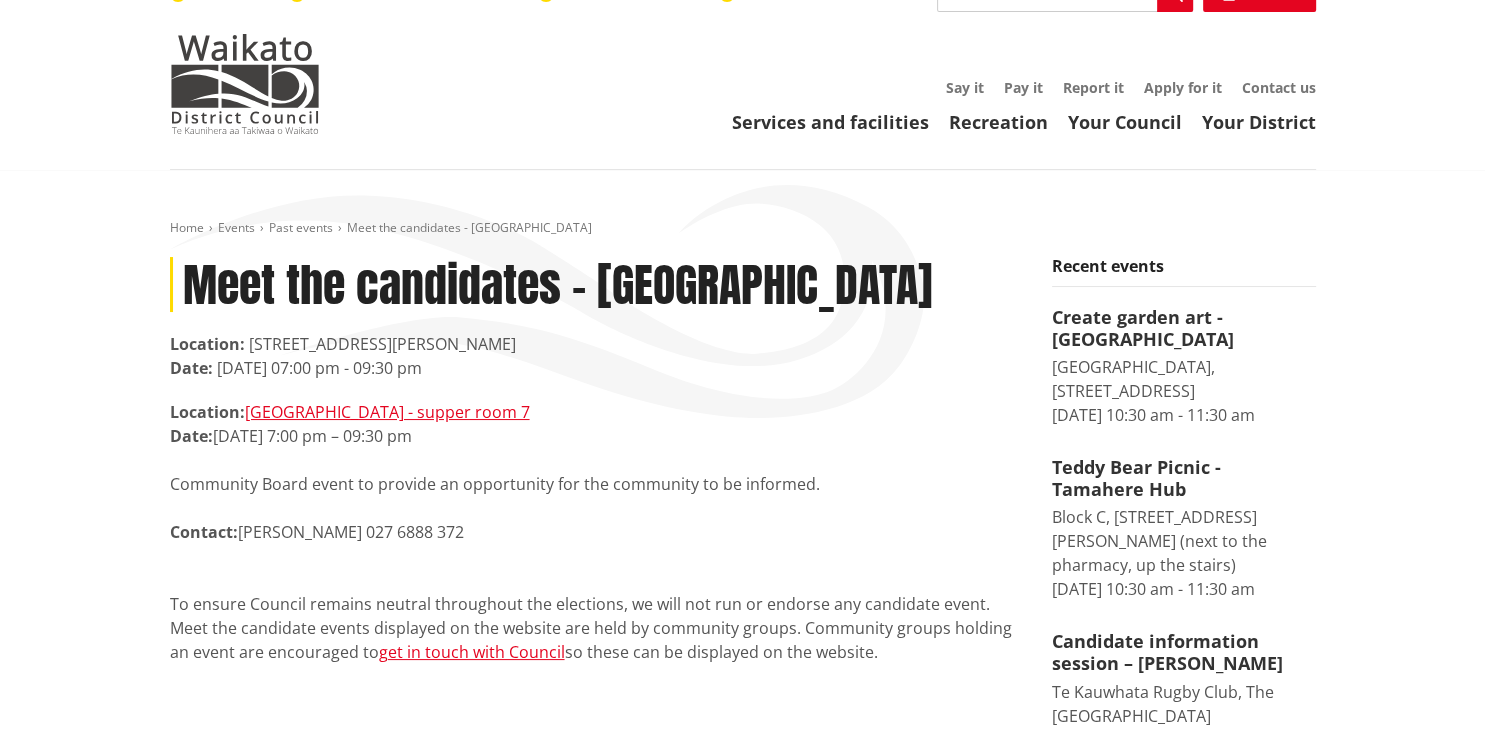 scroll, scrollTop: 0, scrollLeft: 0, axis: both 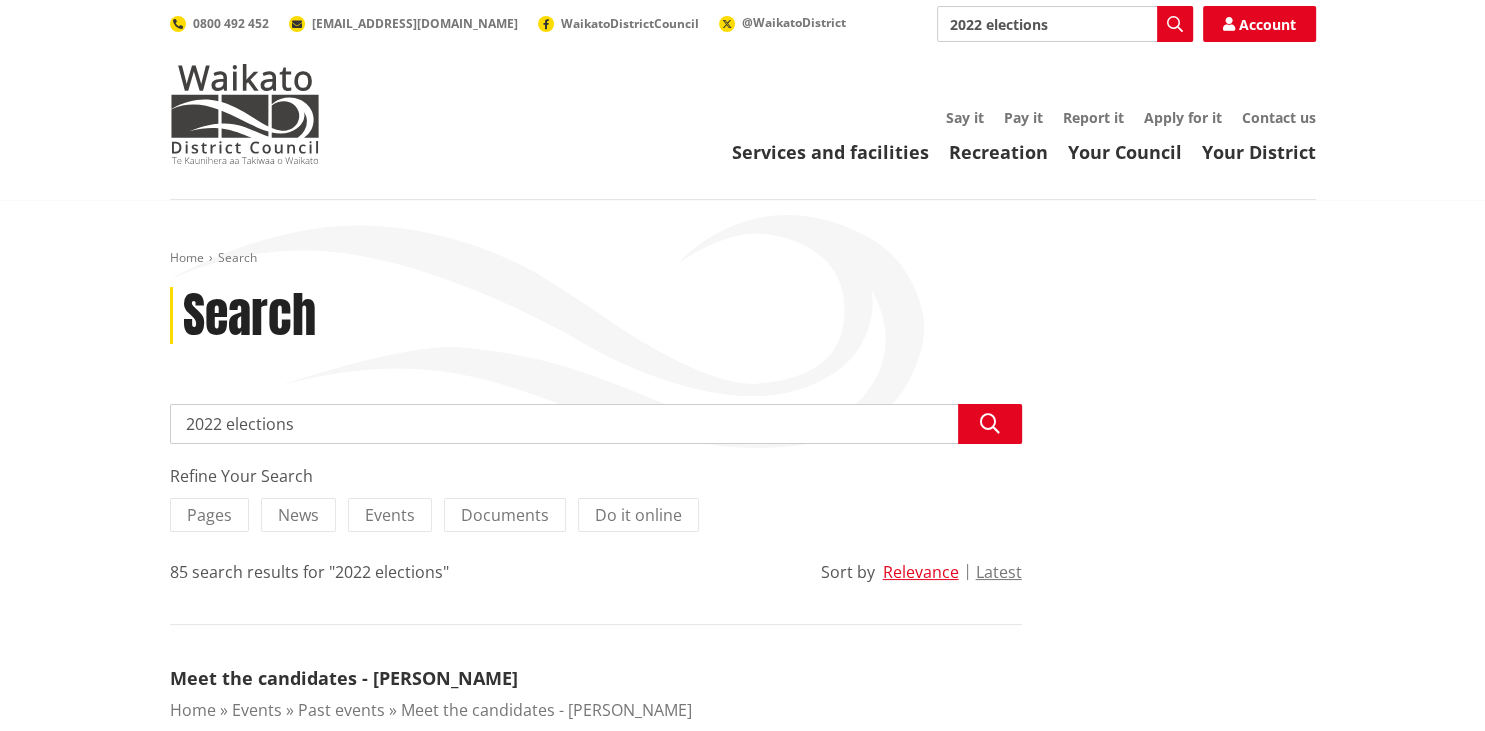 click on "2022 elections" at bounding box center (596, 424) 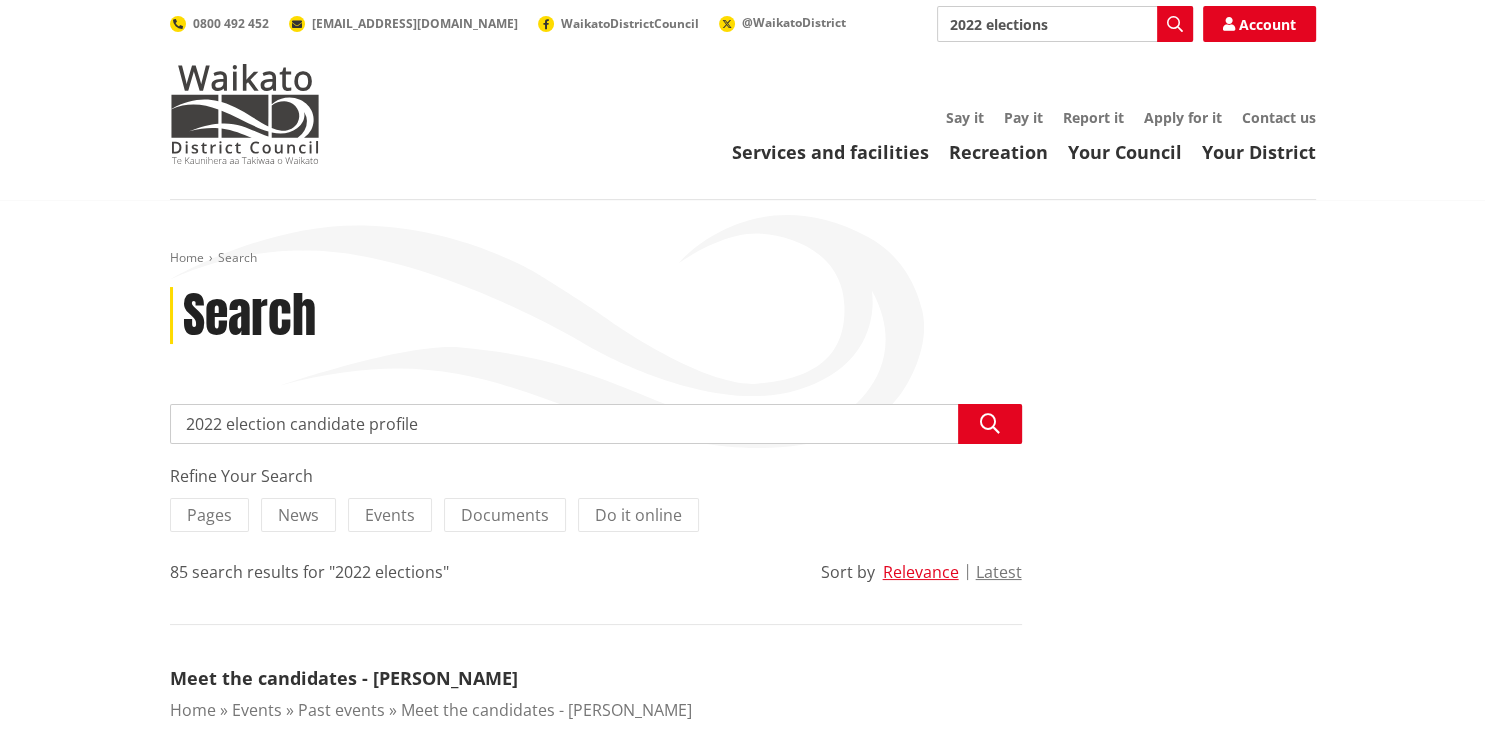 type on "2022 election candidate profiles" 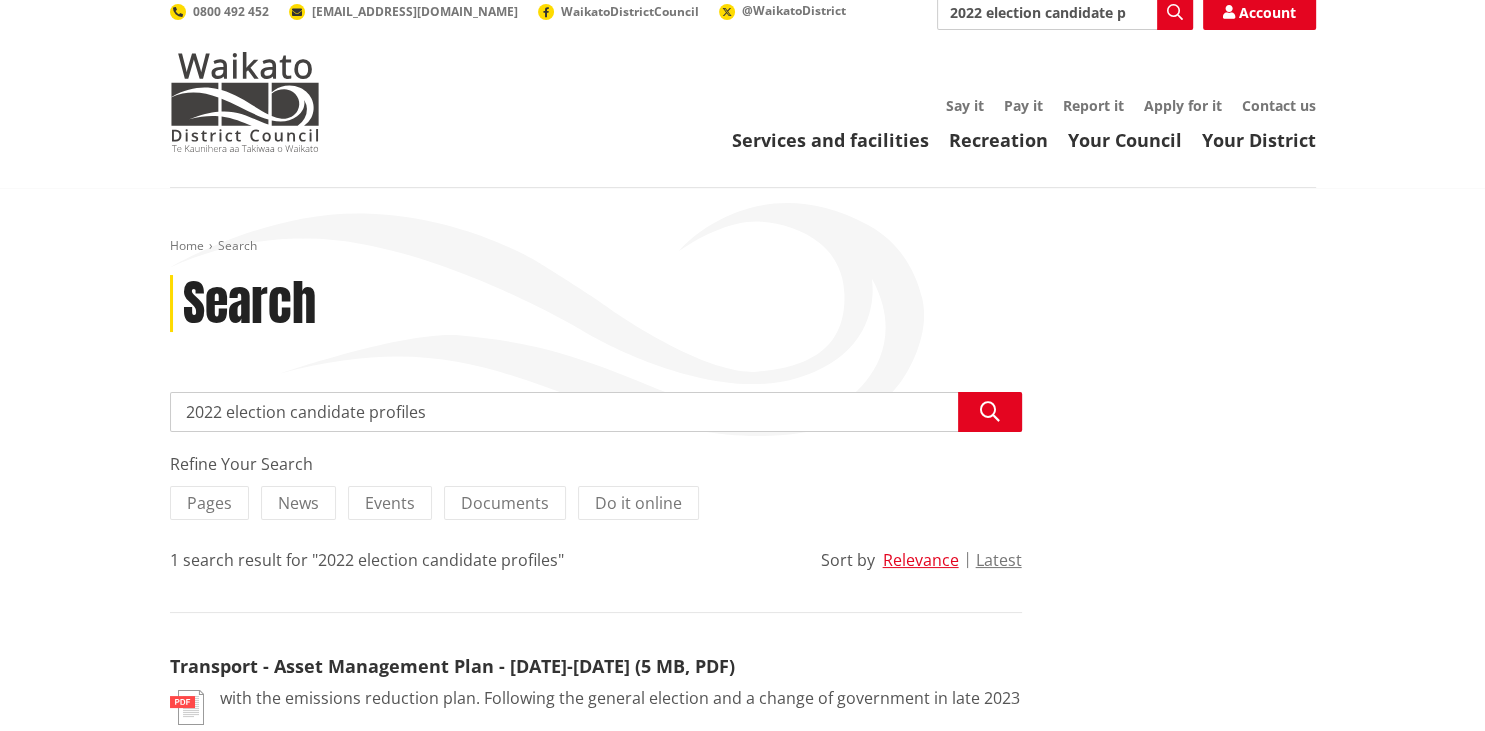 scroll, scrollTop: 0, scrollLeft: 0, axis: both 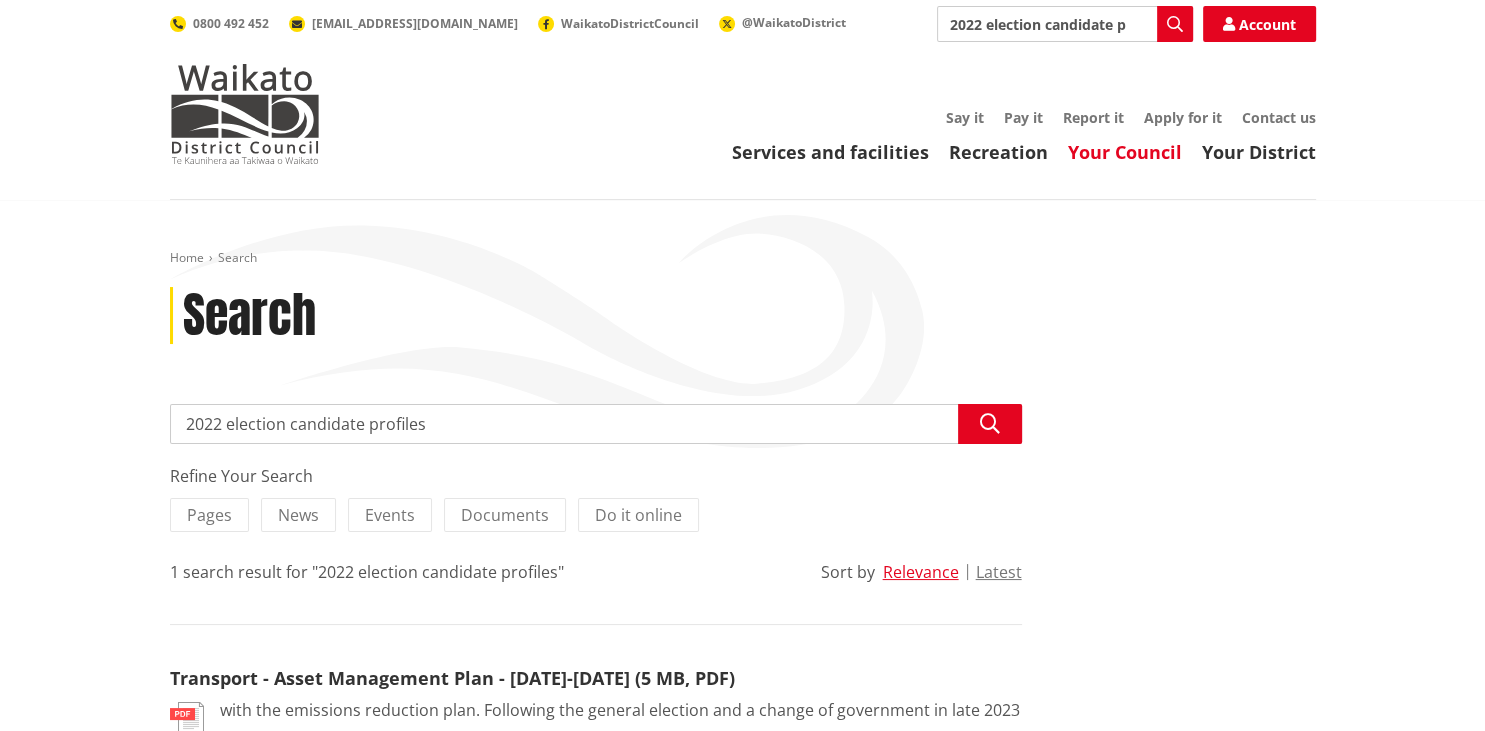 click on "Your Council" at bounding box center (1125, 152) 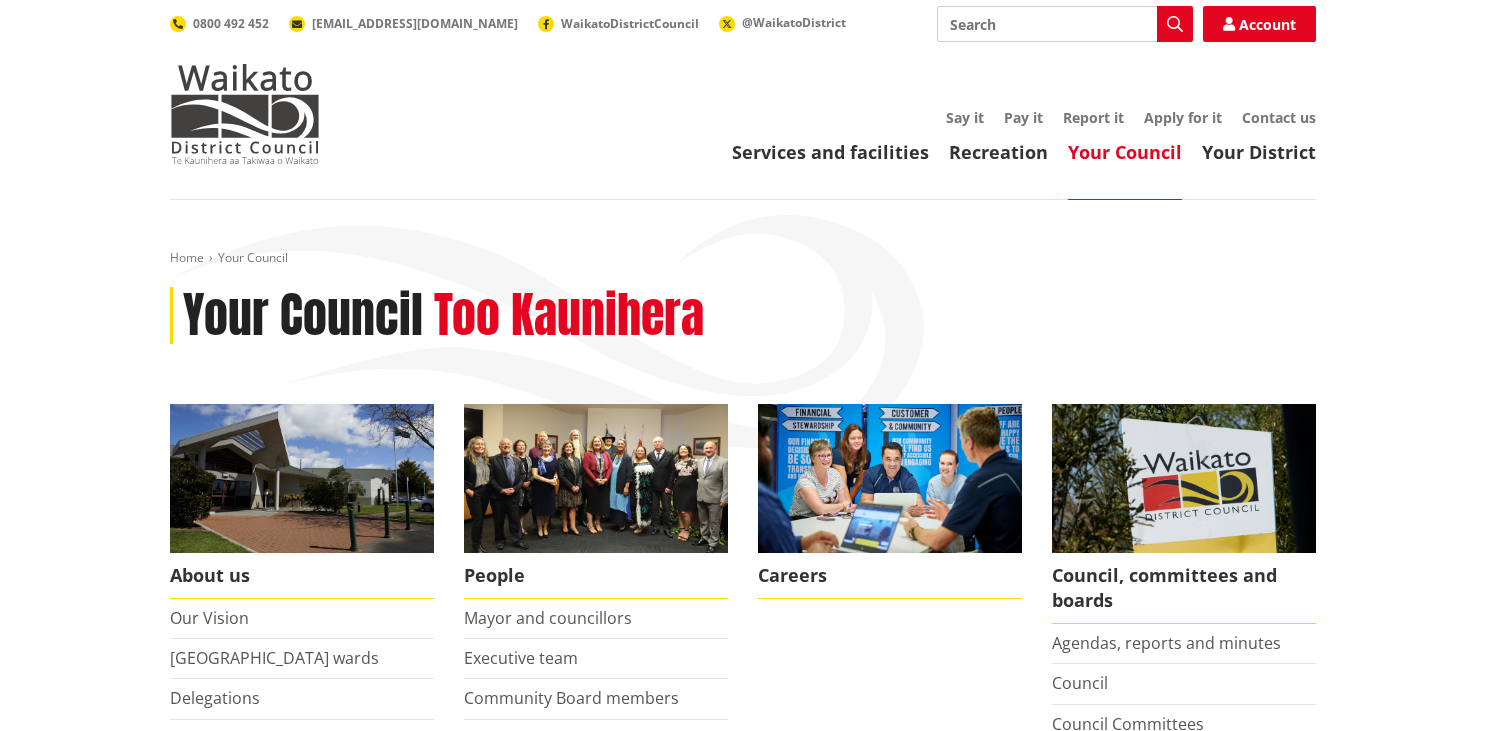 scroll, scrollTop: 0, scrollLeft: 0, axis: both 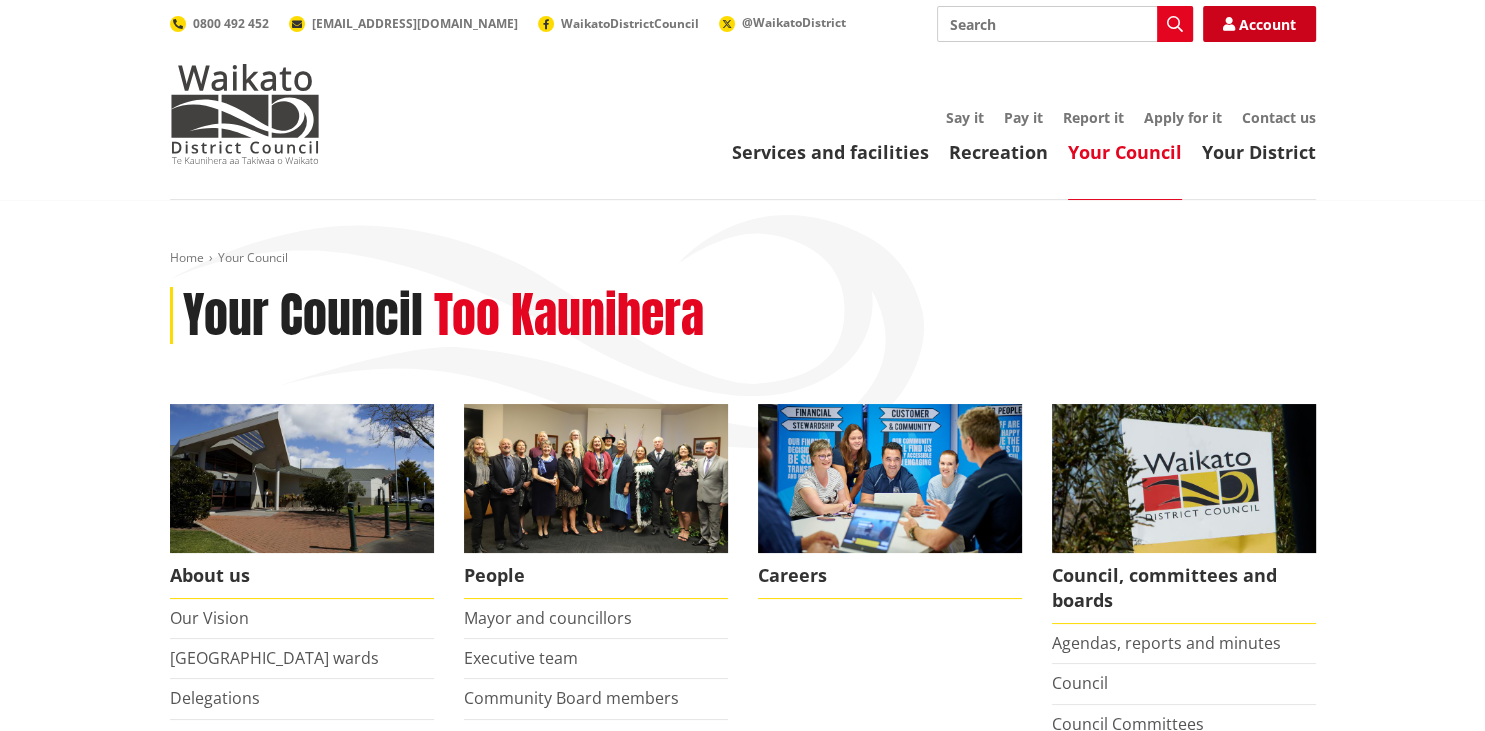 click on "Account" at bounding box center [1259, 24] 